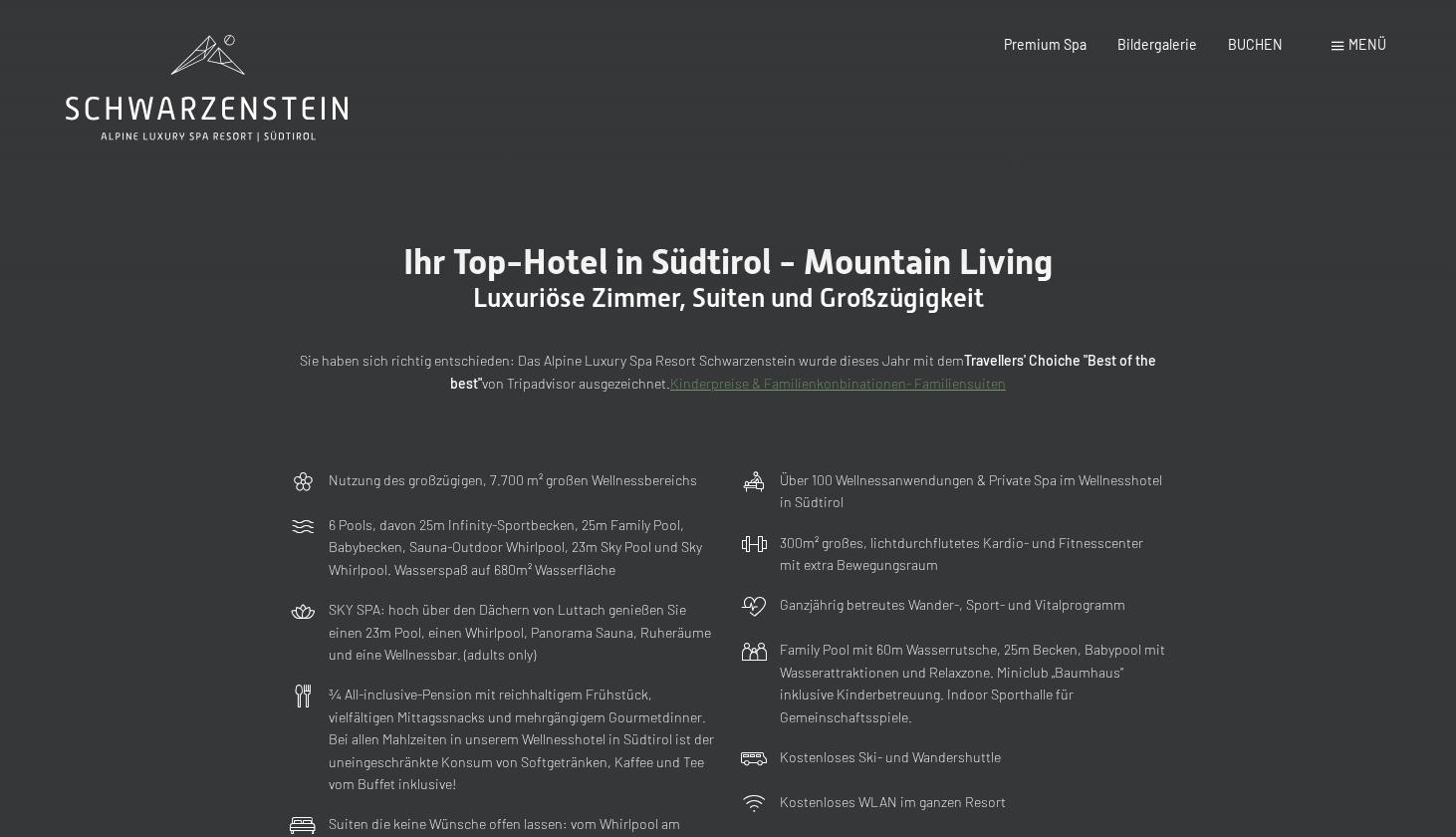 scroll, scrollTop: 0, scrollLeft: 0, axis: both 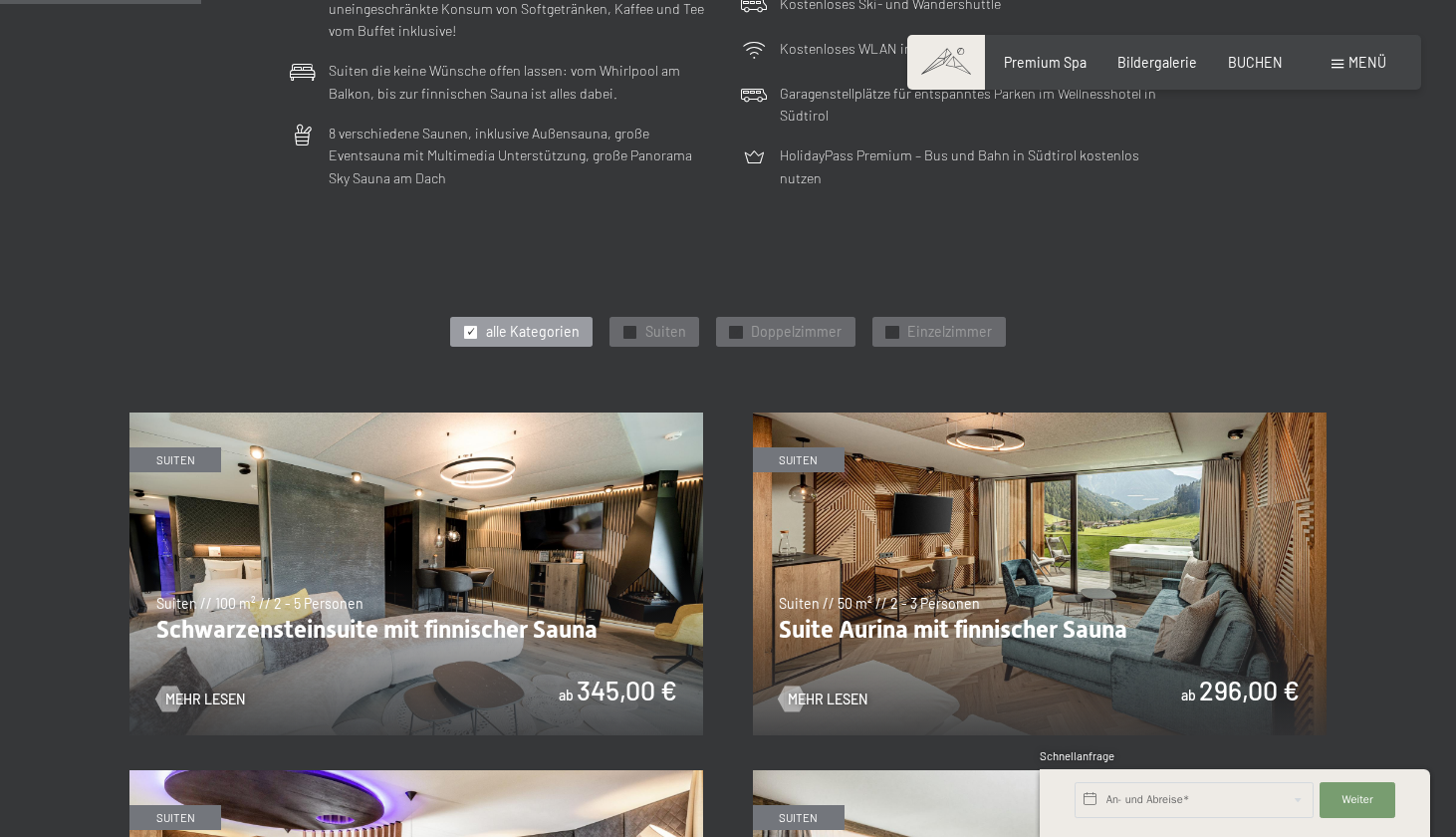 click at bounding box center [1040, 574] 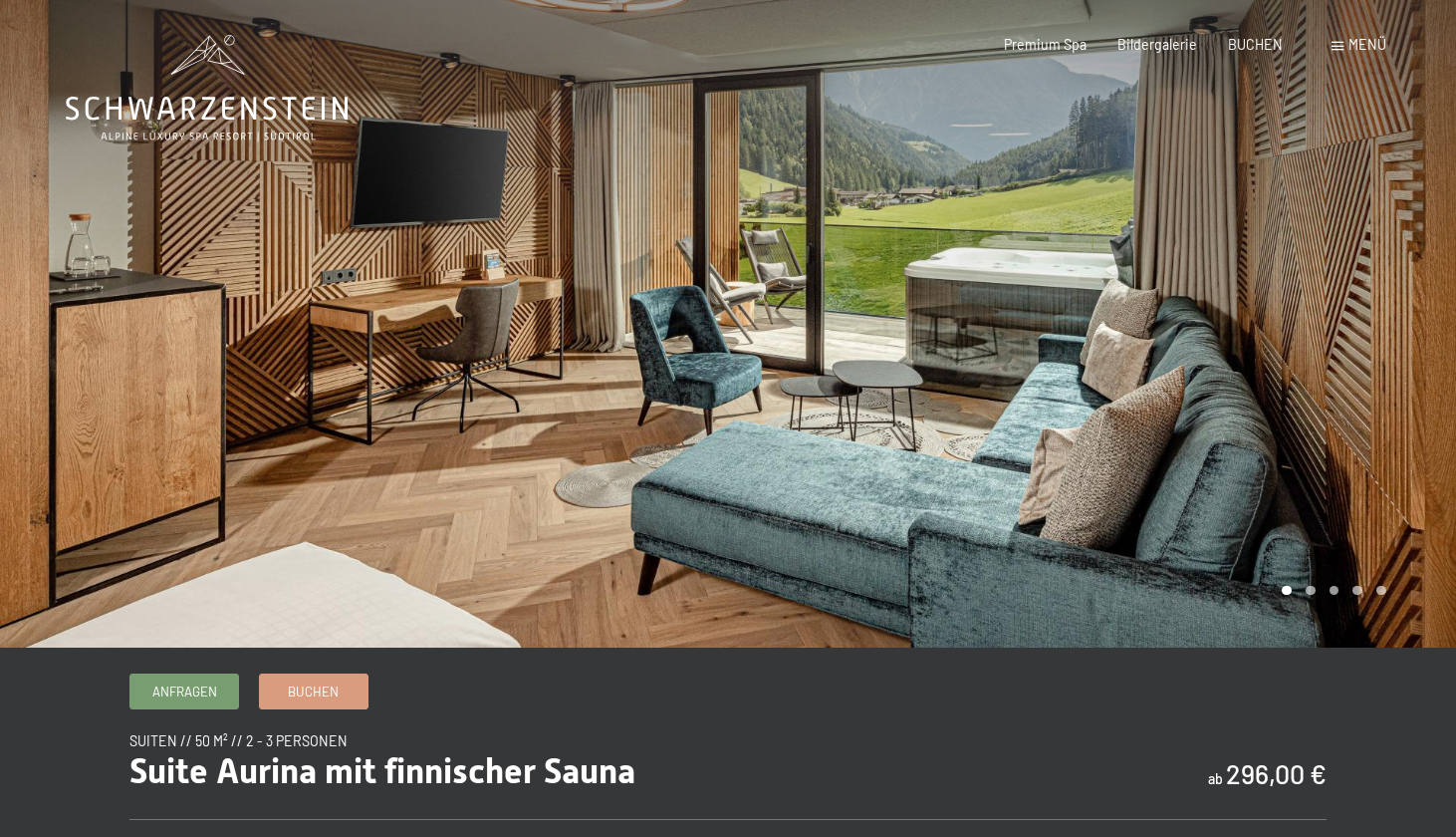 scroll, scrollTop: 0, scrollLeft: 0, axis: both 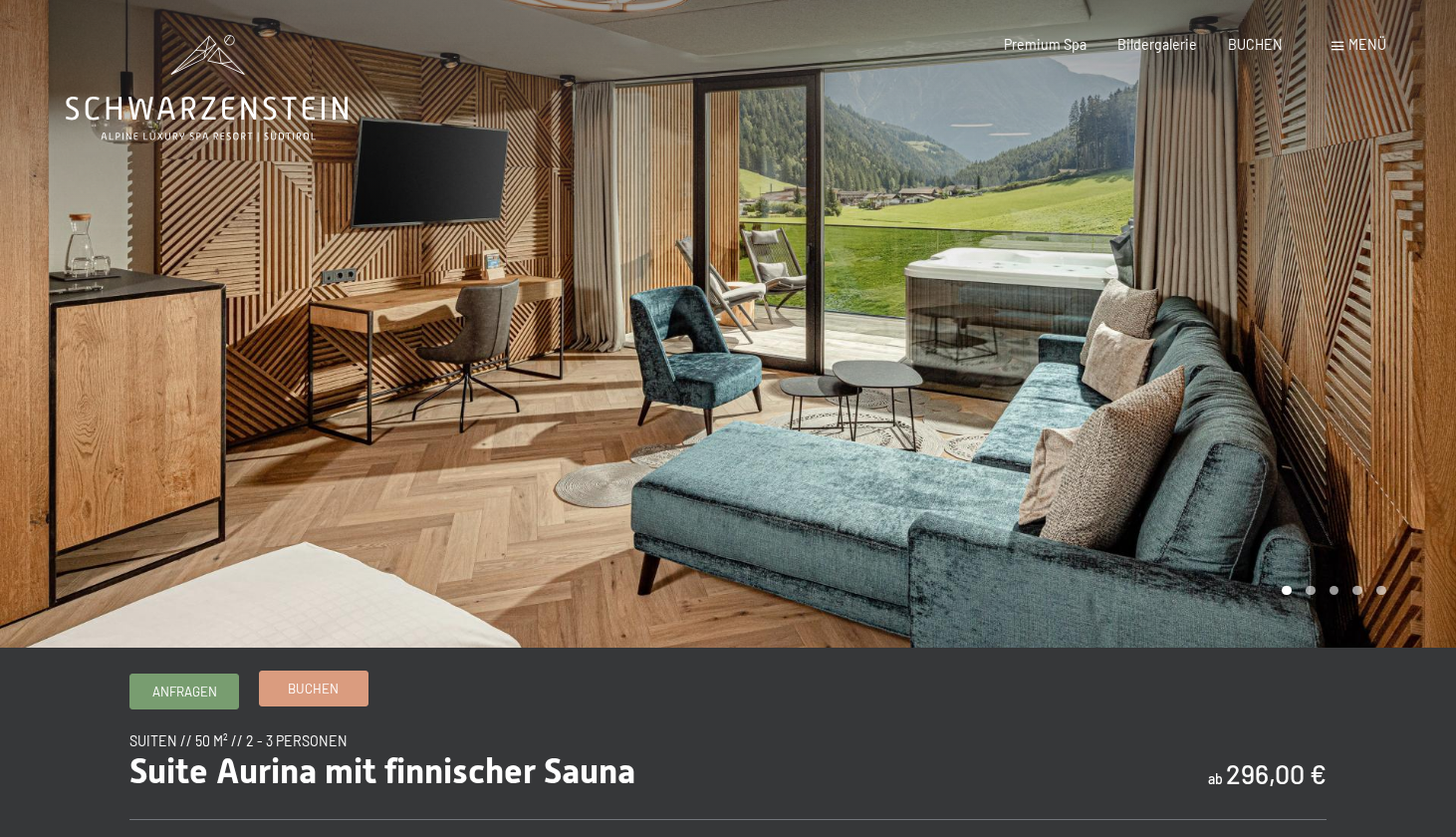 click on "Buchen" at bounding box center [313, 689] 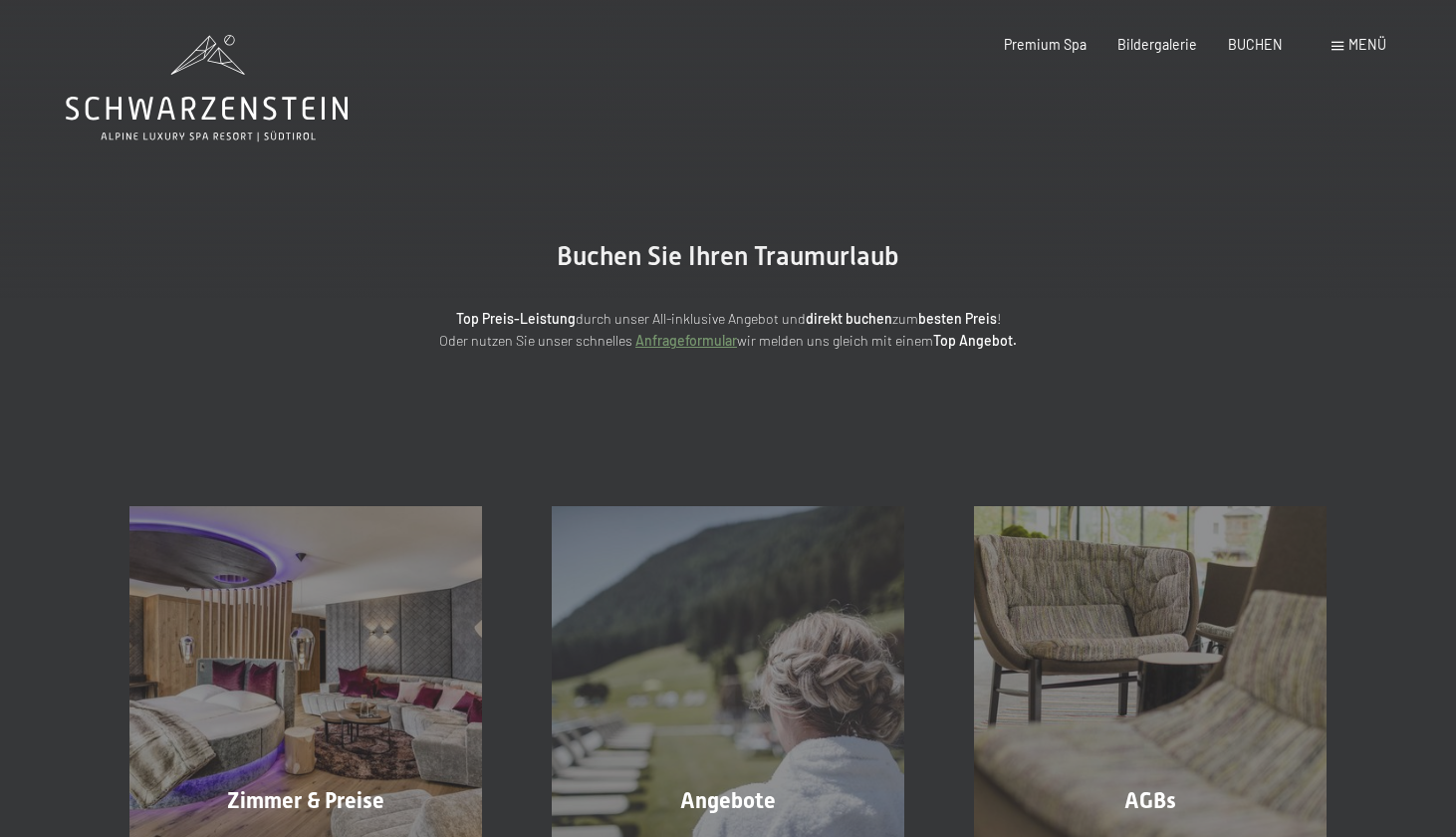 scroll, scrollTop: 0, scrollLeft: 0, axis: both 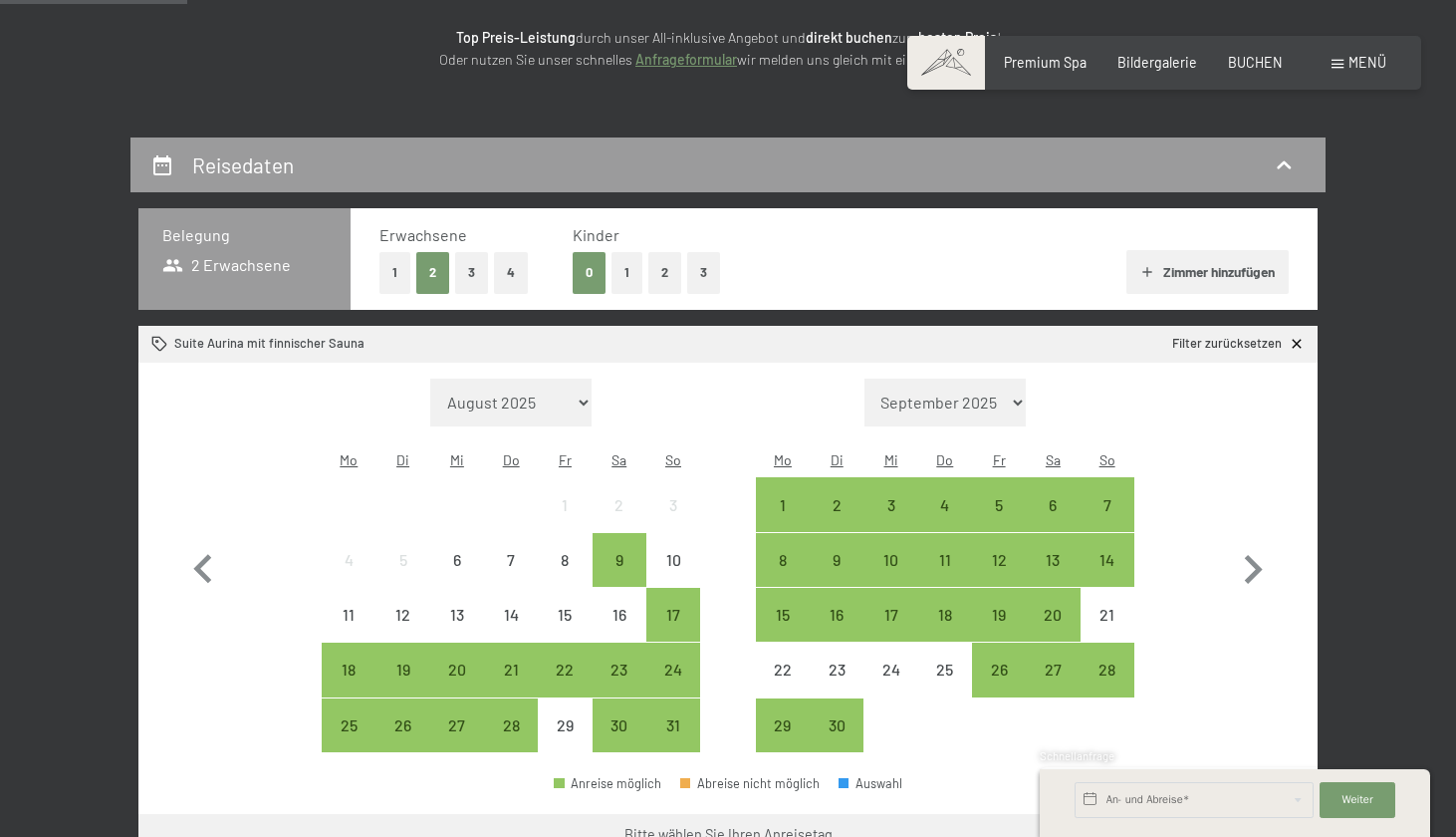 click on "1" at bounding box center (394, 272) 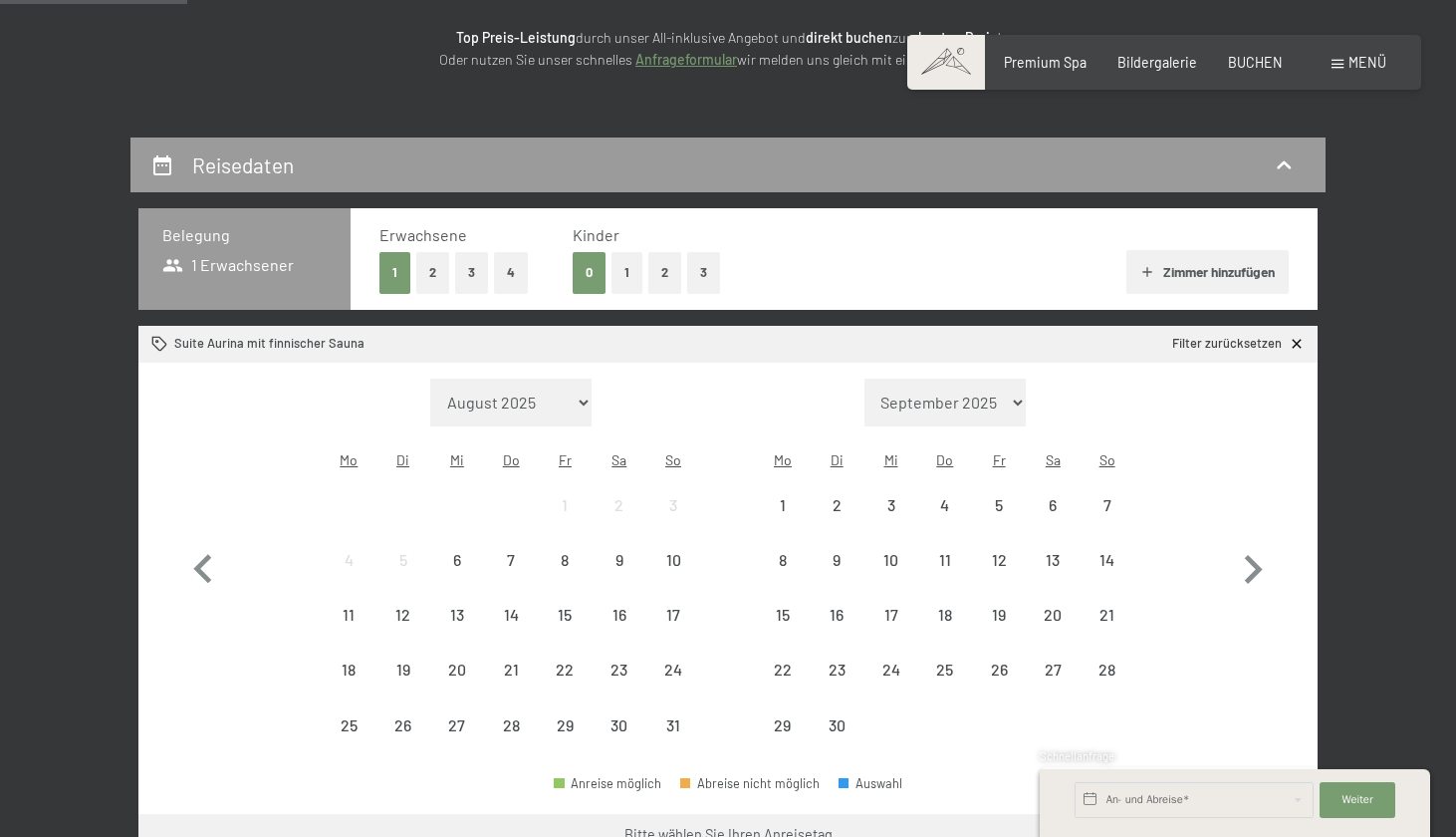click on "2" at bounding box center [664, 272] 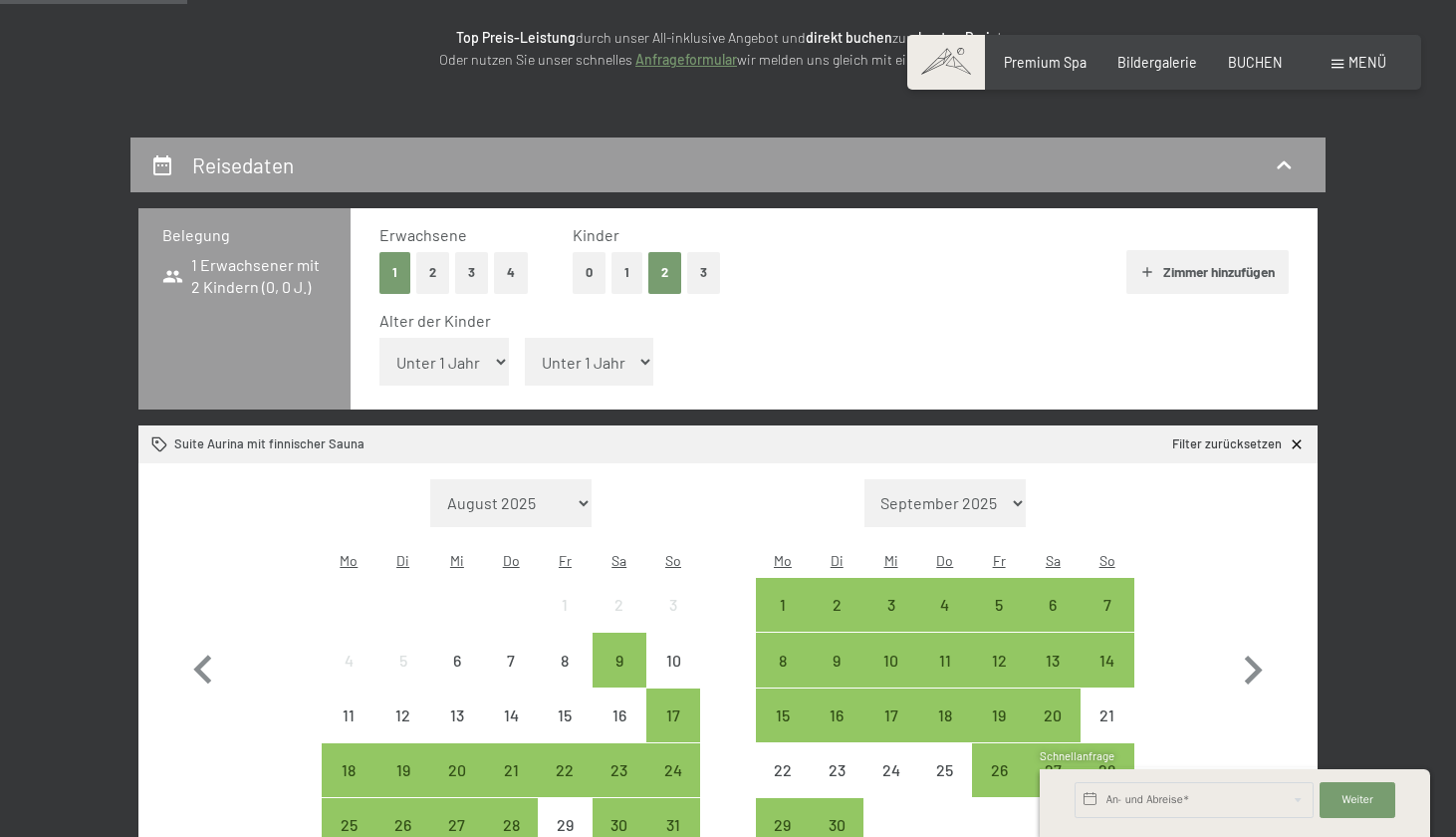 select on "15" 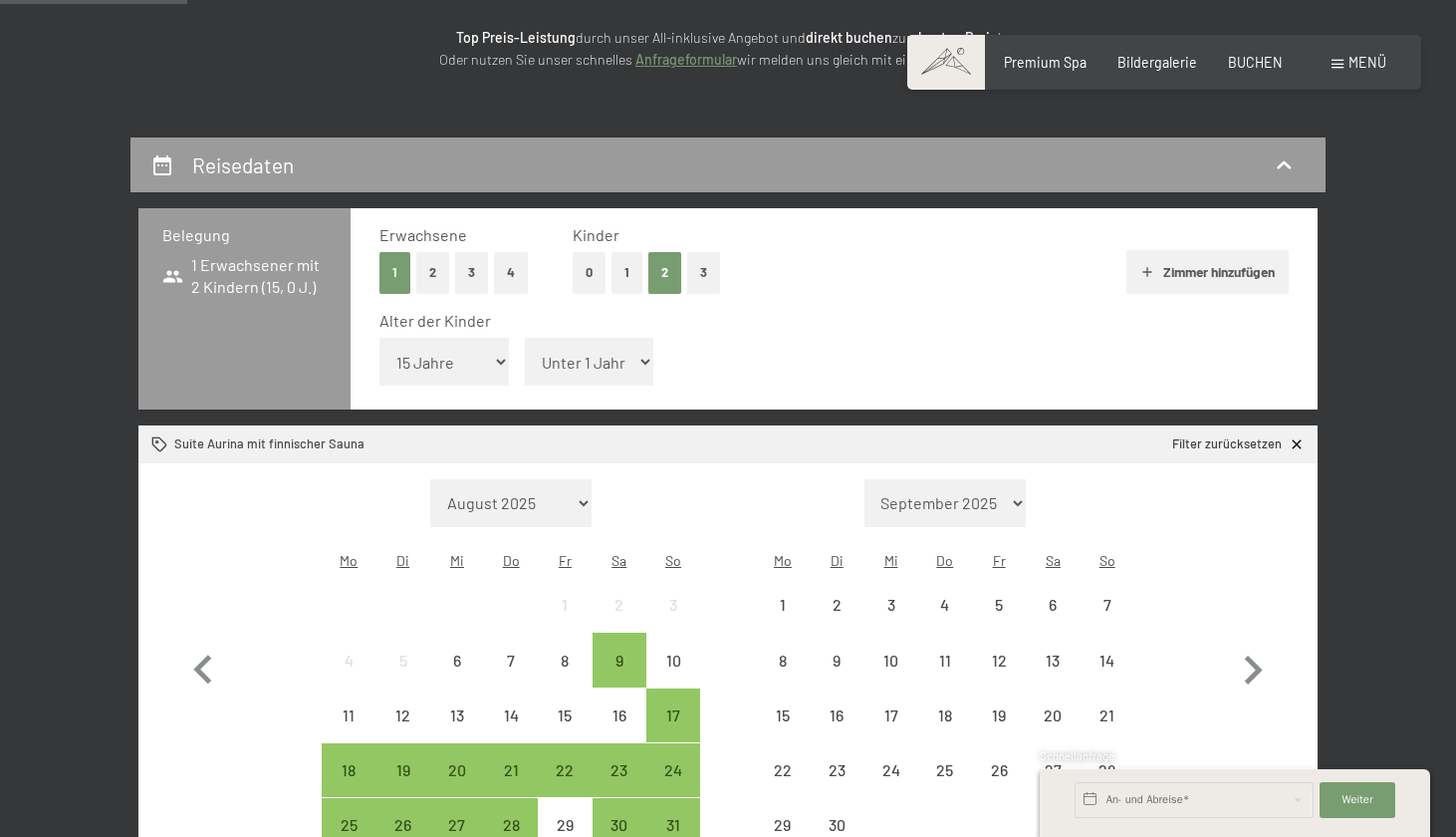 click on "Erwachsene 1 2 3 4 Kinder 0 1 2 3   Zimmer hinzufügen Alter der Kinder Unter 1 Jahr 1 Jahr 2 Jahre 3 Jahre 4 Jahre 5 Jahre 6 Jahre 7 Jahre 8 Jahre 9 Jahre 10 Jahre 11 Jahre 12 Jahre 13 Jahre 14 Jahre 15 Jahre 16 Jahre 17 Jahre Unter 1 Jahr 1 Jahr 2 Jahre 3 Jahre 4 Jahre 5 Jahre 6 Jahre 7 Jahre 8 Jahre 9 Jahre 10 Jahre 11 Jahre 12 Jahre 13 Jahre 14 Jahre 15 Jahre 16 Jahre 17 Jahre" at bounding box center (834, 309) 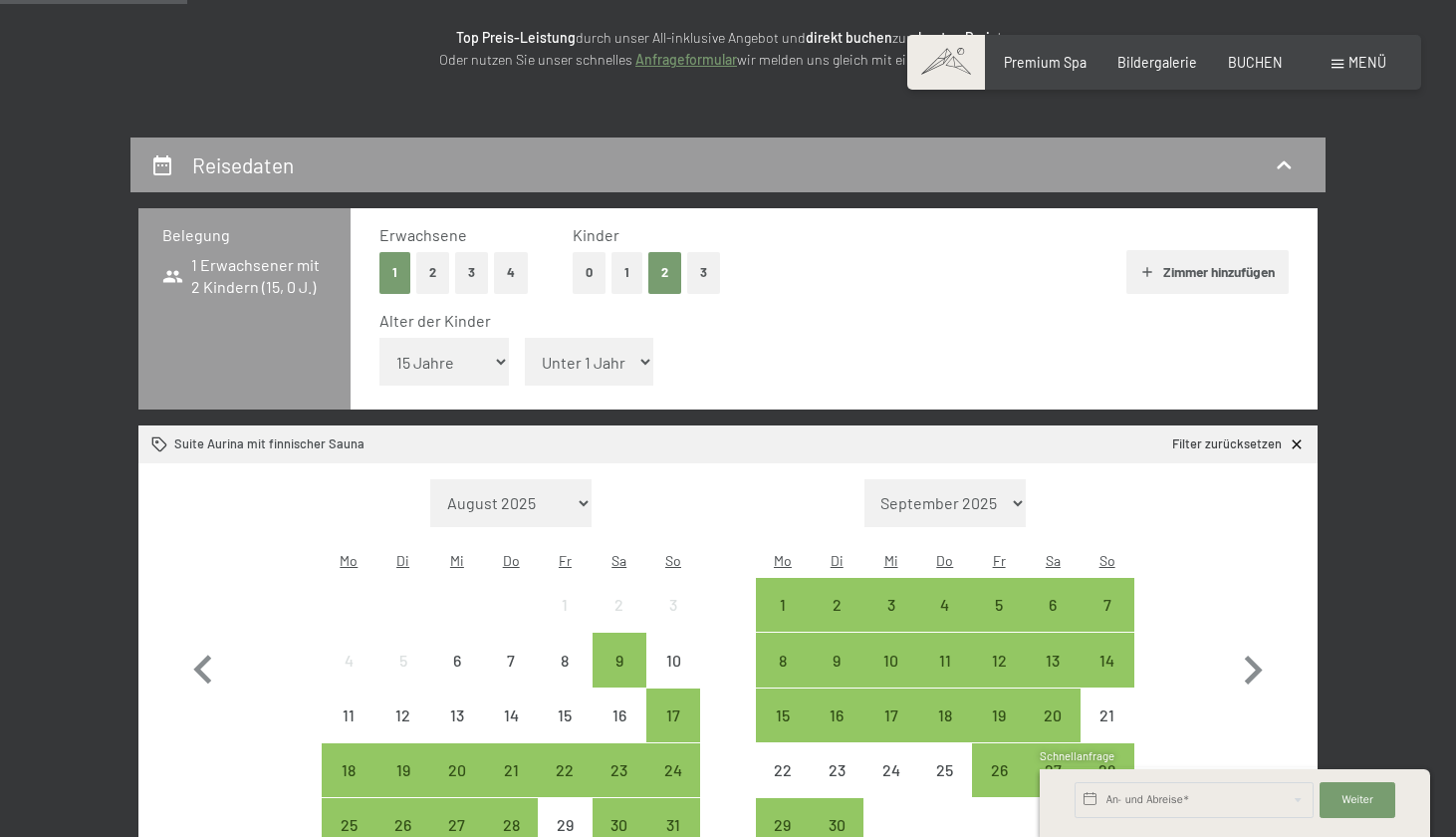 select on "17" 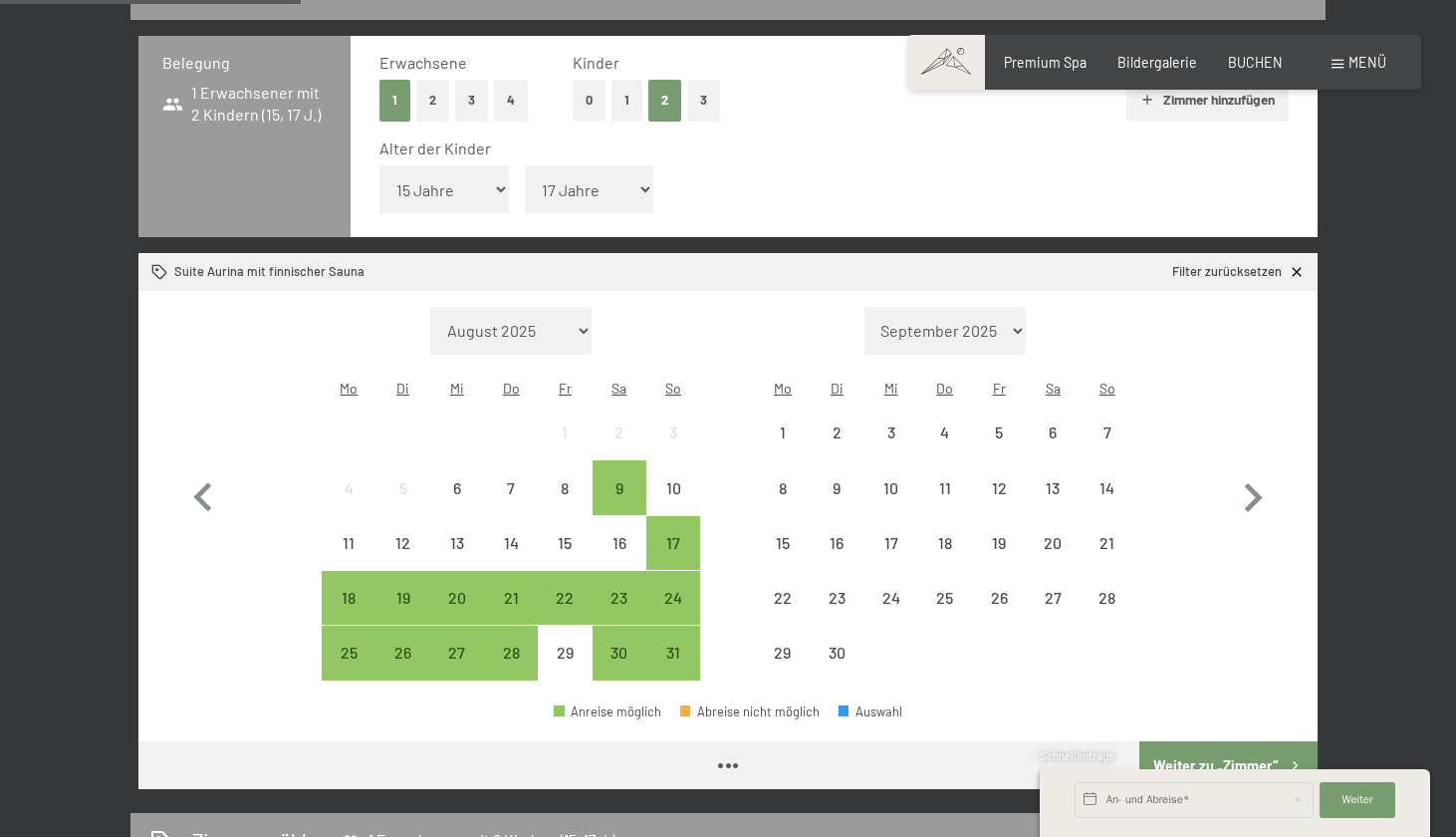 scroll, scrollTop: 454, scrollLeft: 0, axis: vertical 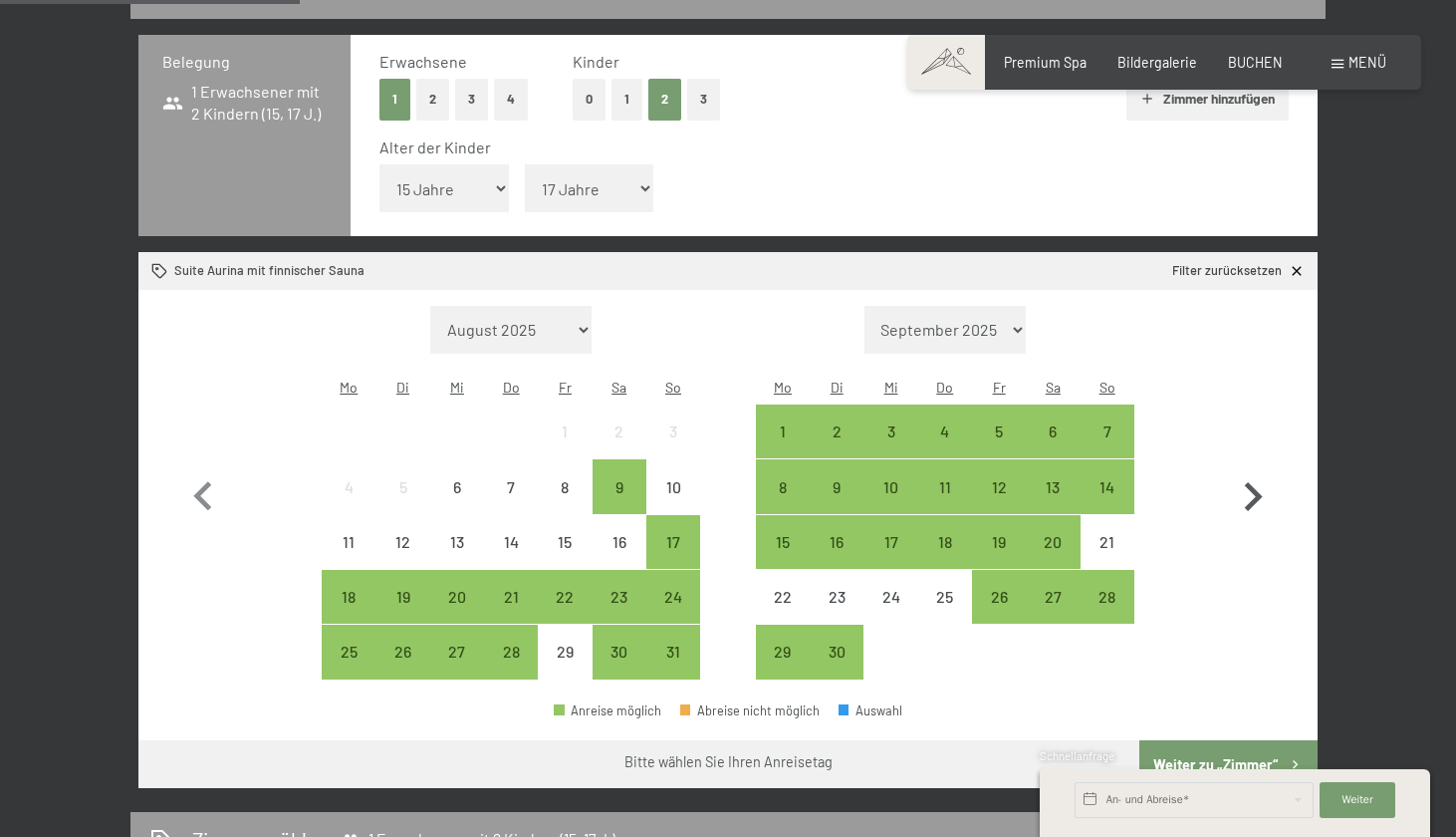 click 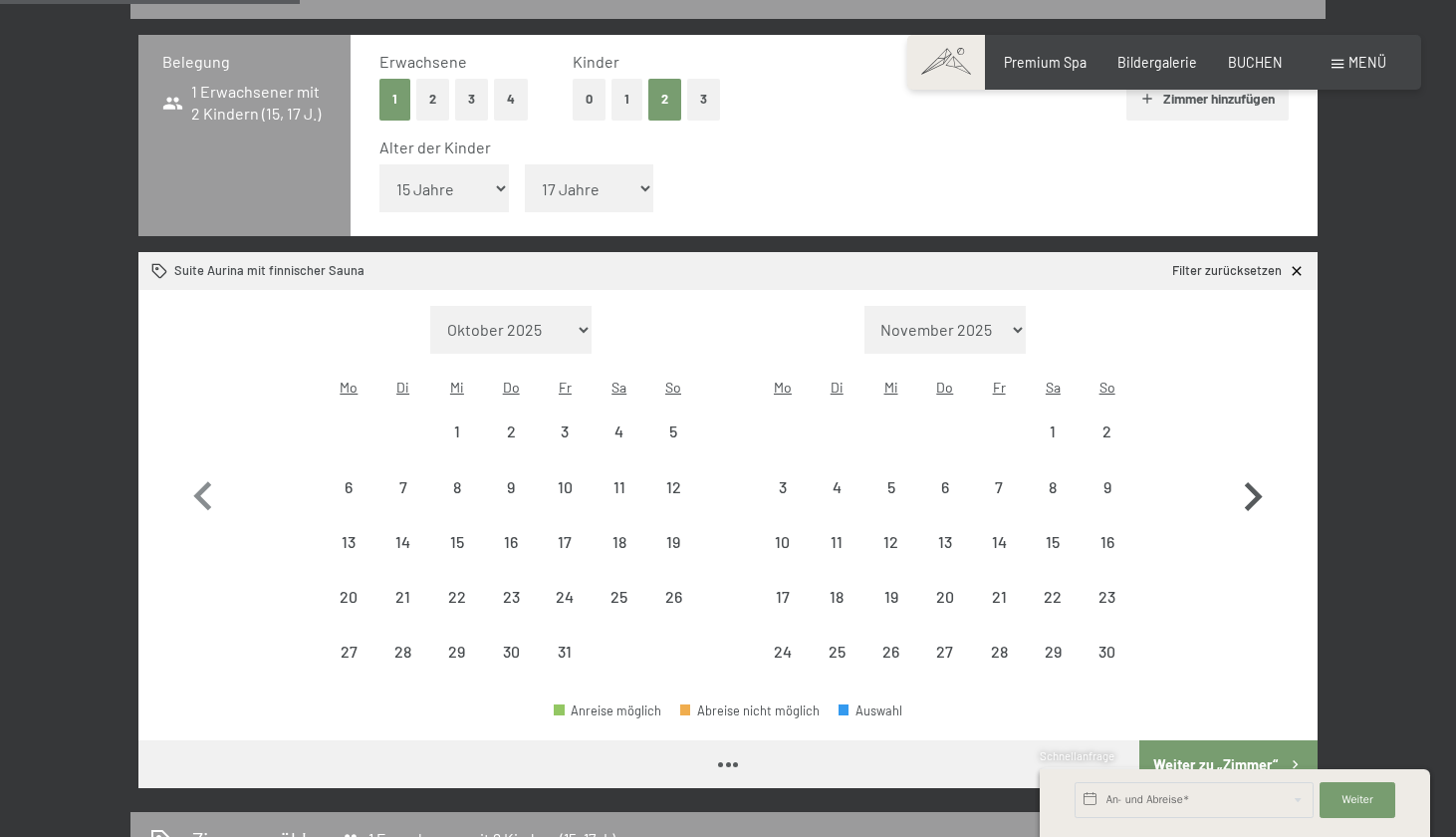 select on "2025-10-01" 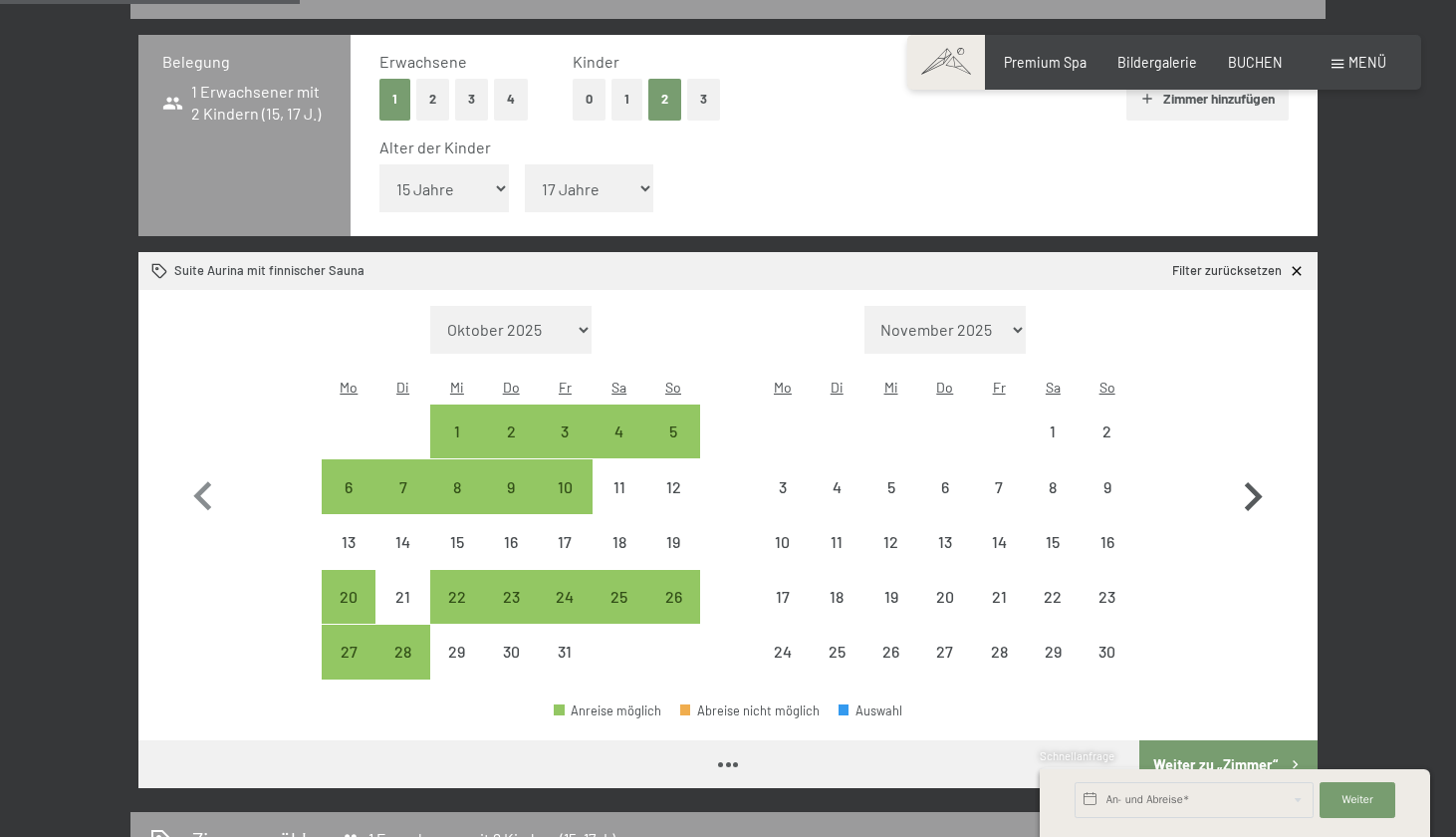 click 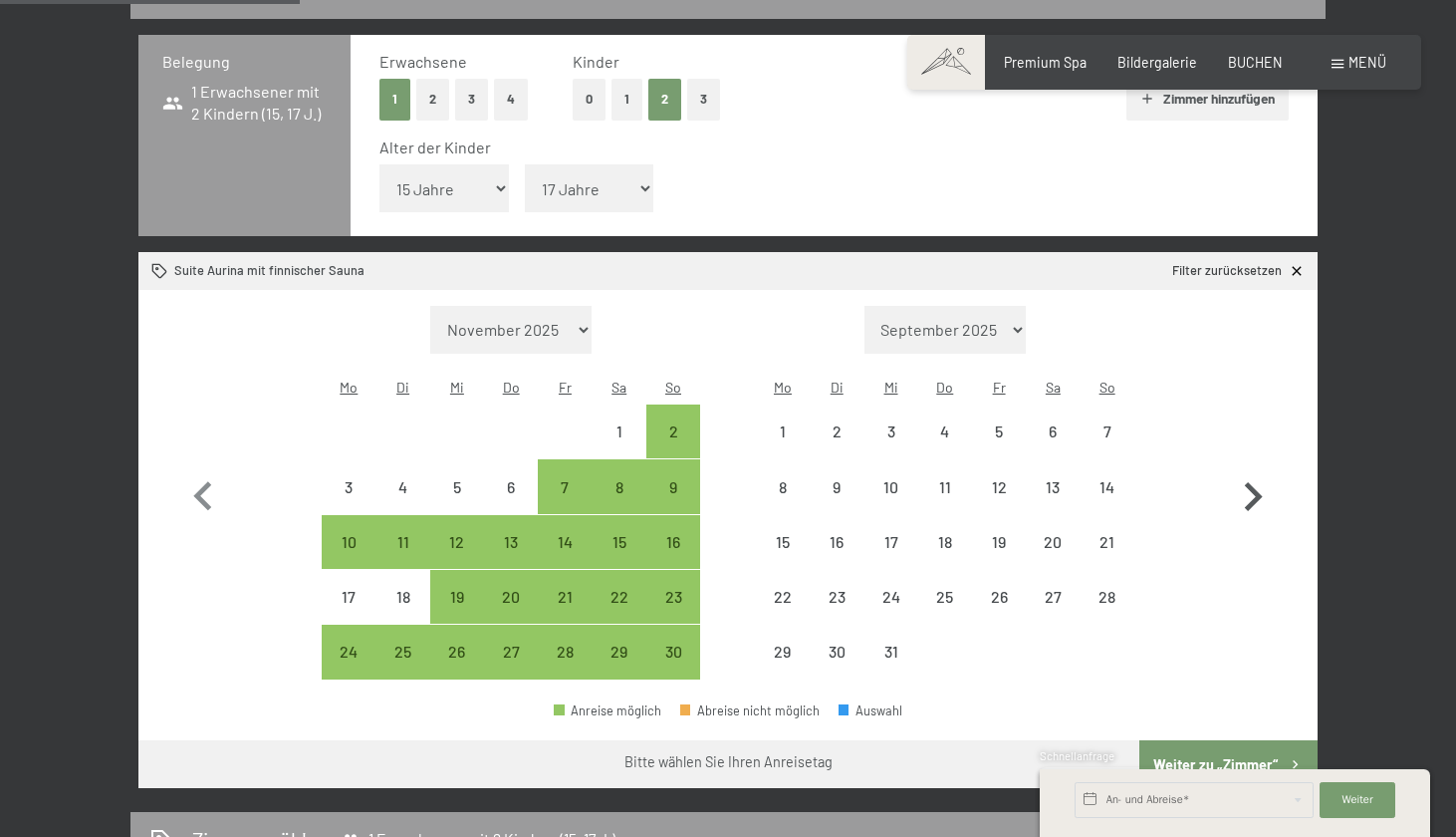 select on "2025-11-01" 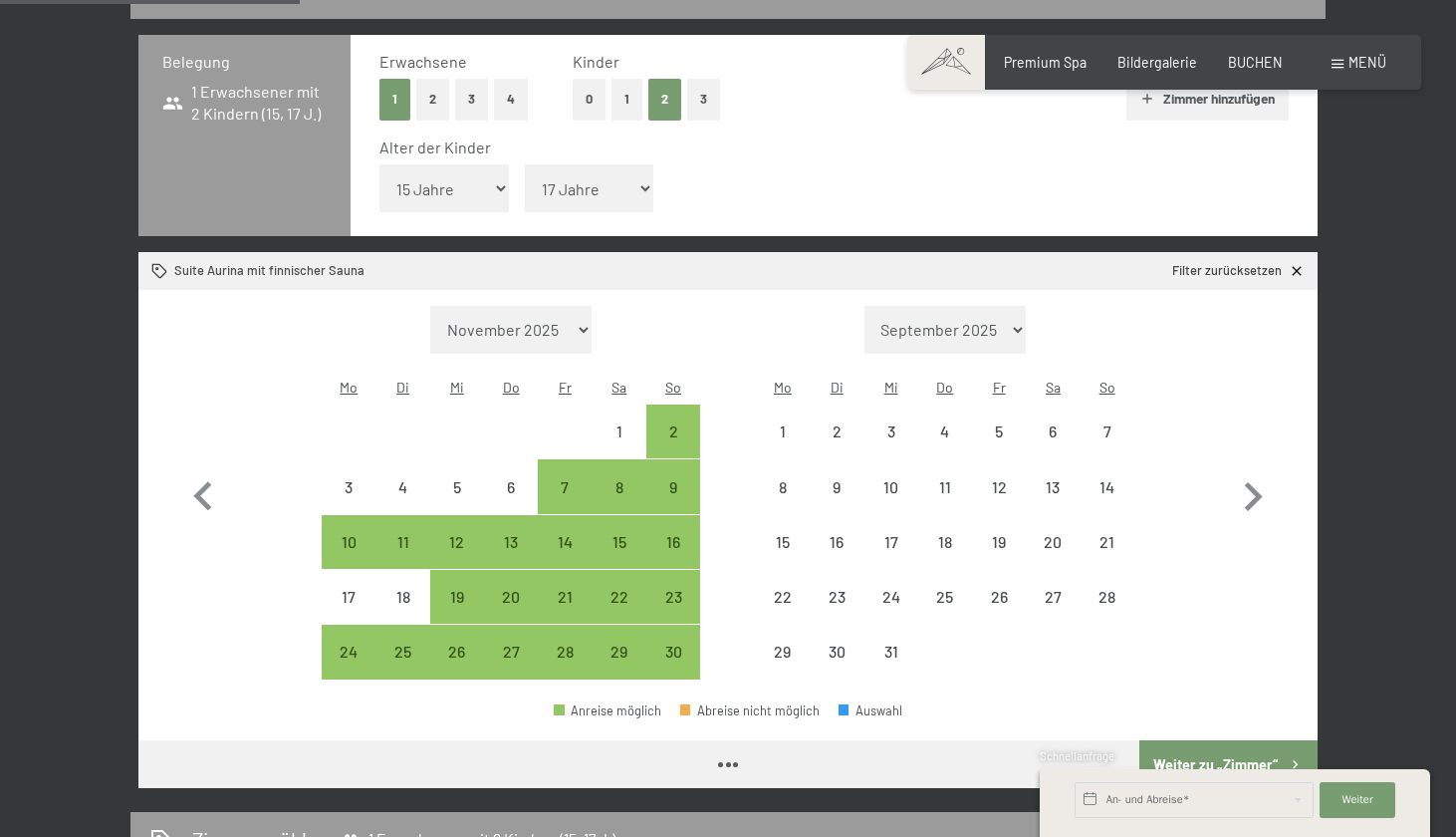 select on "2025-11-01" 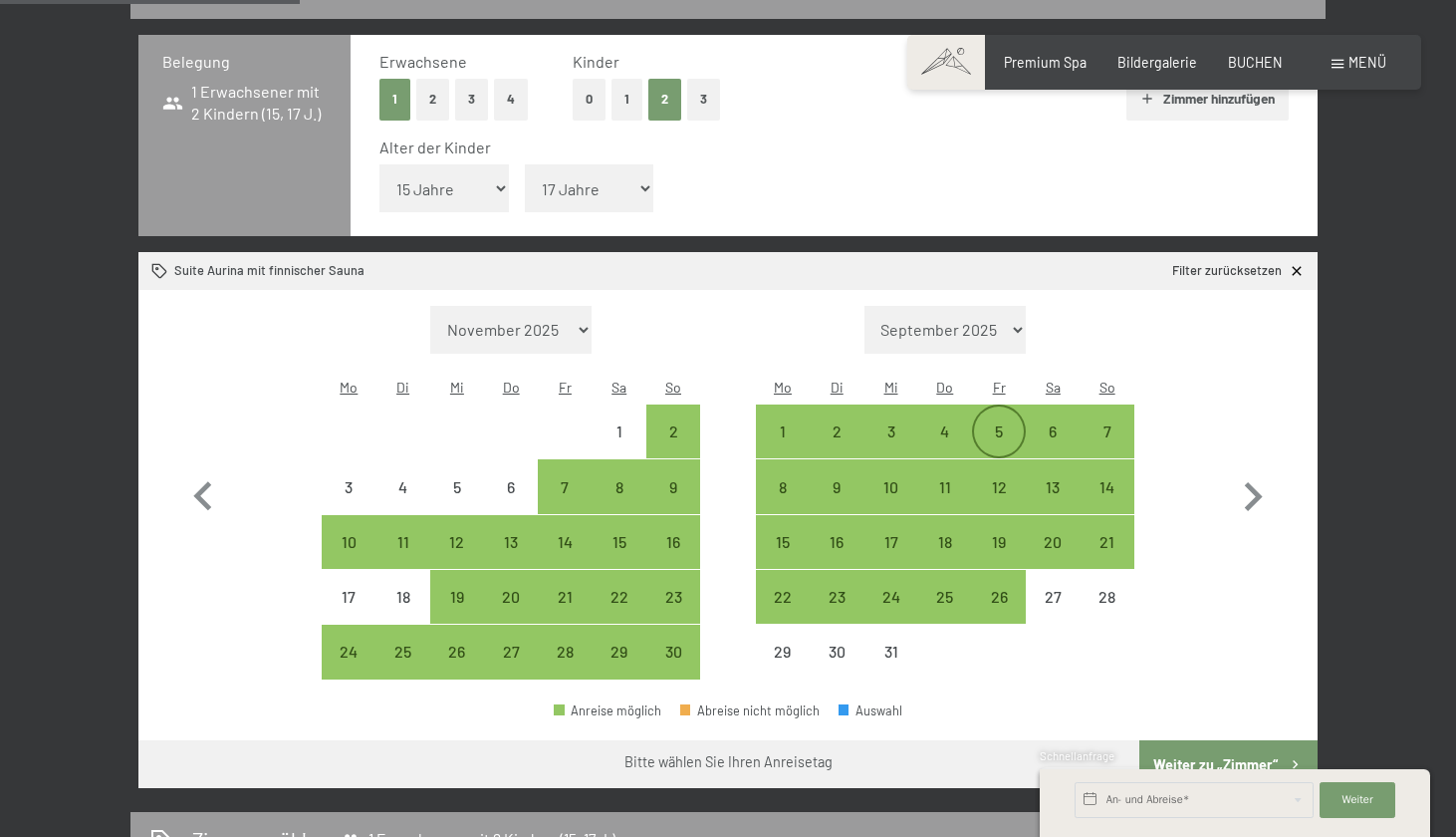 click on "5" at bounding box center (999, 448) 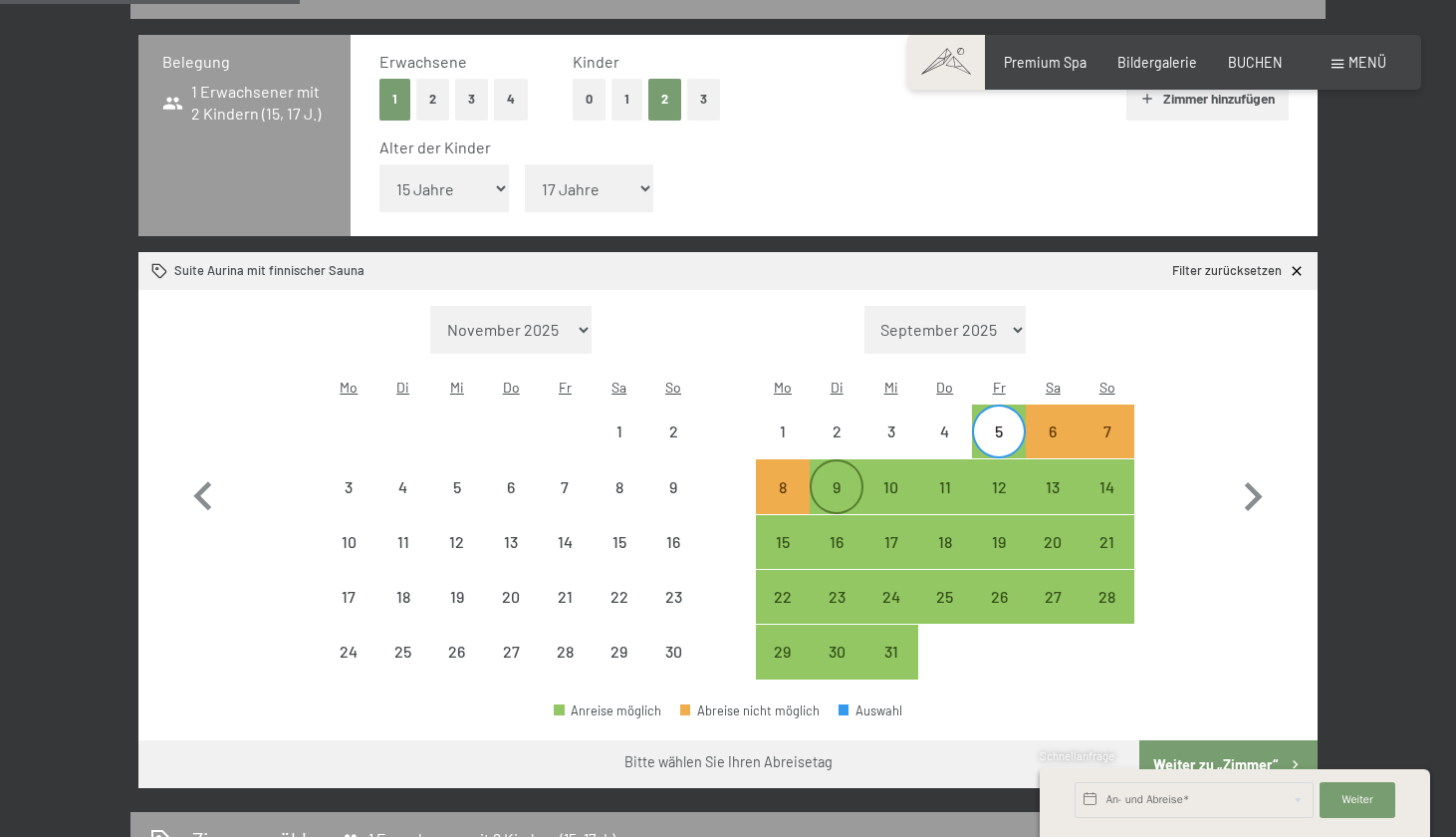 click on "9" at bounding box center [837, 504] 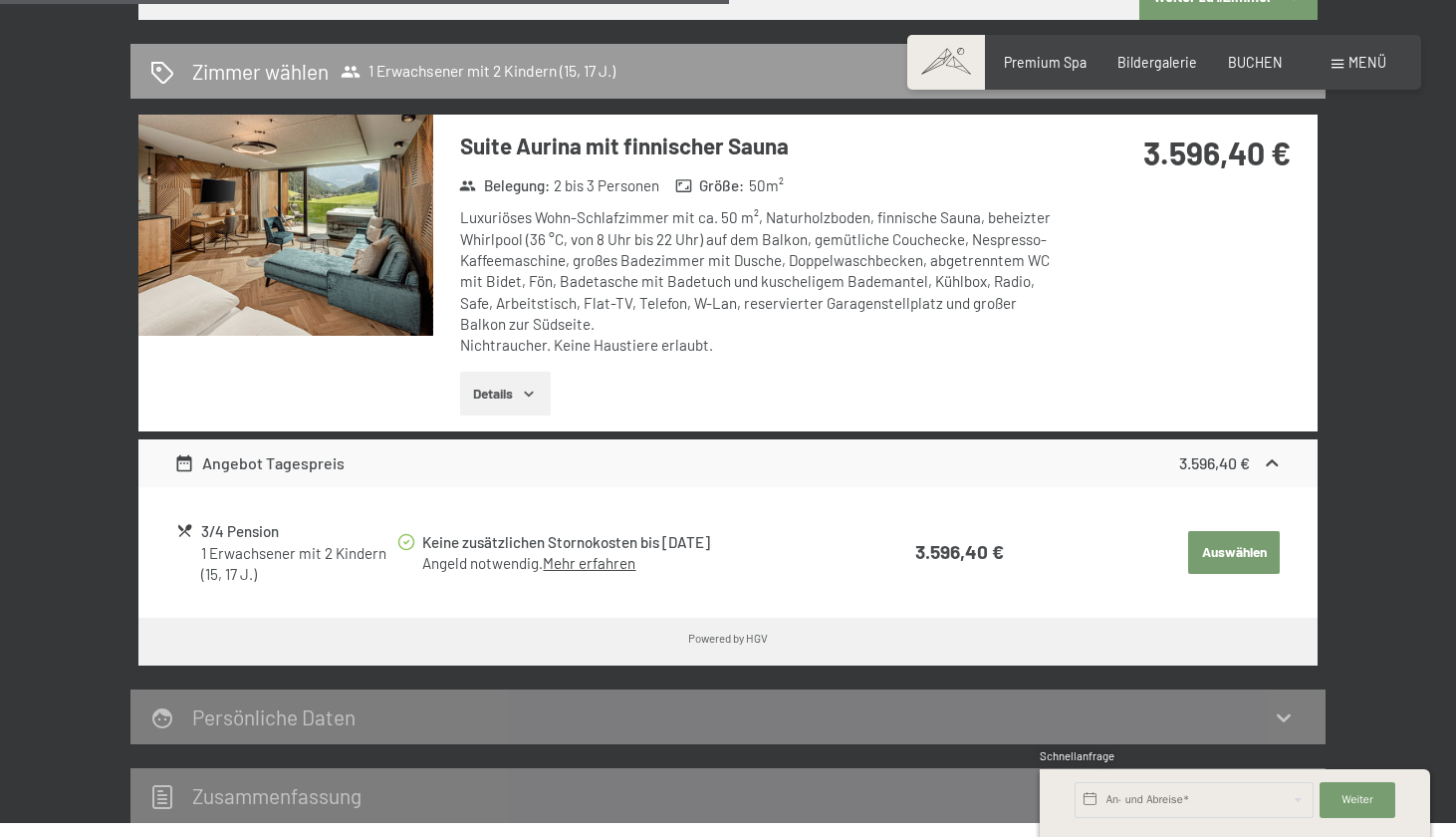 scroll, scrollTop: 1224, scrollLeft: 0, axis: vertical 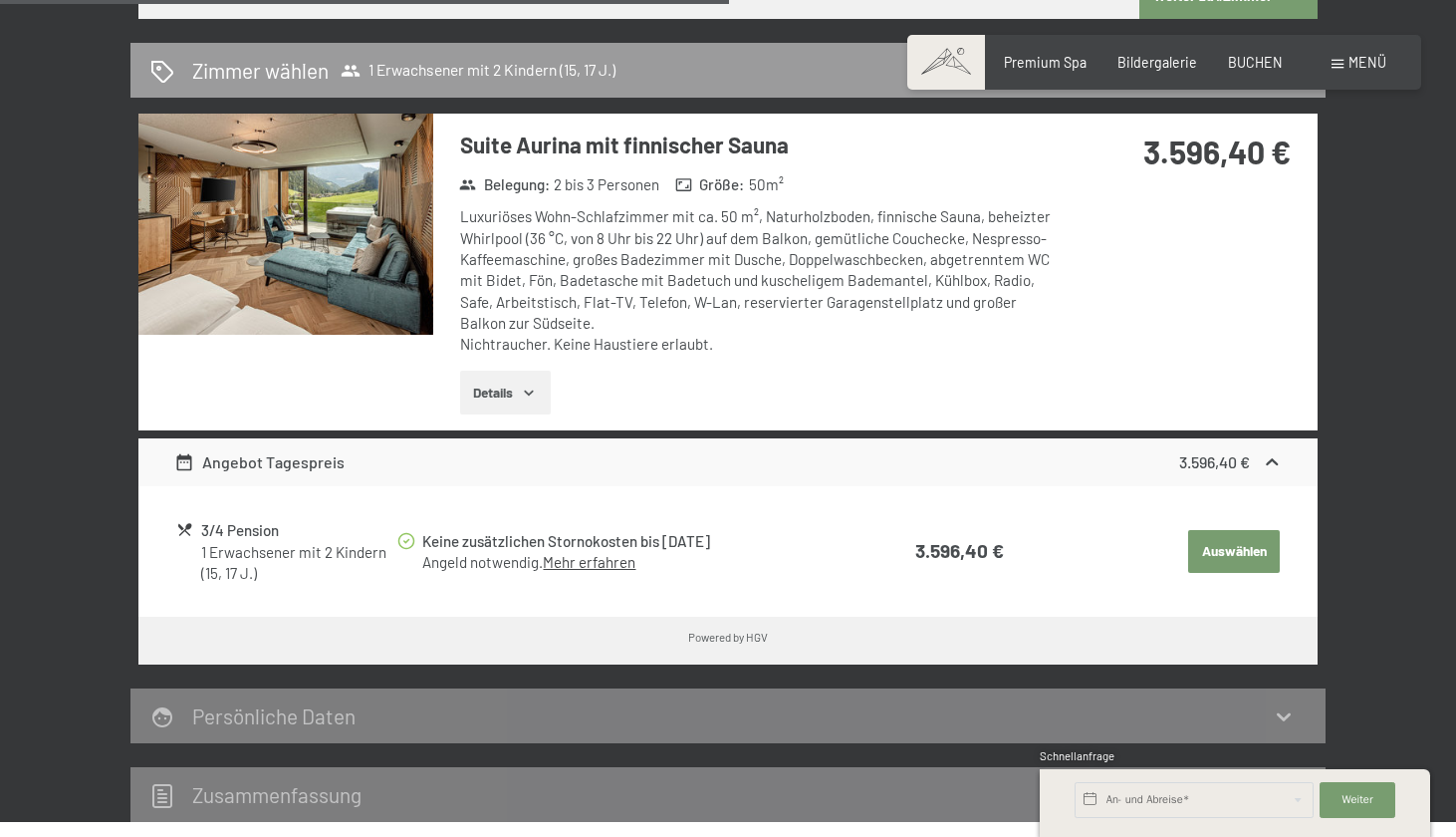 click on "Details" at bounding box center [505, 393] 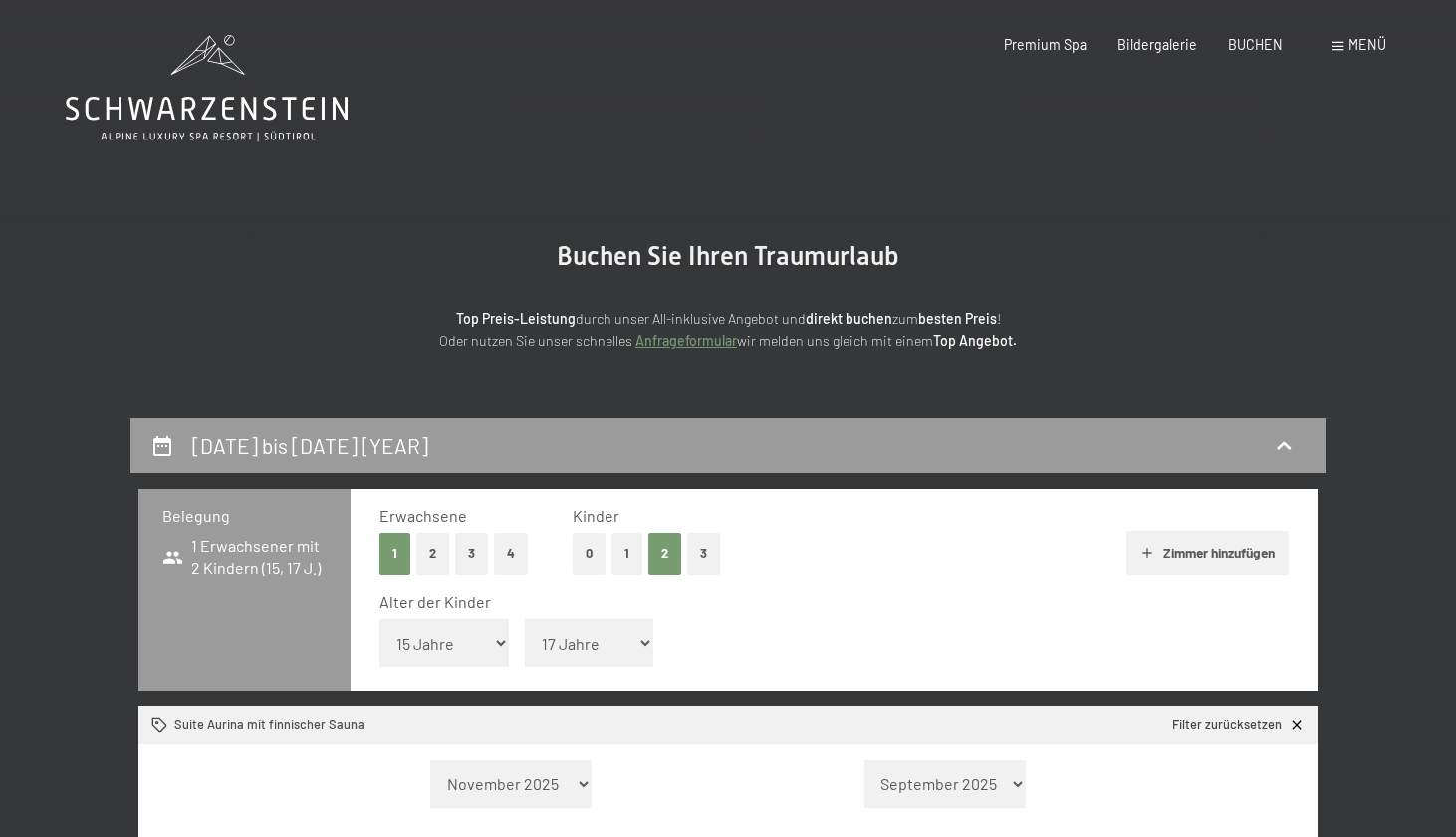 scroll, scrollTop: 0, scrollLeft: 0, axis: both 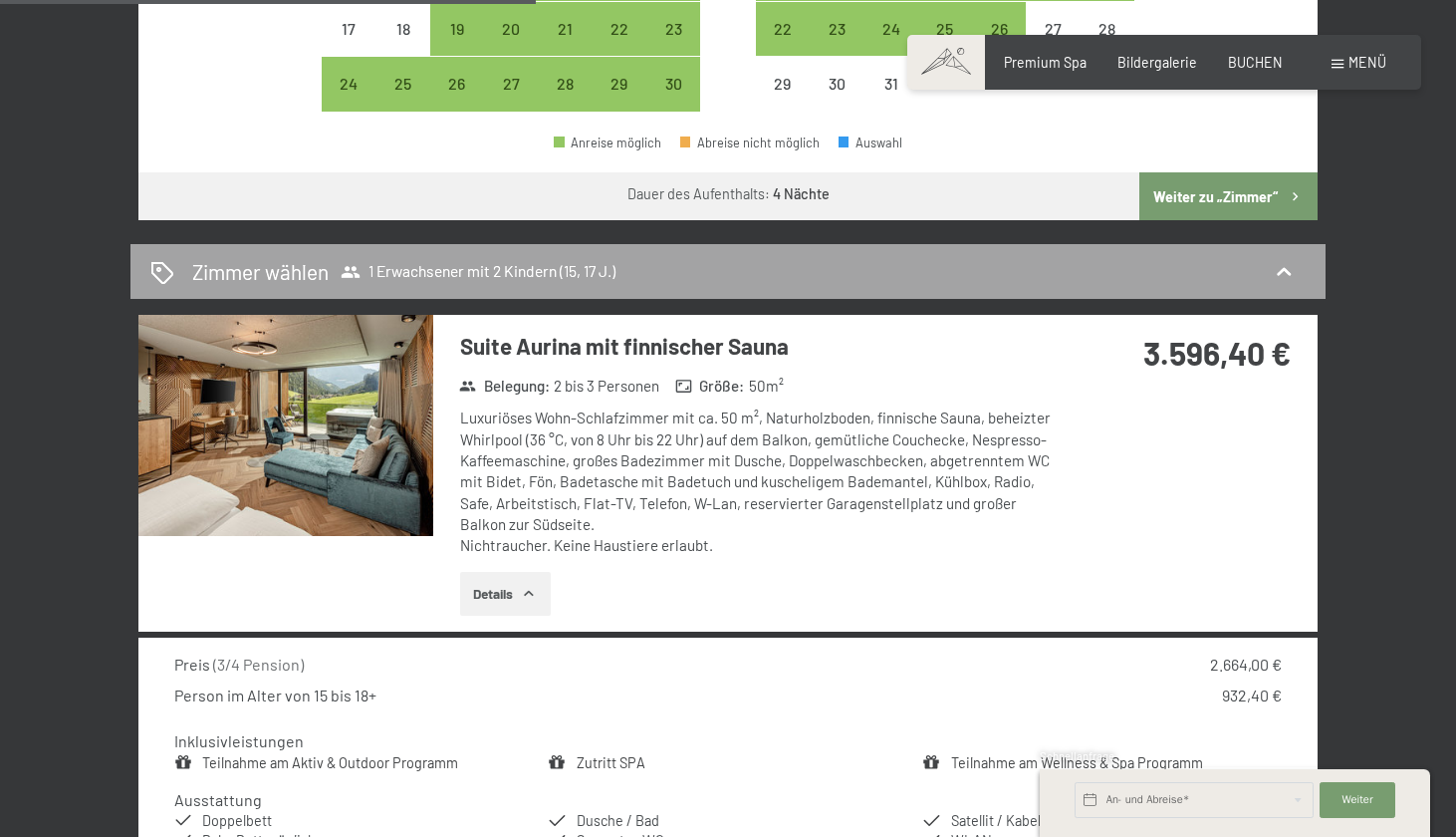 click on "Zimmer wählen 1 Erwachsener mit 2 Kindern (15, 17 J.)" at bounding box center (728, 271) 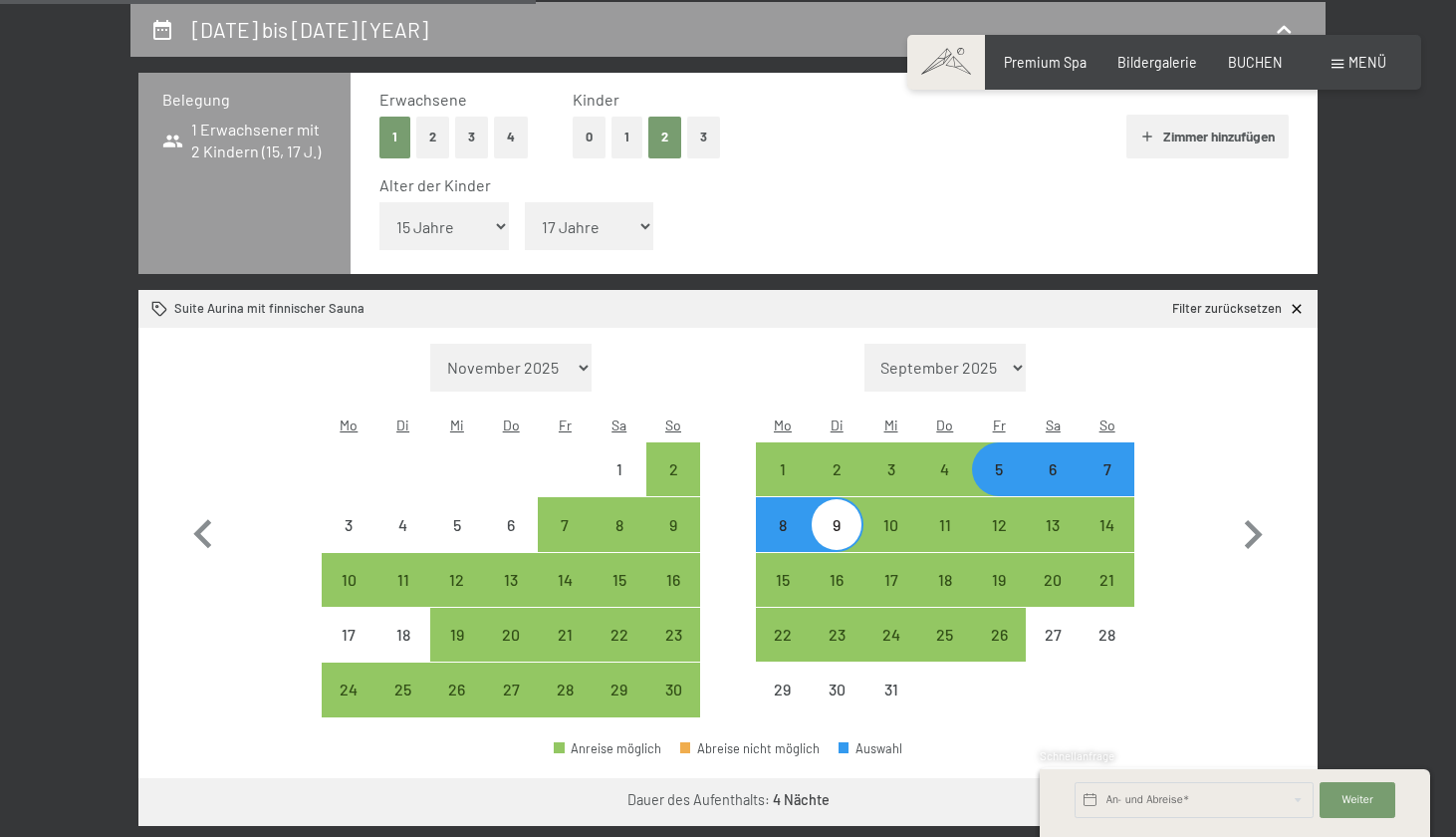 select on "2025-11-01" 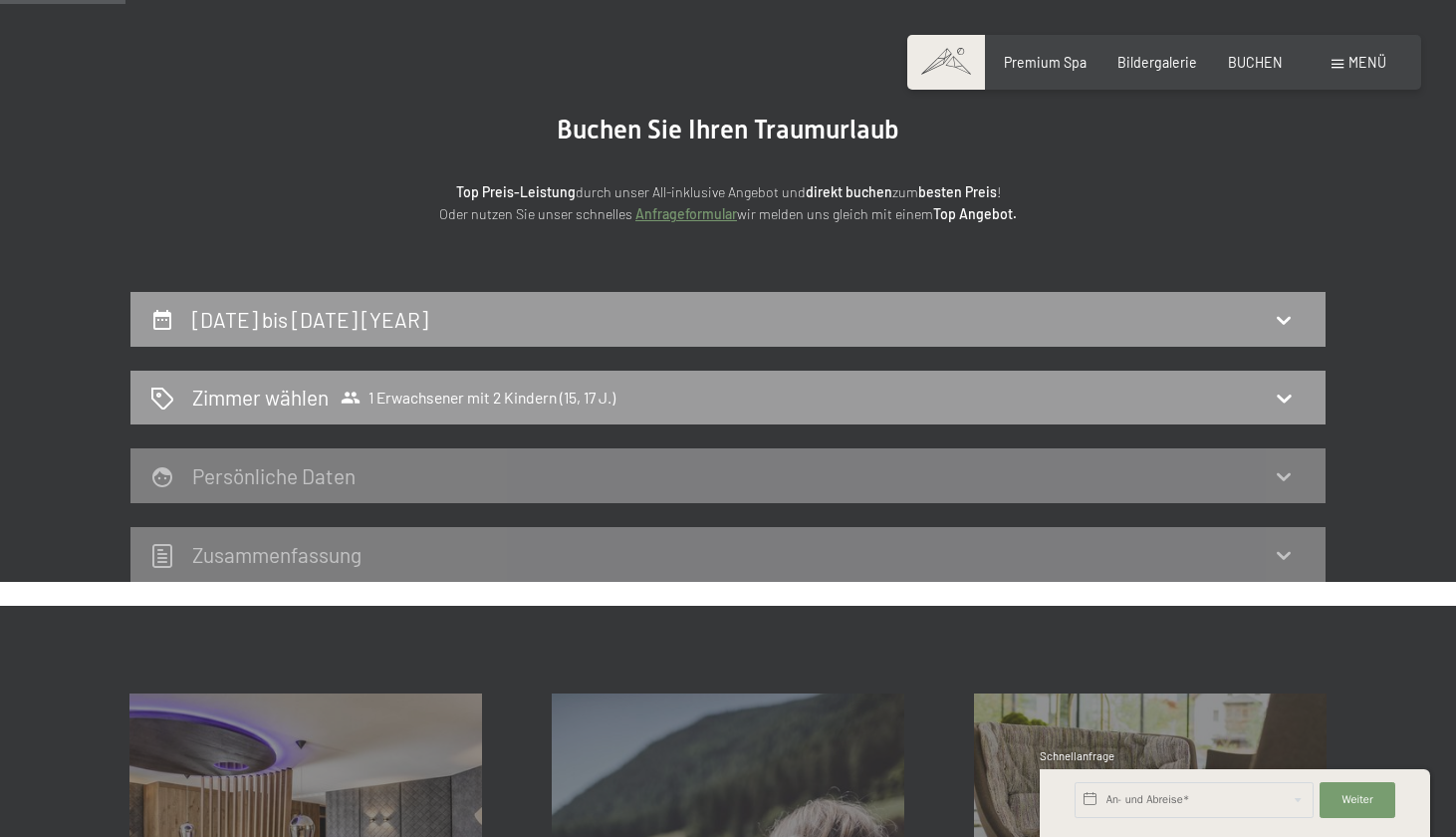 scroll, scrollTop: 78, scrollLeft: 0, axis: vertical 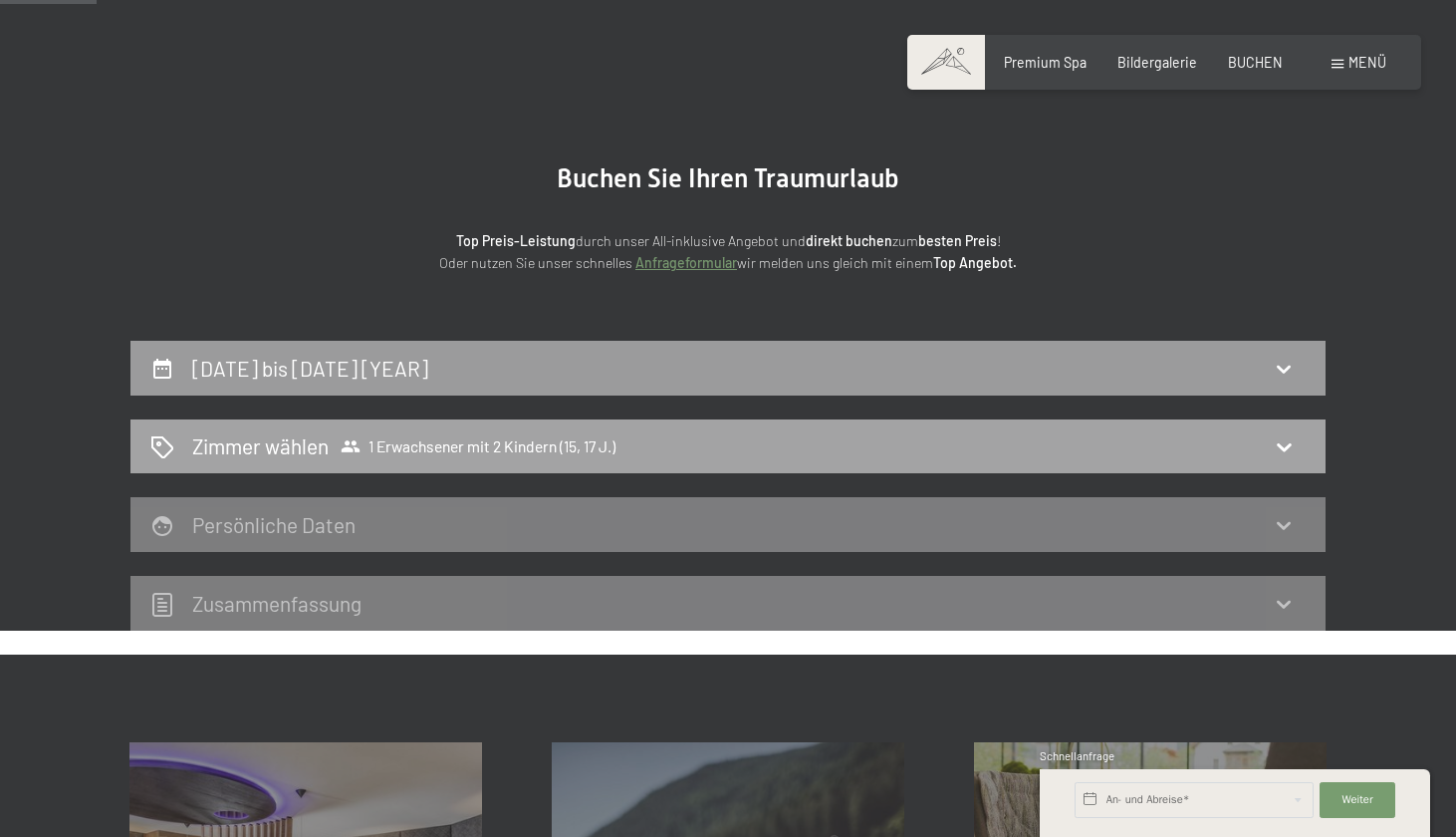click on "Zimmer wählen 1 Erwachsener mit 2 Kindern (15, 17 J.)" at bounding box center (728, 445) 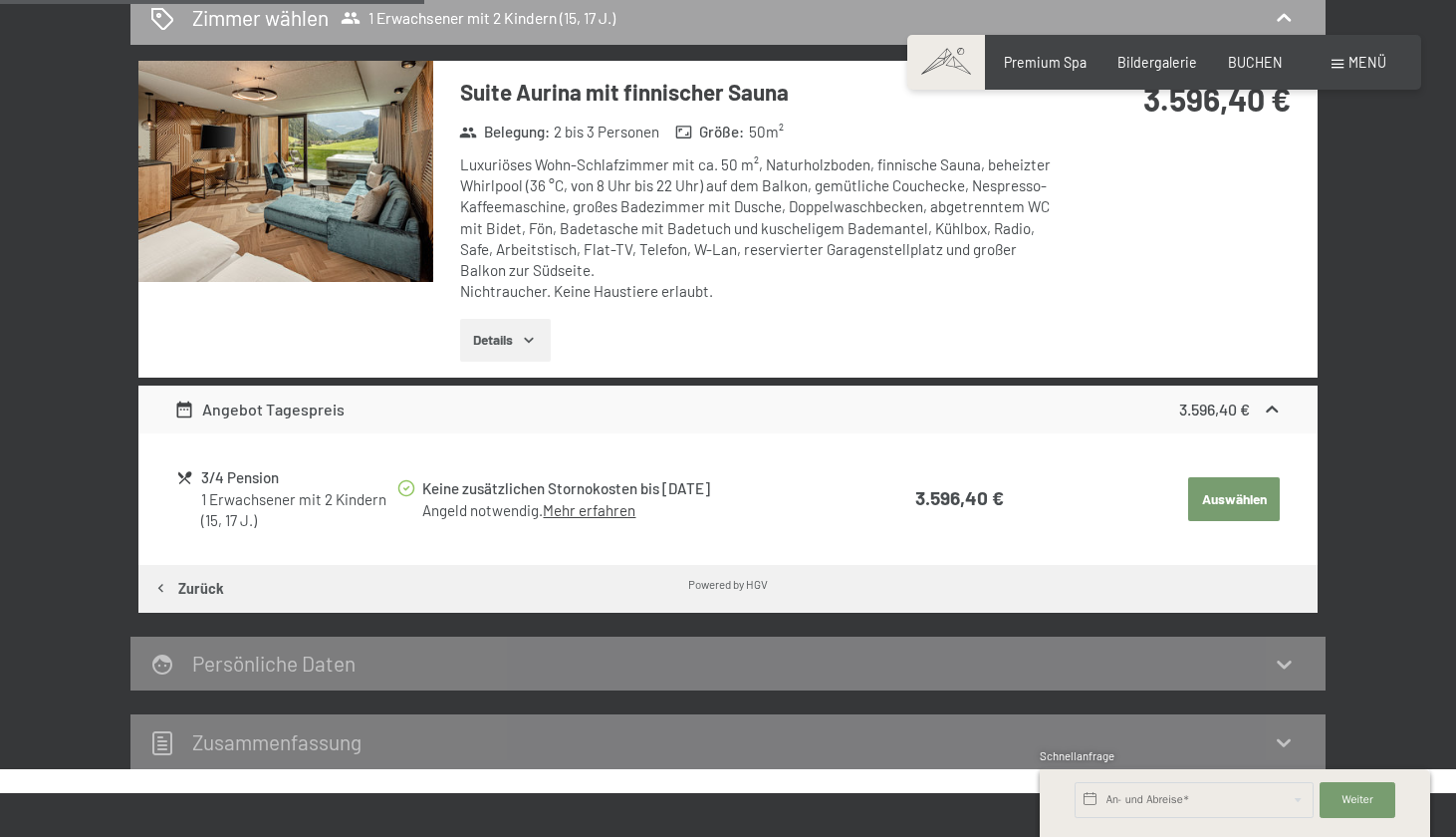 scroll, scrollTop: 509, scrollLeft: 0, axis: vertical 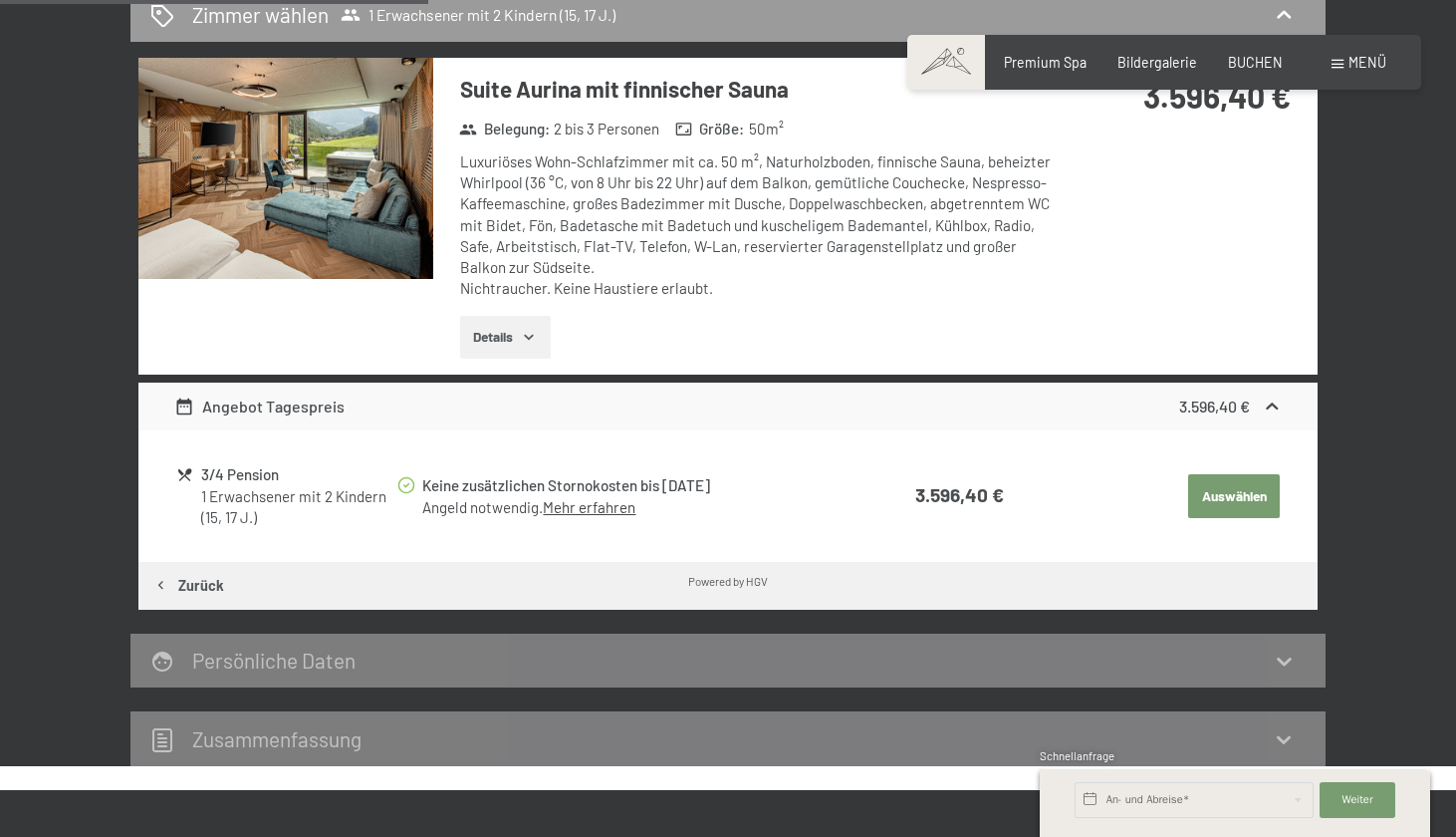 click on "Zurück" at bounding box center [188, 586] 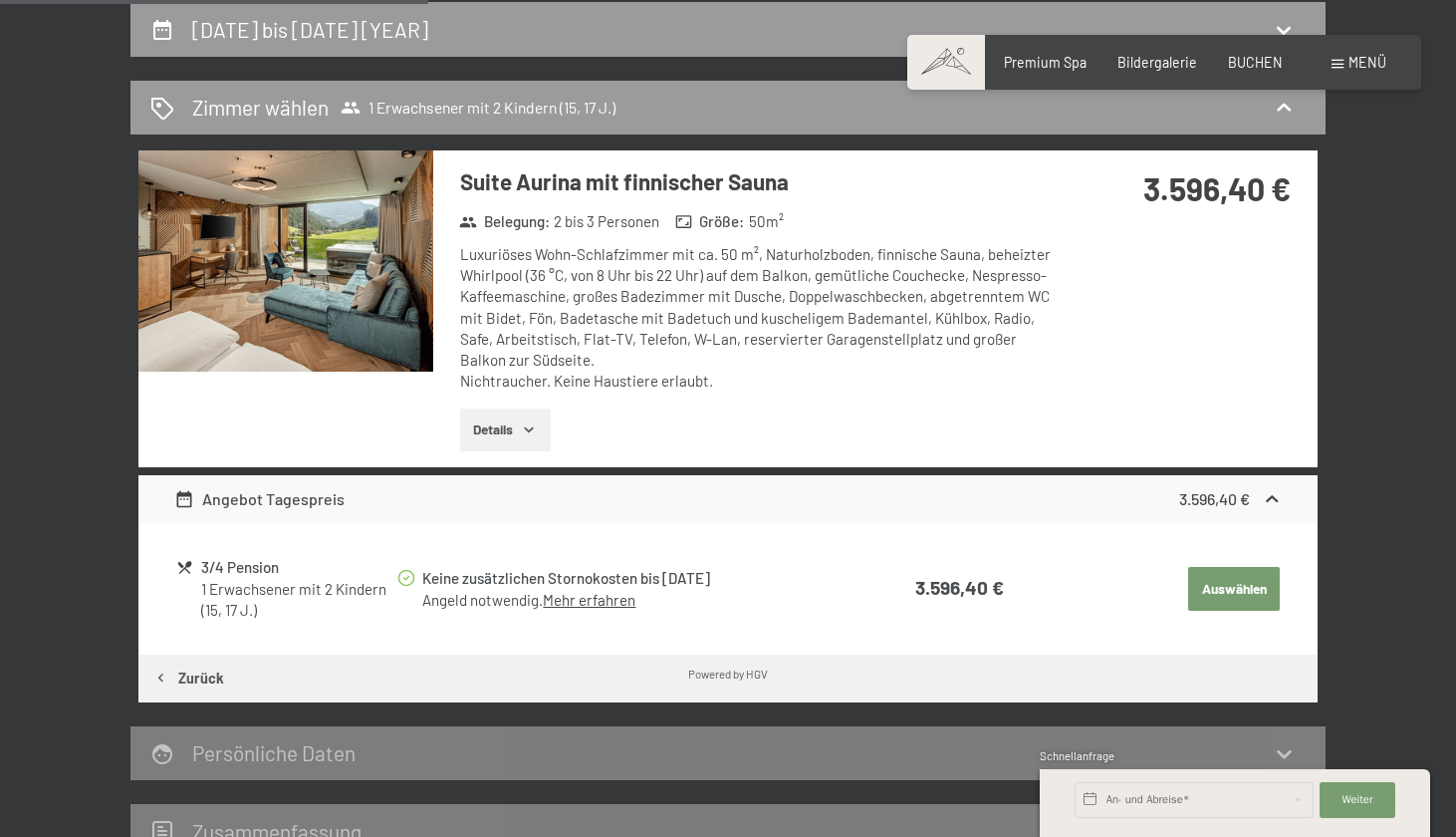 select on "15" 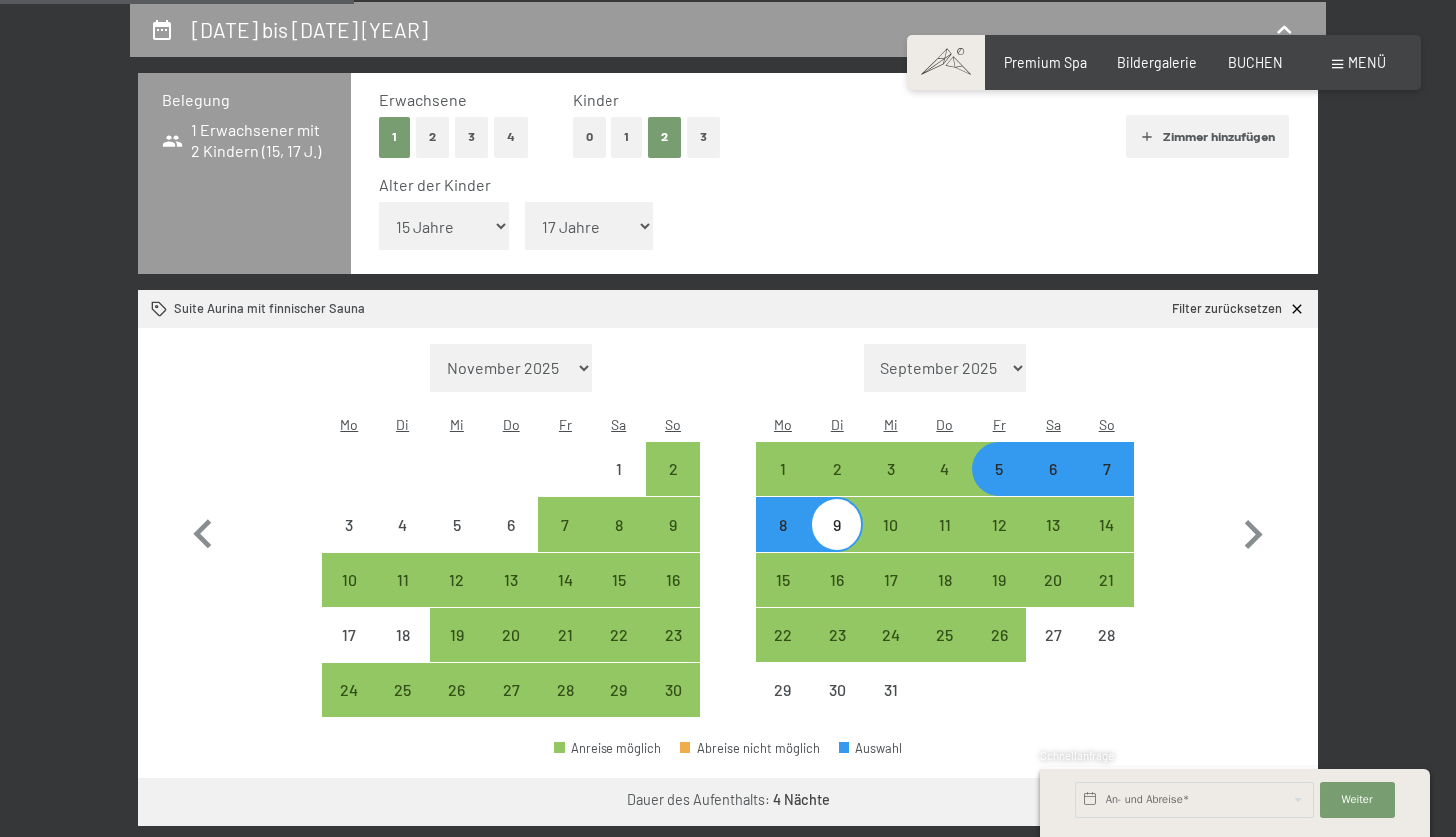 click on "Suite Aurina mit finnischer Sauna Filter zurücksetzen" at bounding box center (728, 308) 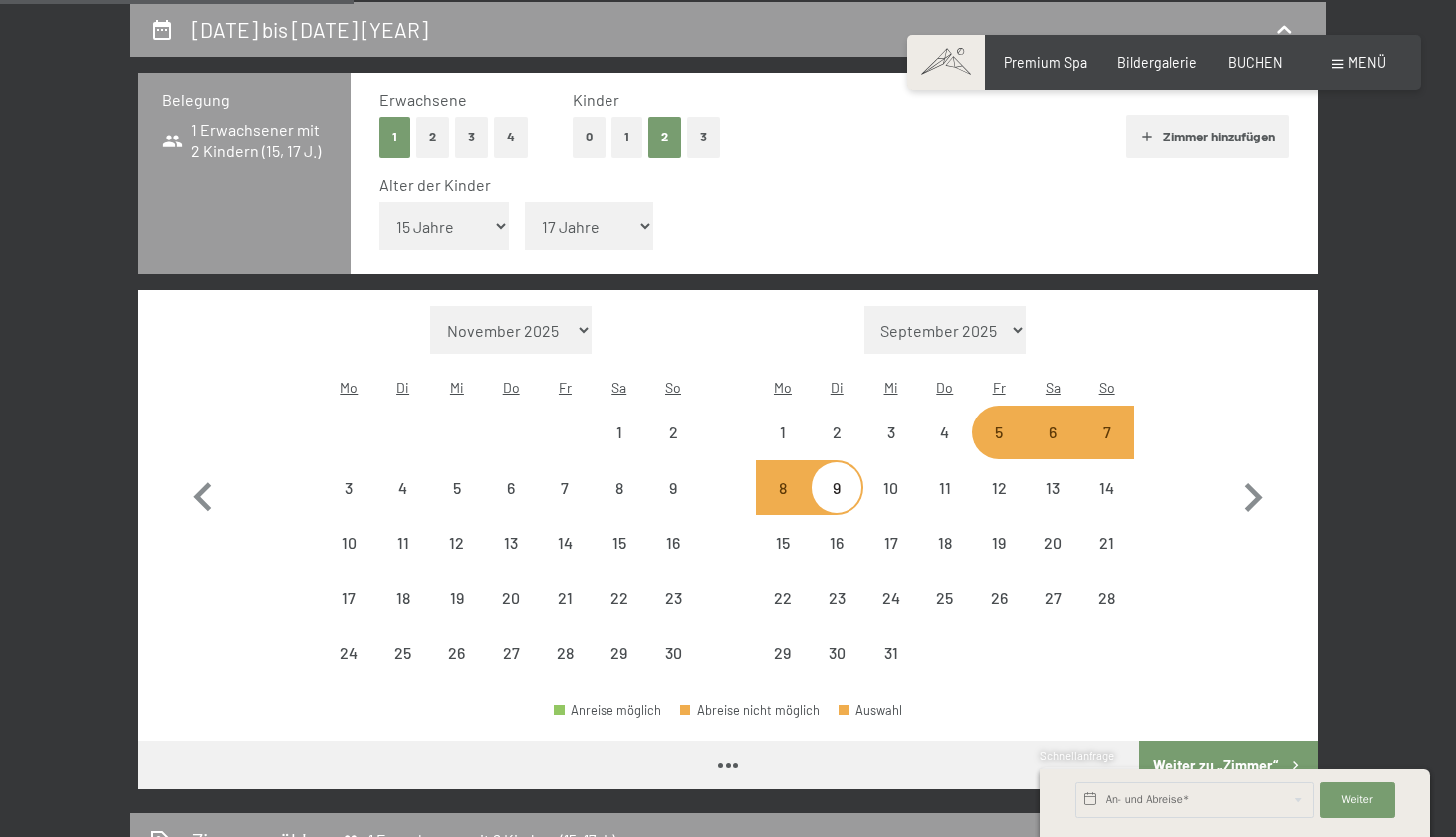 select on "2025-11-01" 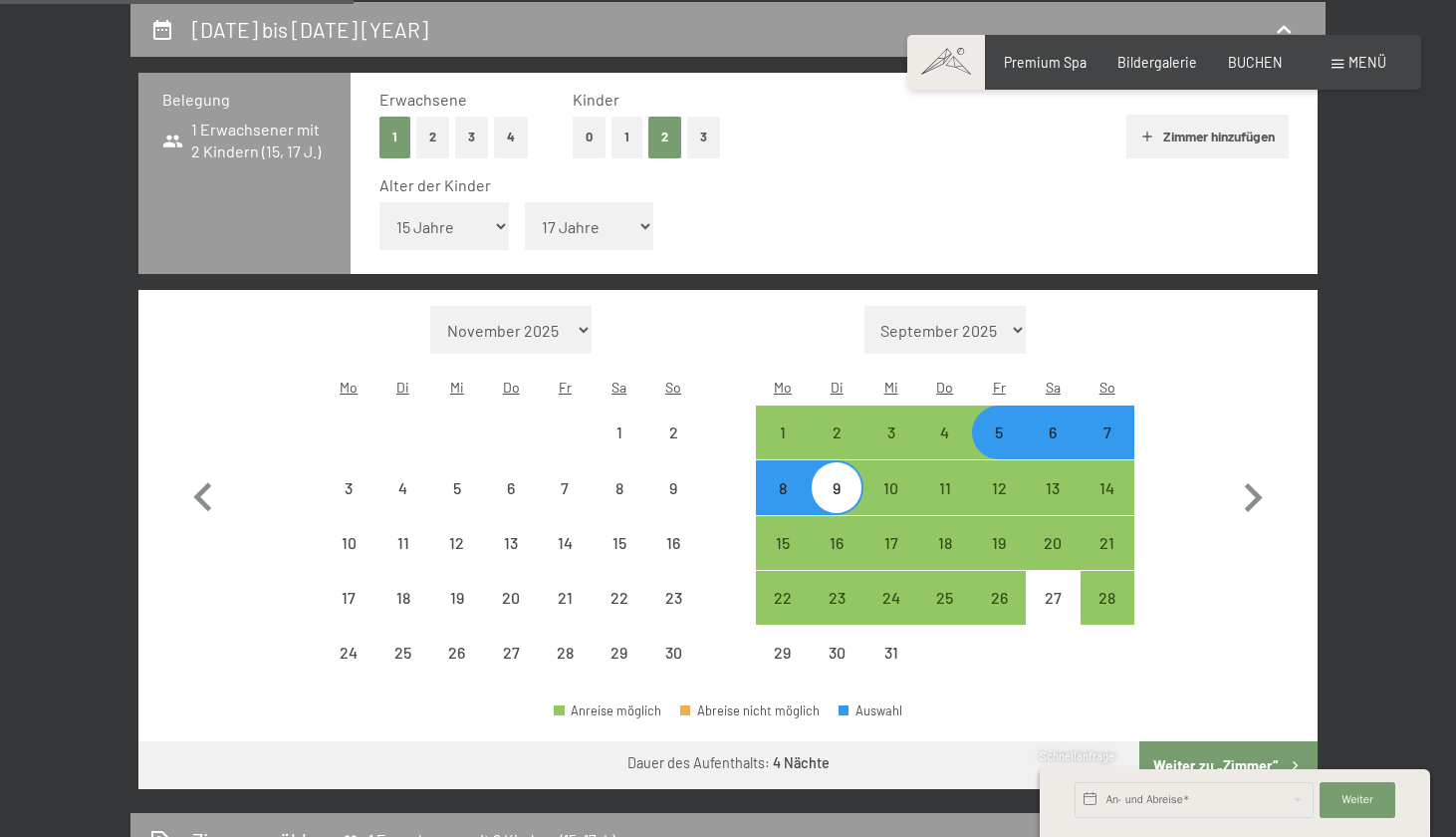 select on "2025-11-01" 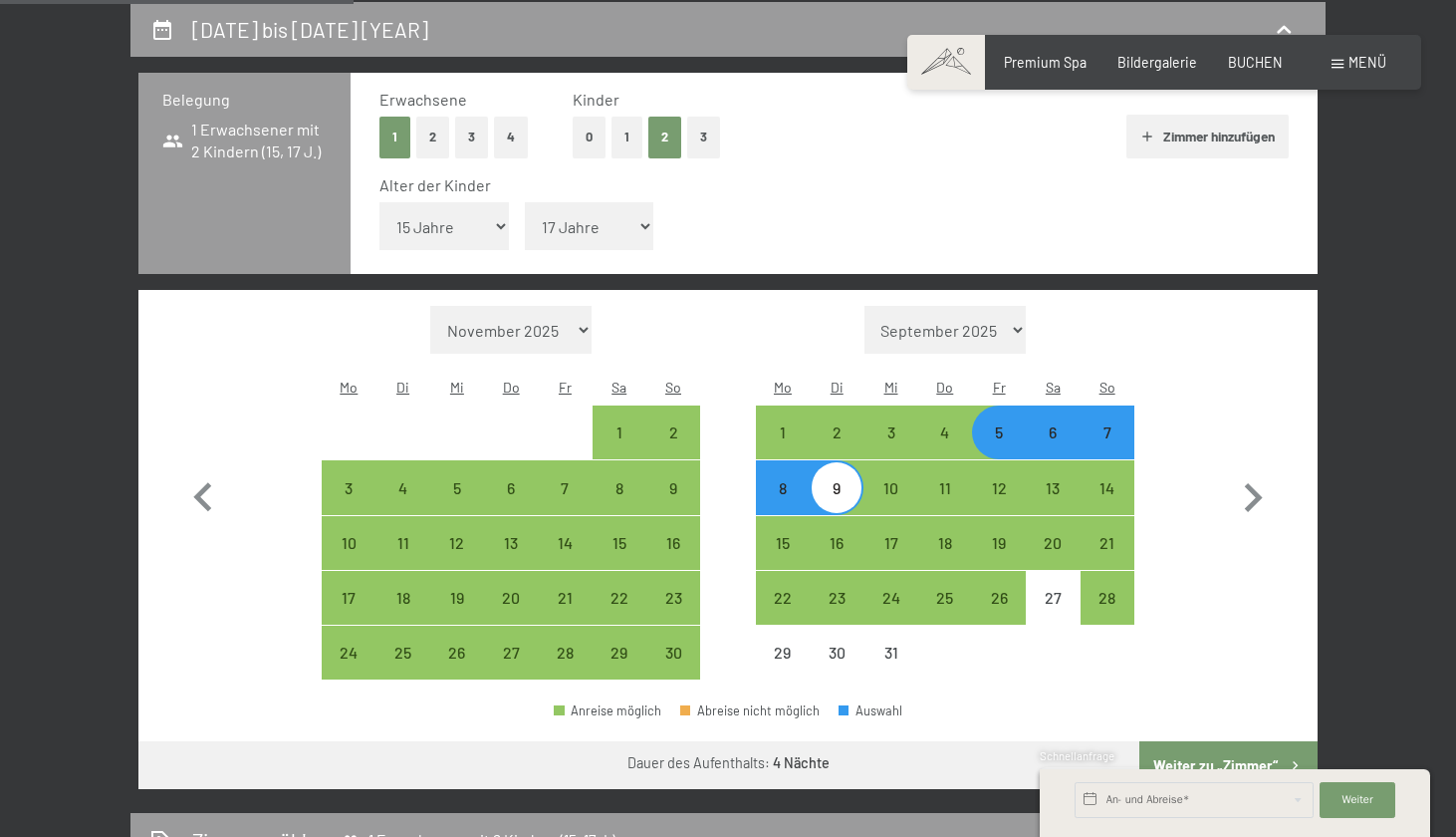 click on "8" at bounding box center (783, 505) 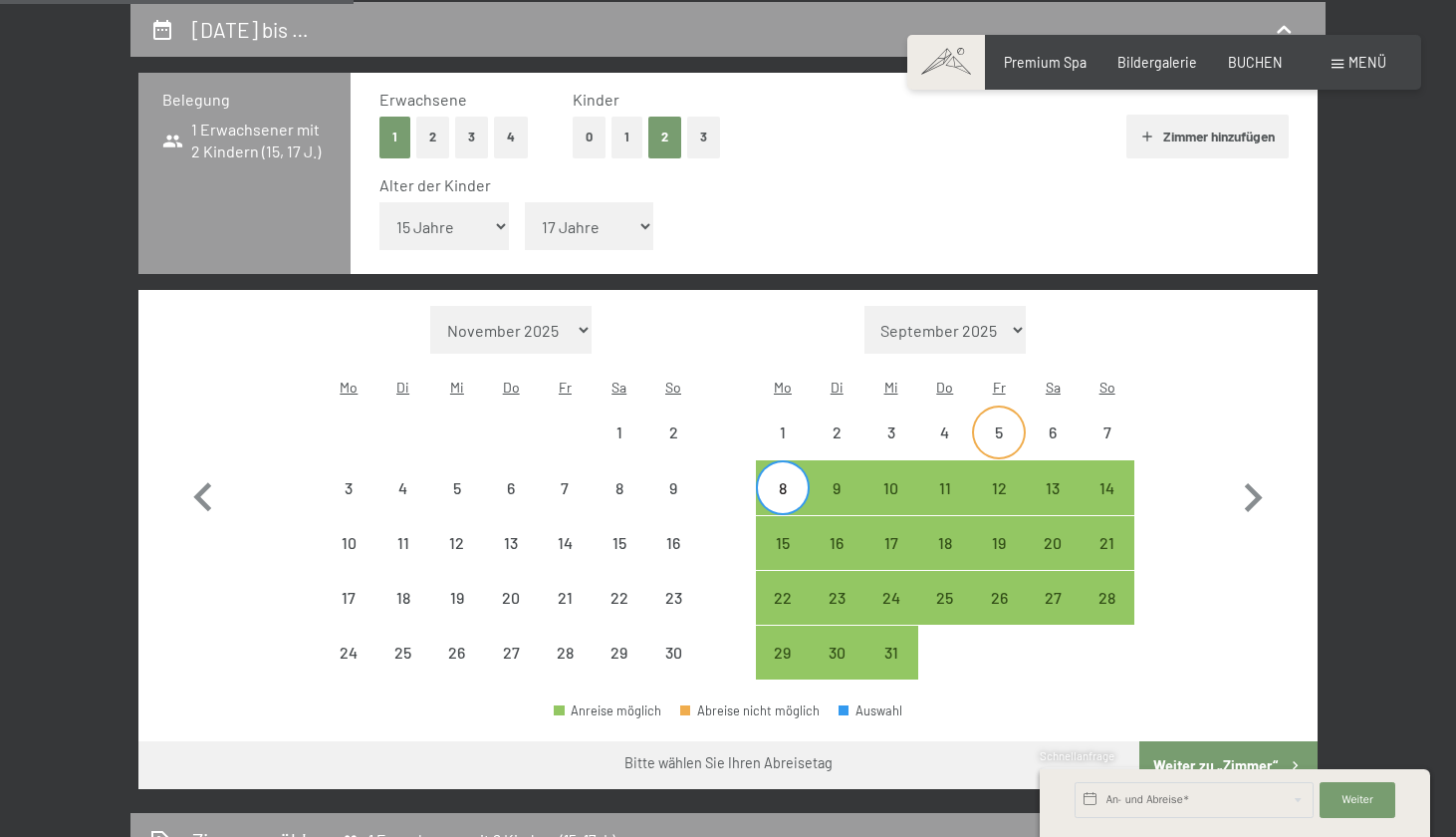 click on "5" at bounding box center (999, 449) 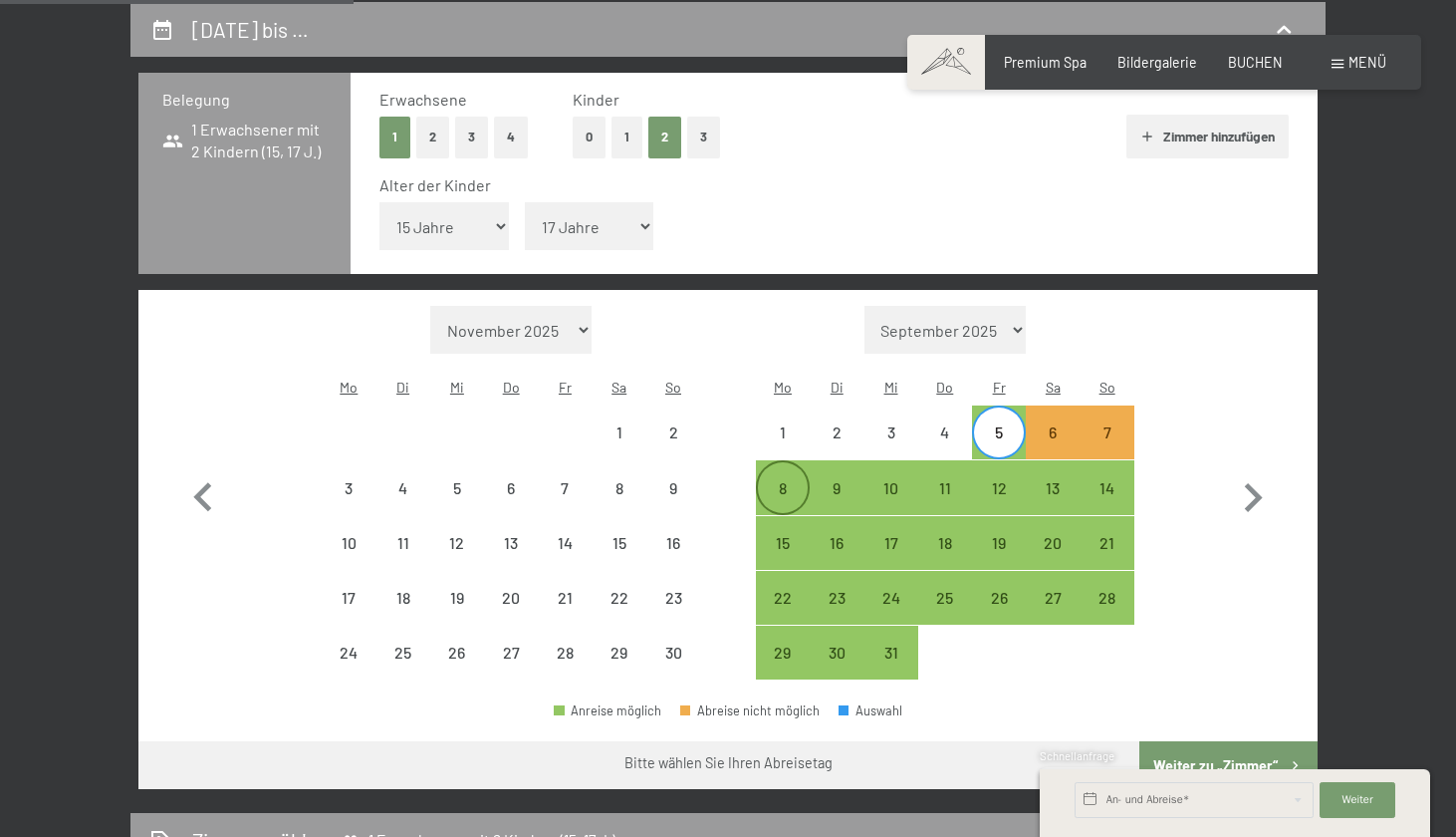 click on "8" at bounding box center [783, 487] 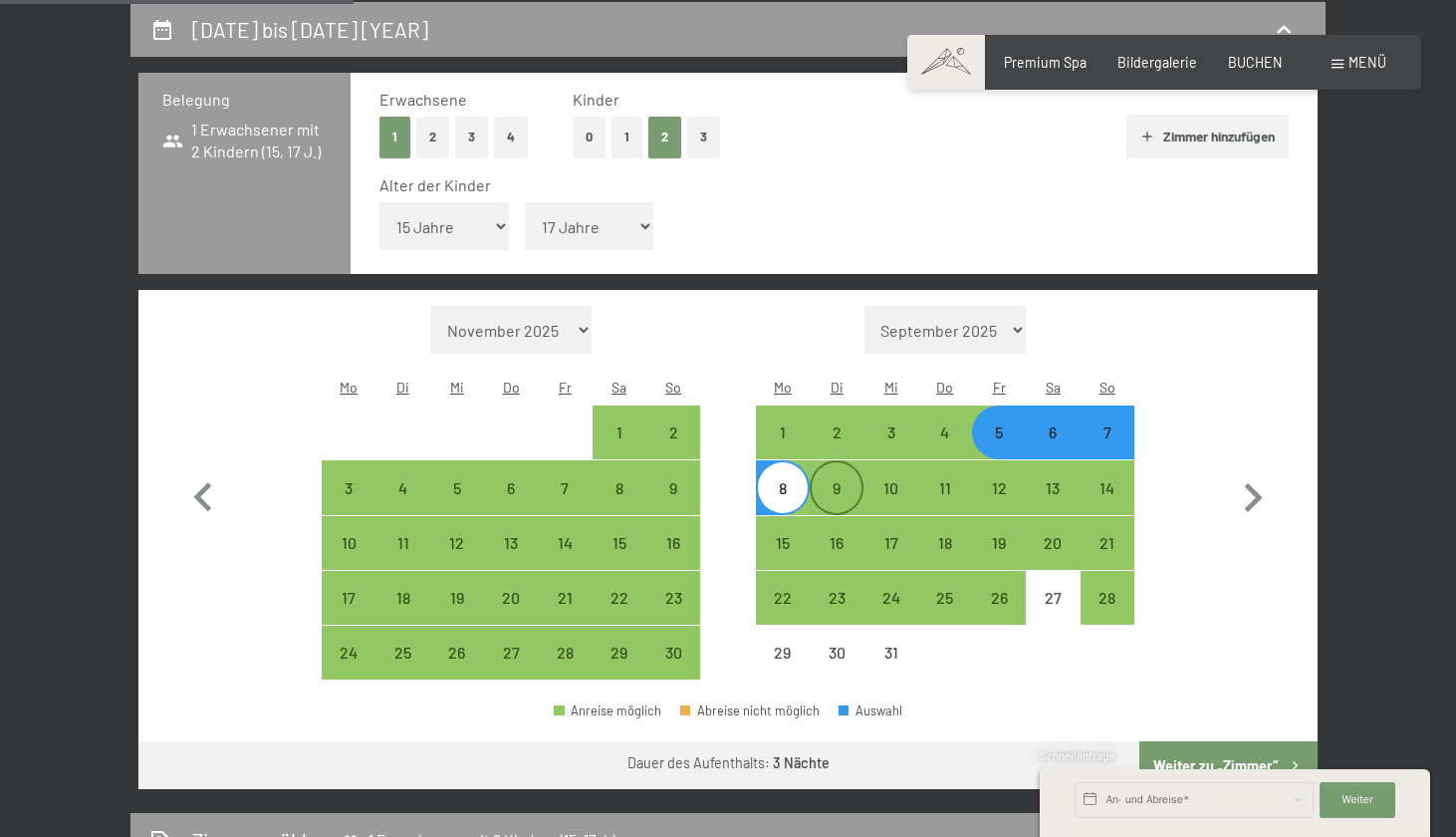 click on "9" at bounding box center [837, 505] 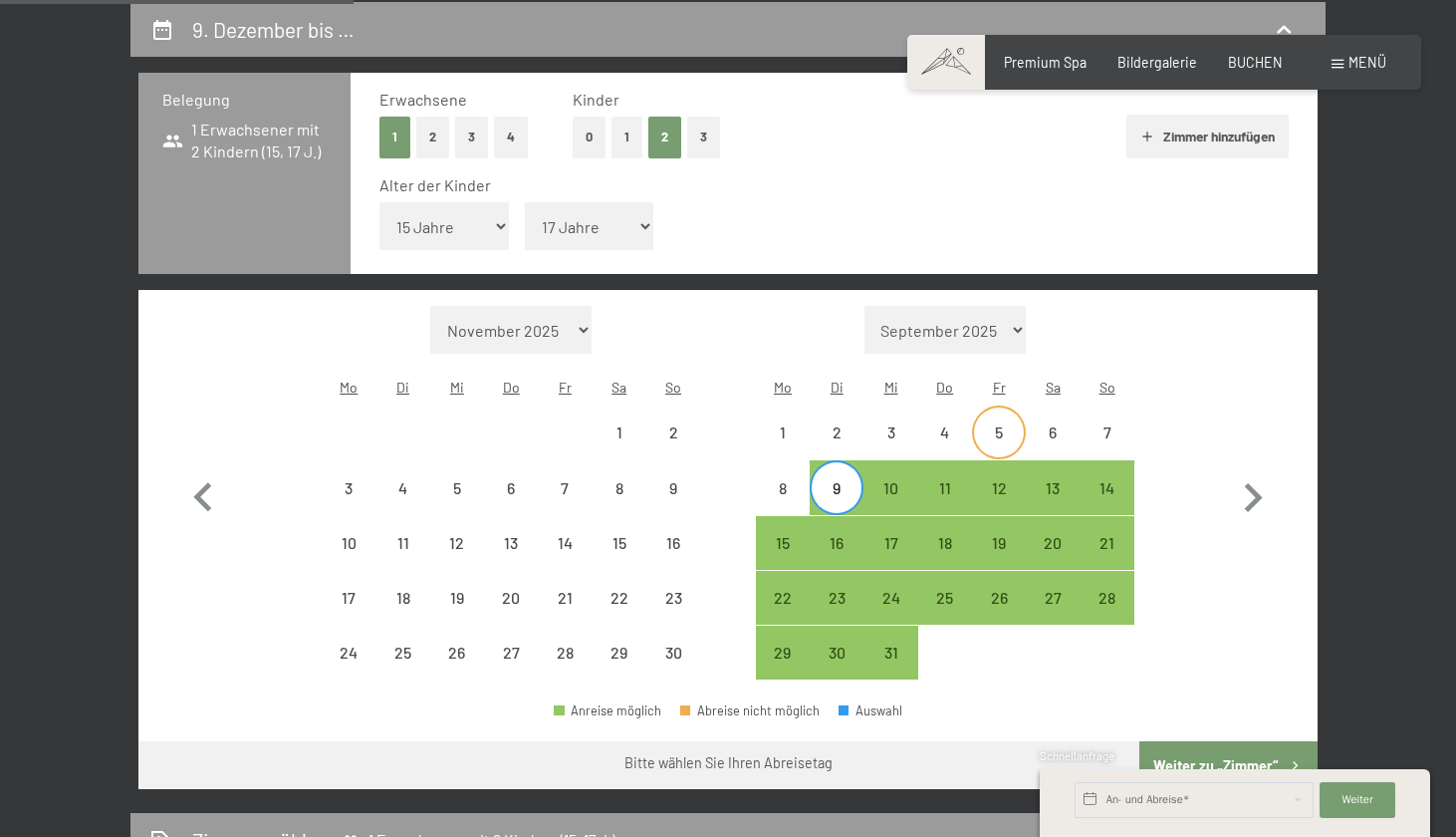 click on "5" at bounding box center (999, 449) 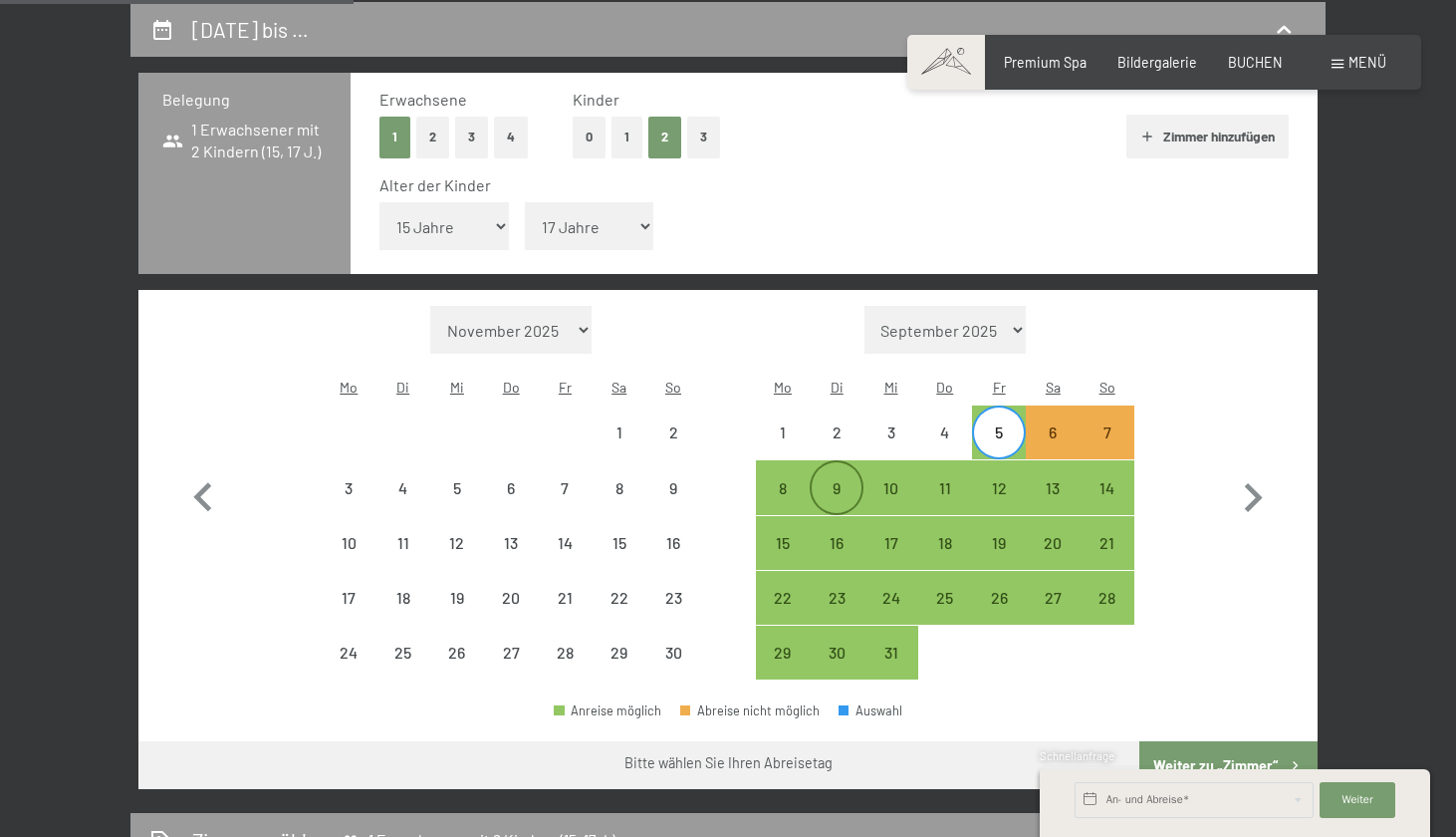 click on "9" at bounding box center (837, 487) 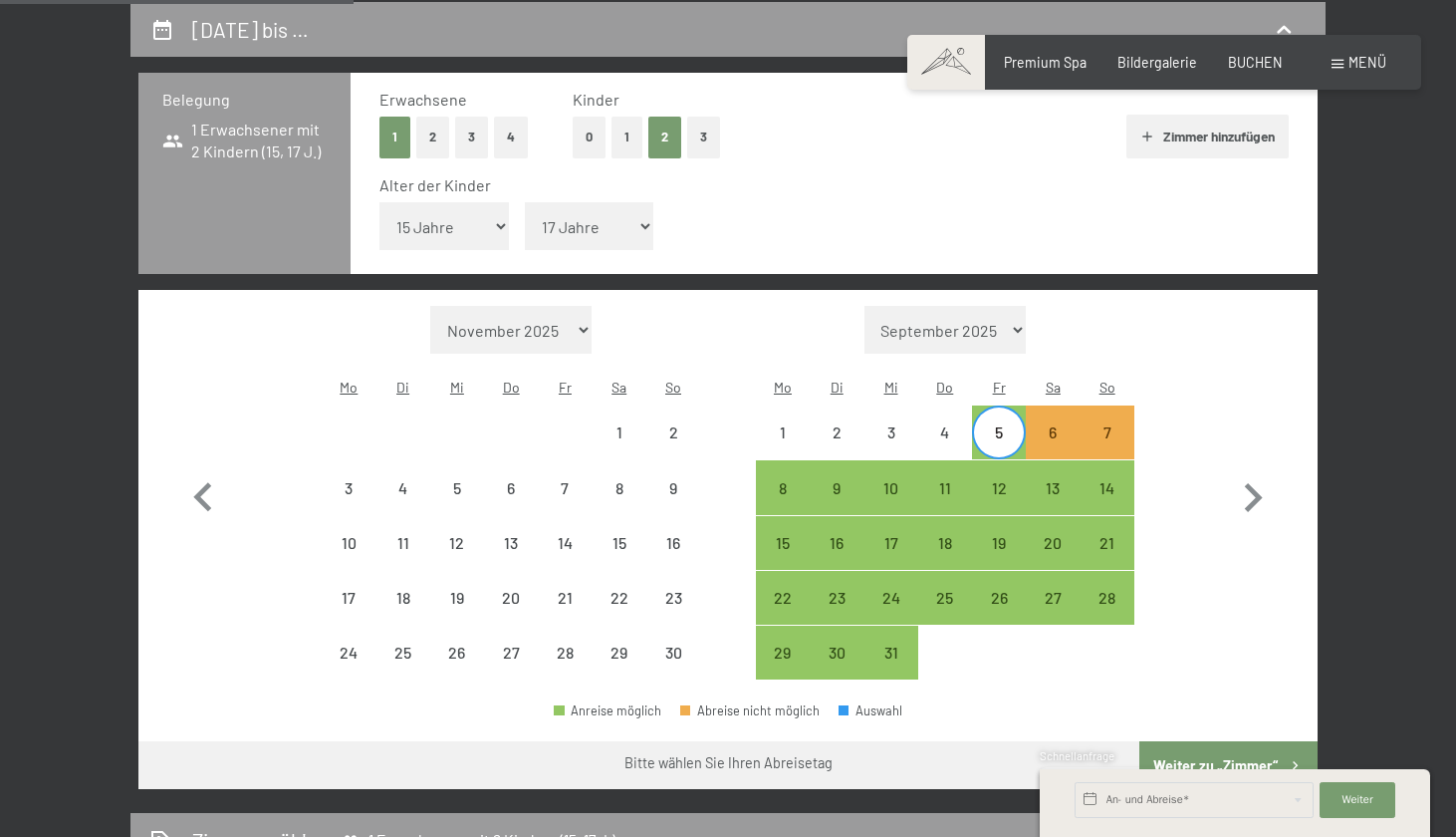 select on "2025-11-01" 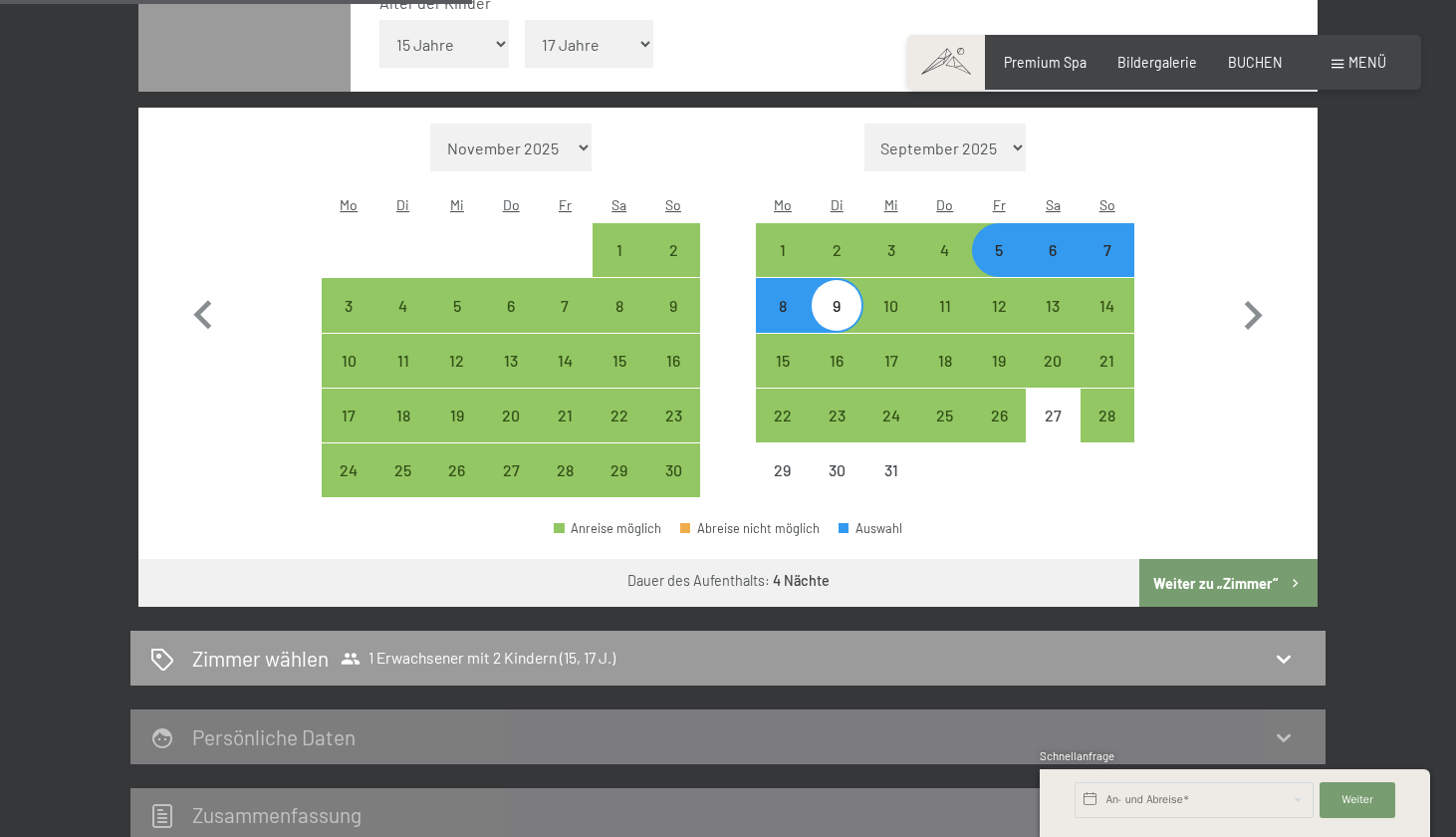 click on "Weiter zu „Zimmer“" at bounding box center [1228, 583] 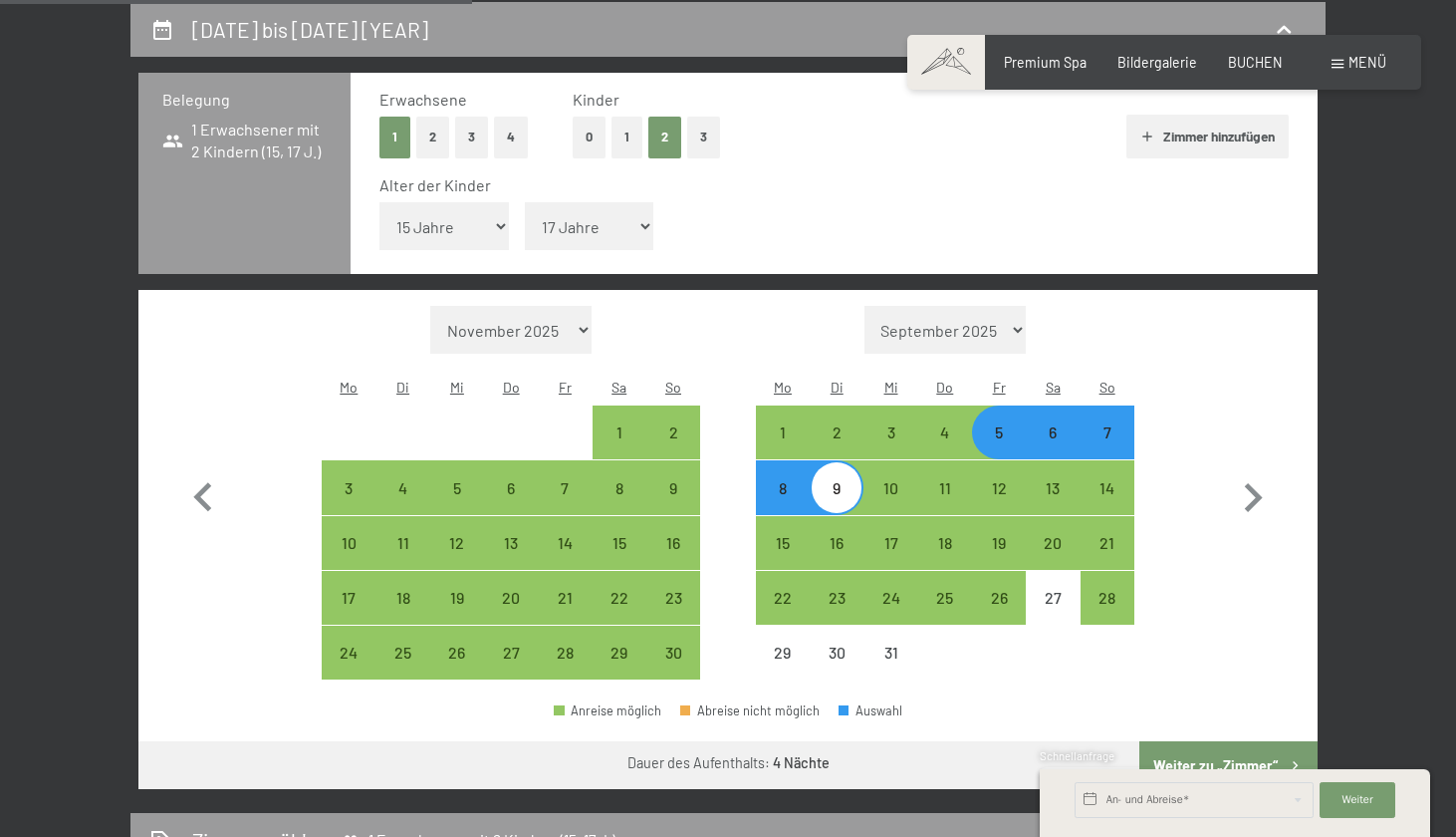 select on "2025-11-01" 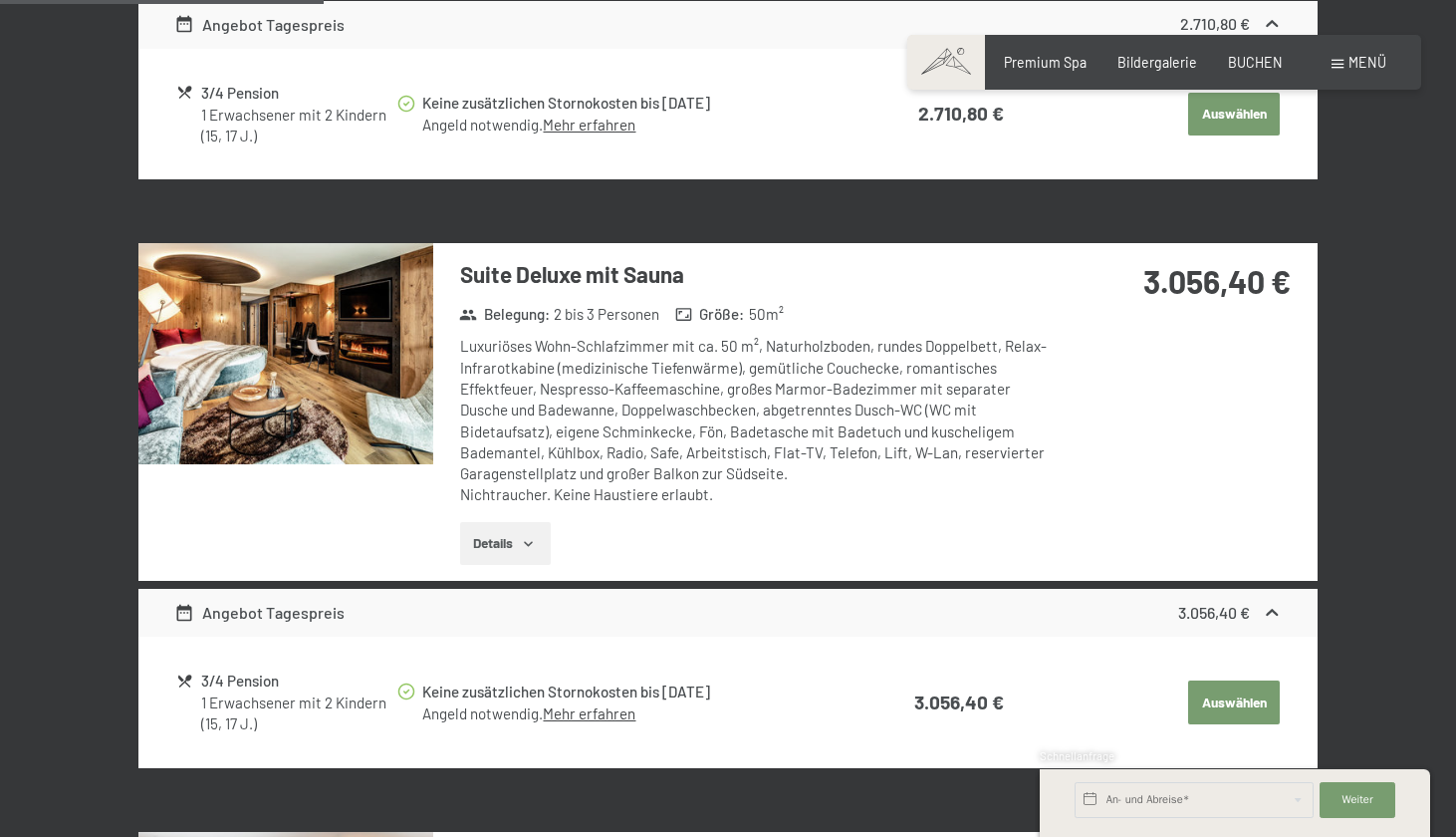 scroll, scrollTop: 1475, scrollLeft: 0, axis: vertical 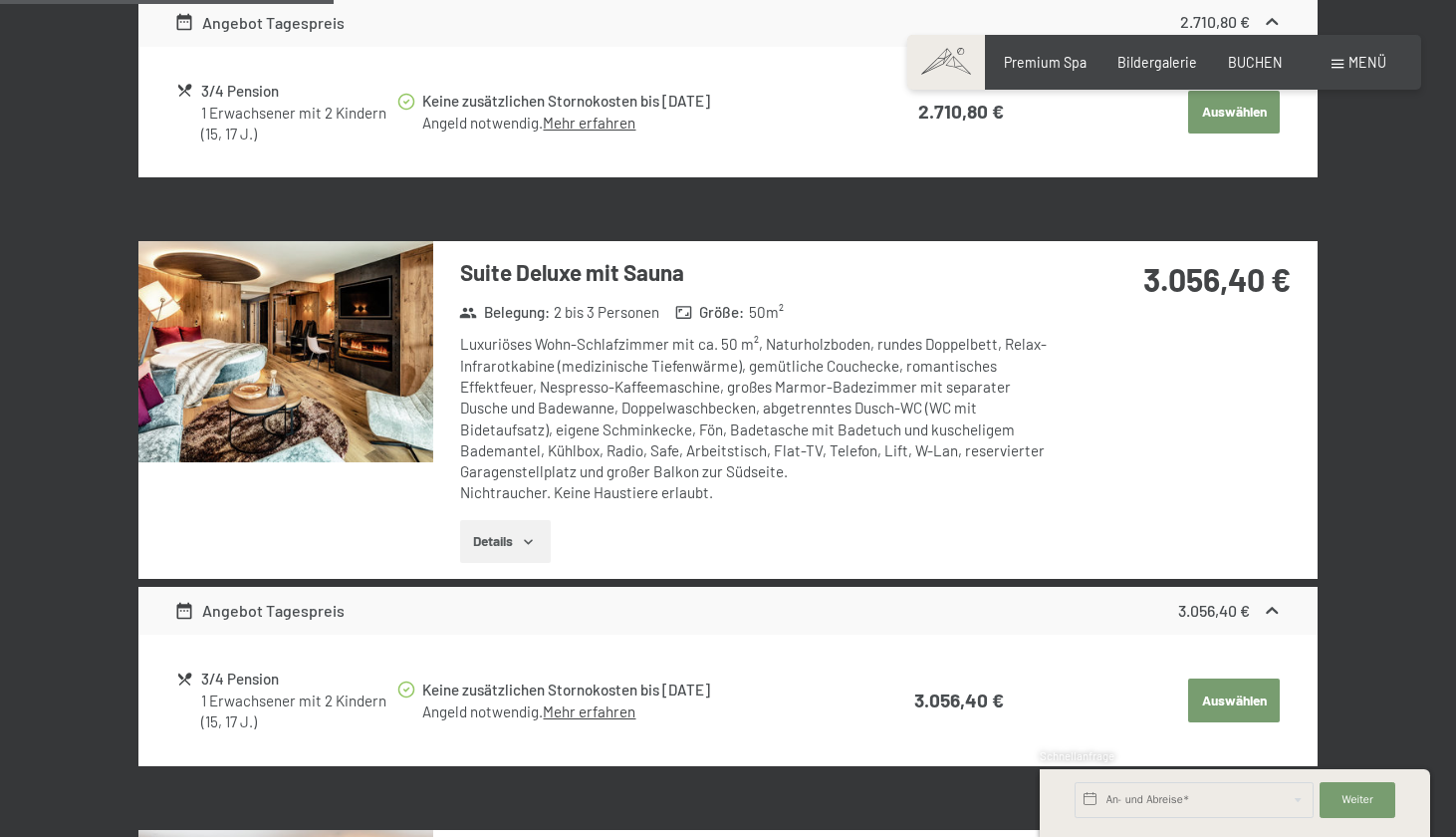 click on "Details" at bounding box center [505, 542] 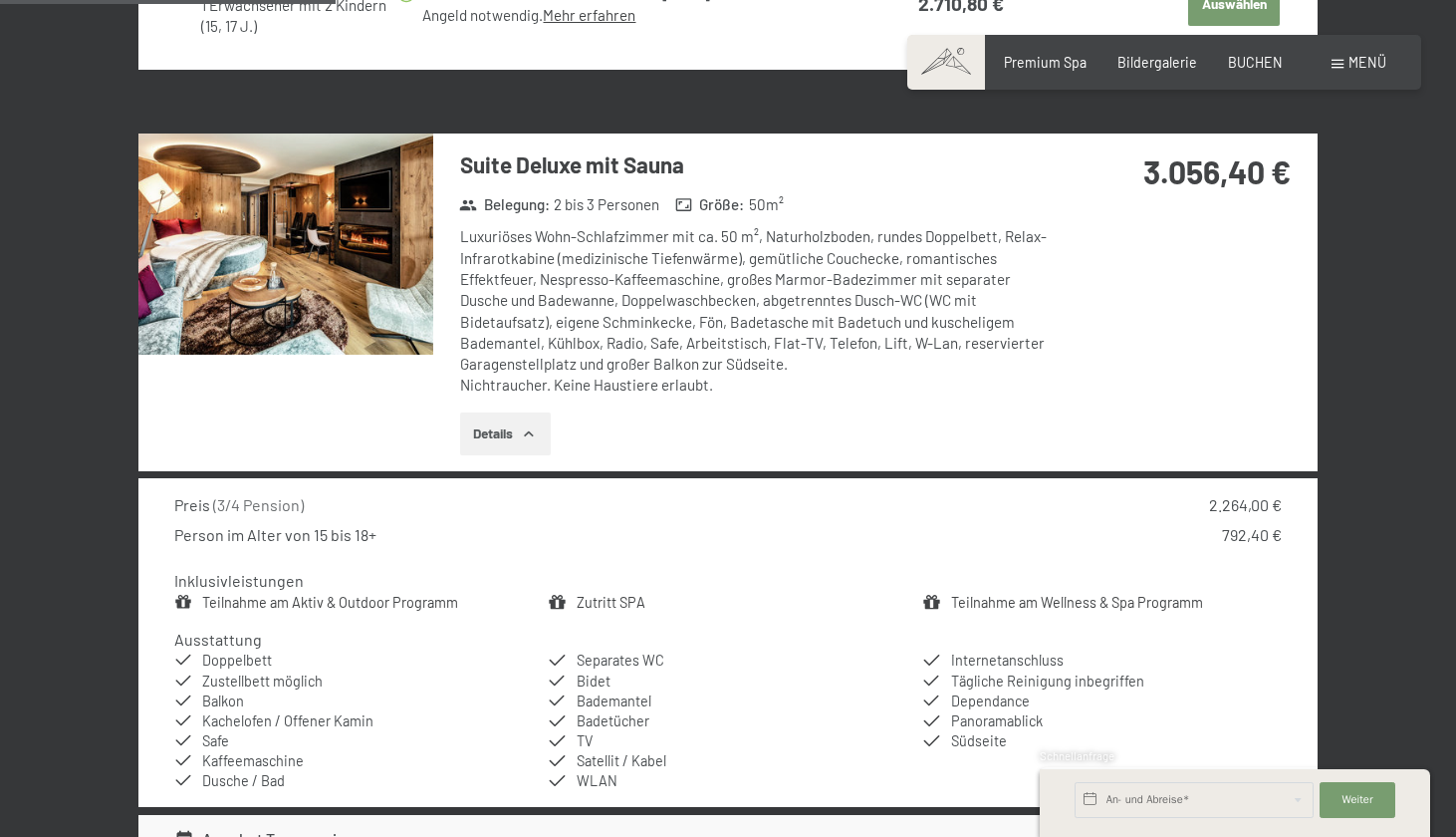 scroll, scrollTop: 1550, scrollLeft: 0, axis: vertical 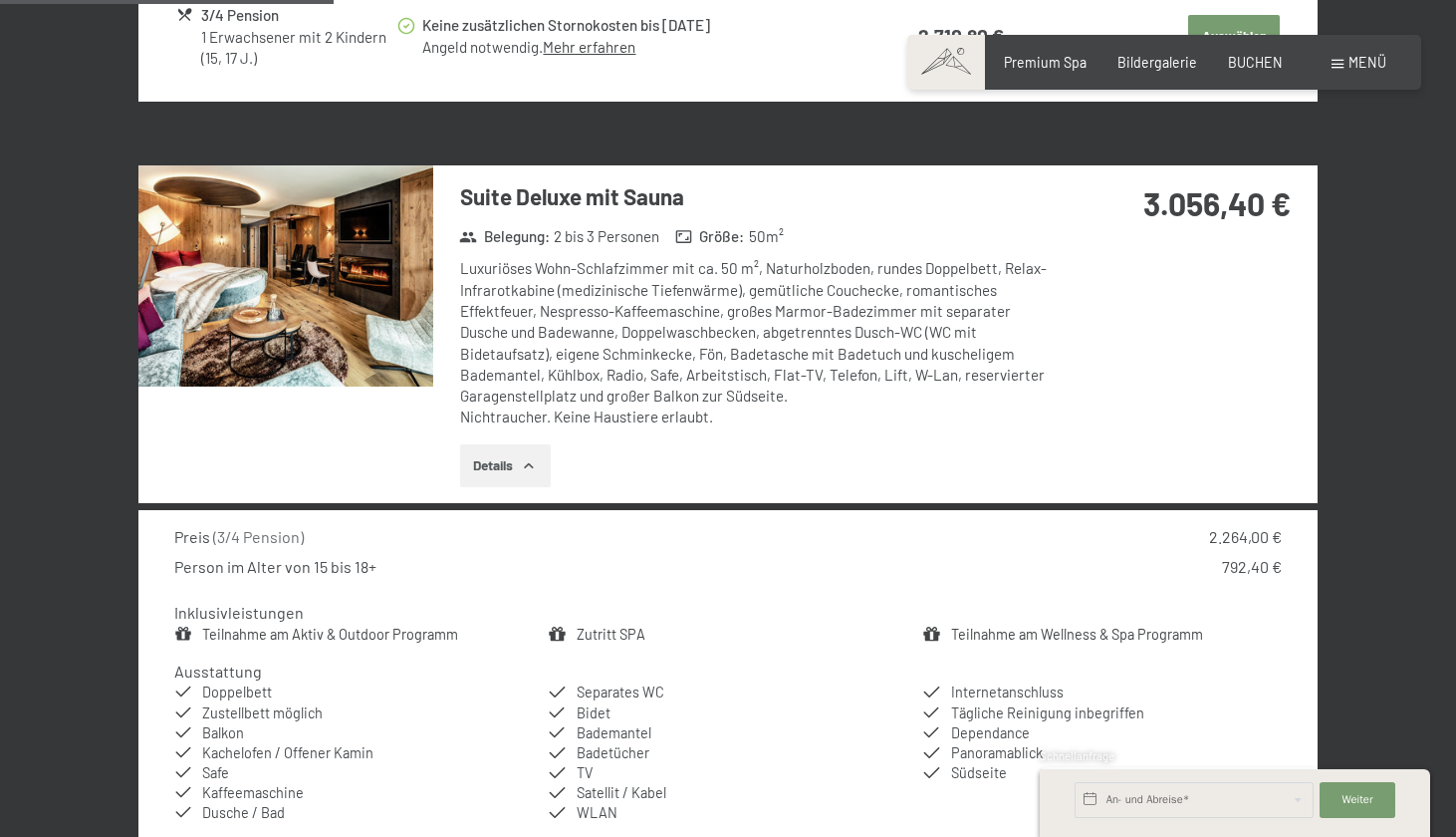 click at bounding box center [286, 276] 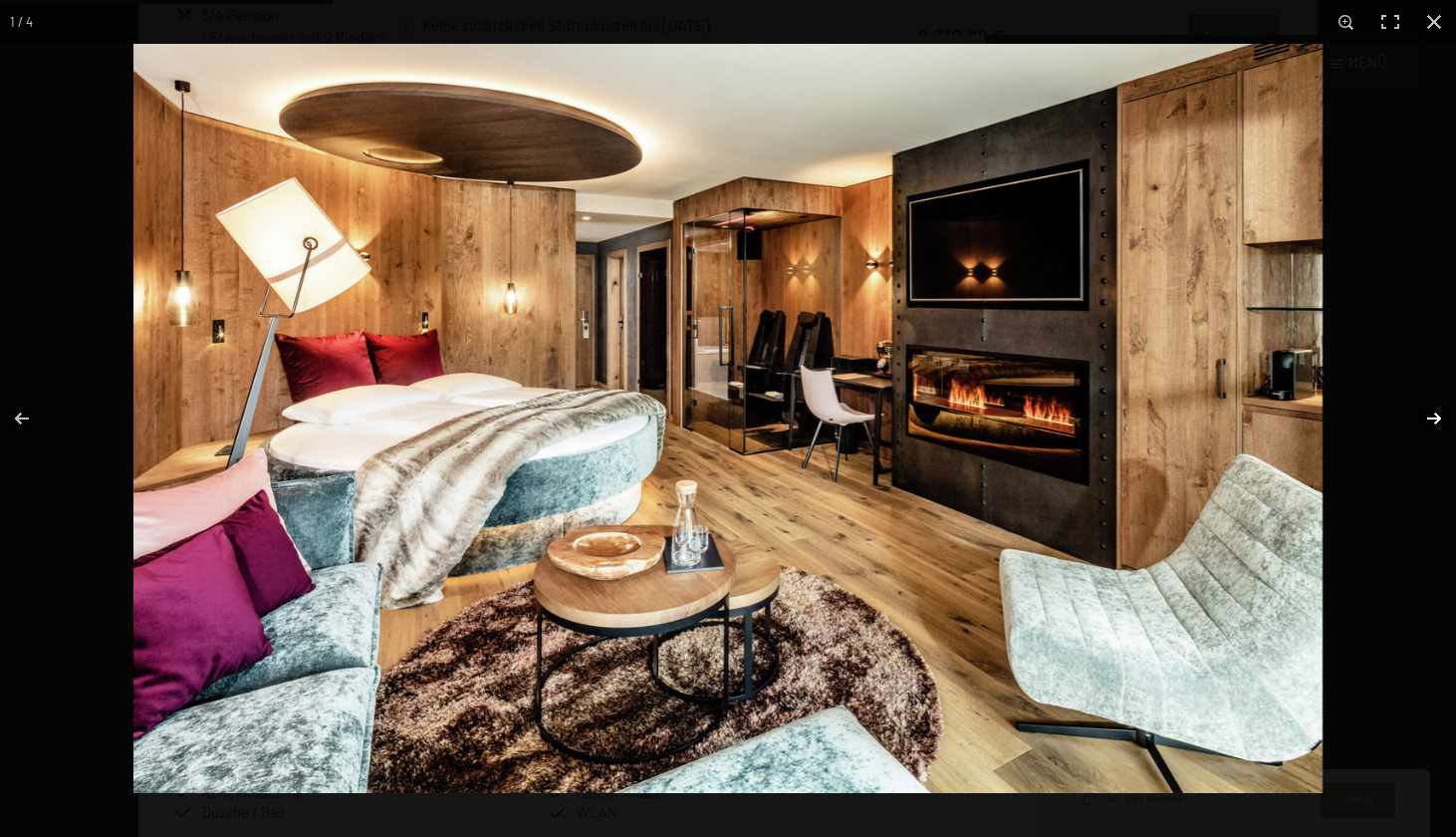 click at bounding box center (1421, 418) 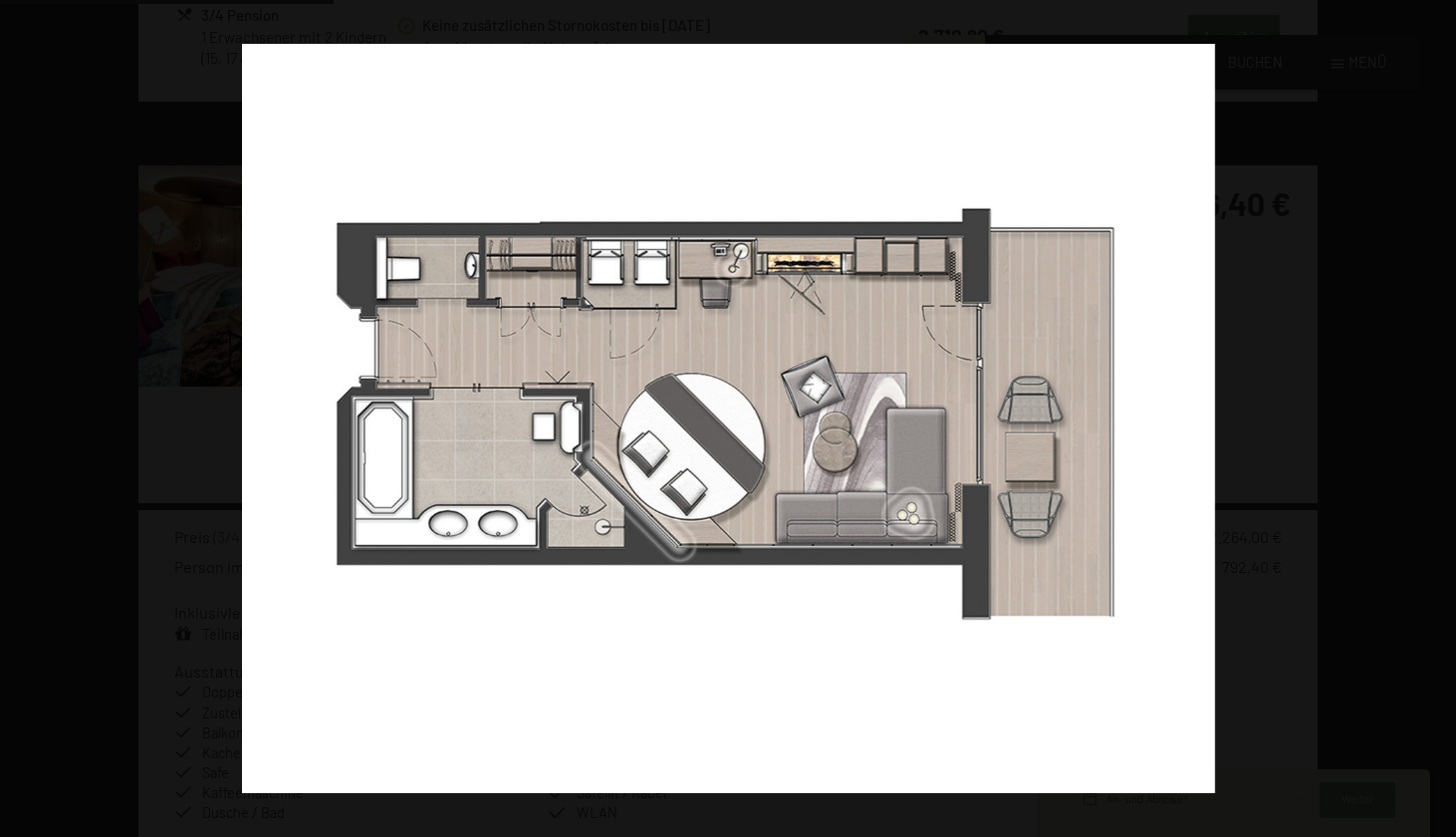 click at bounding box center [1421, 418] 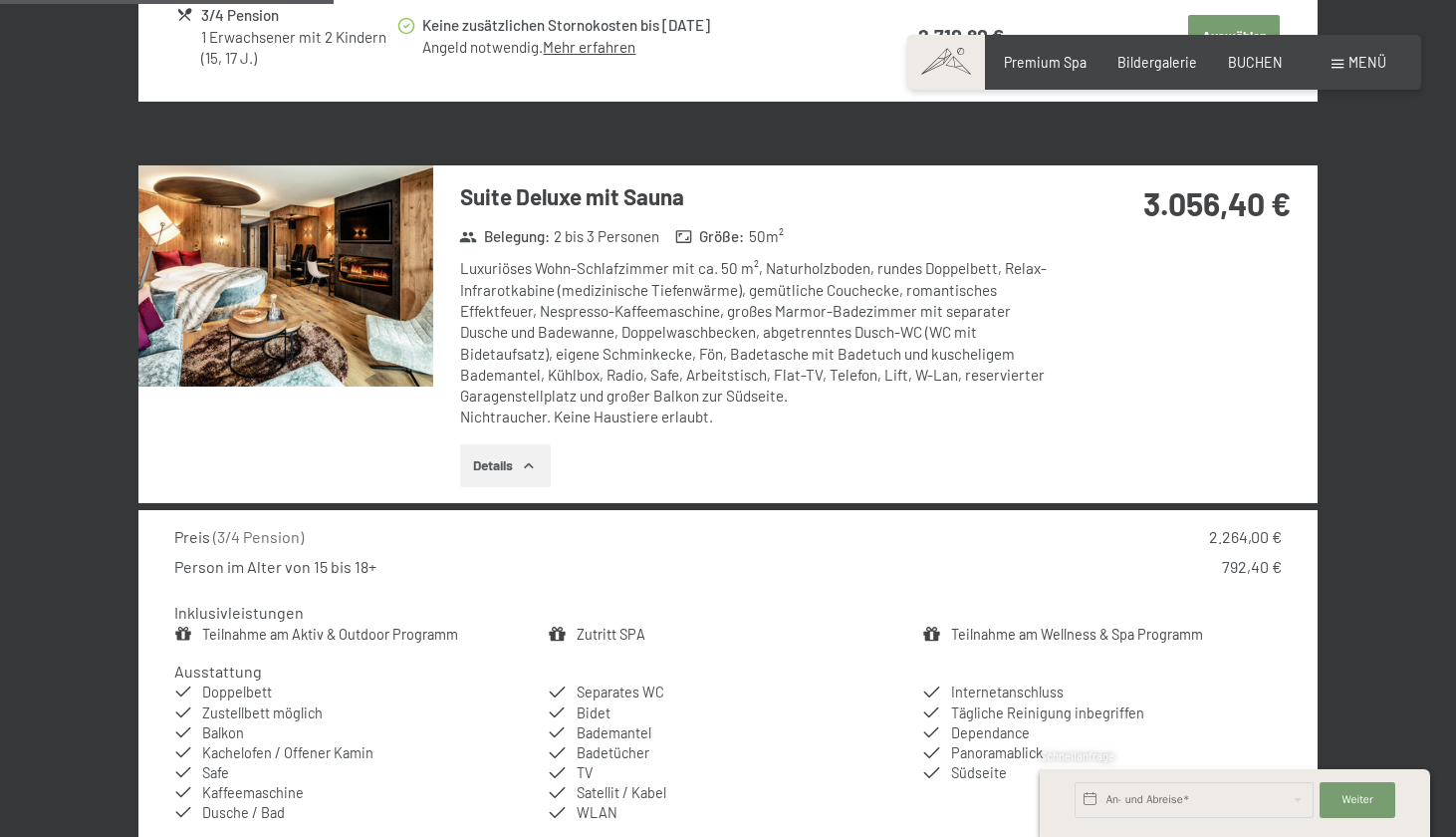 click at bounding box center (0, 0) 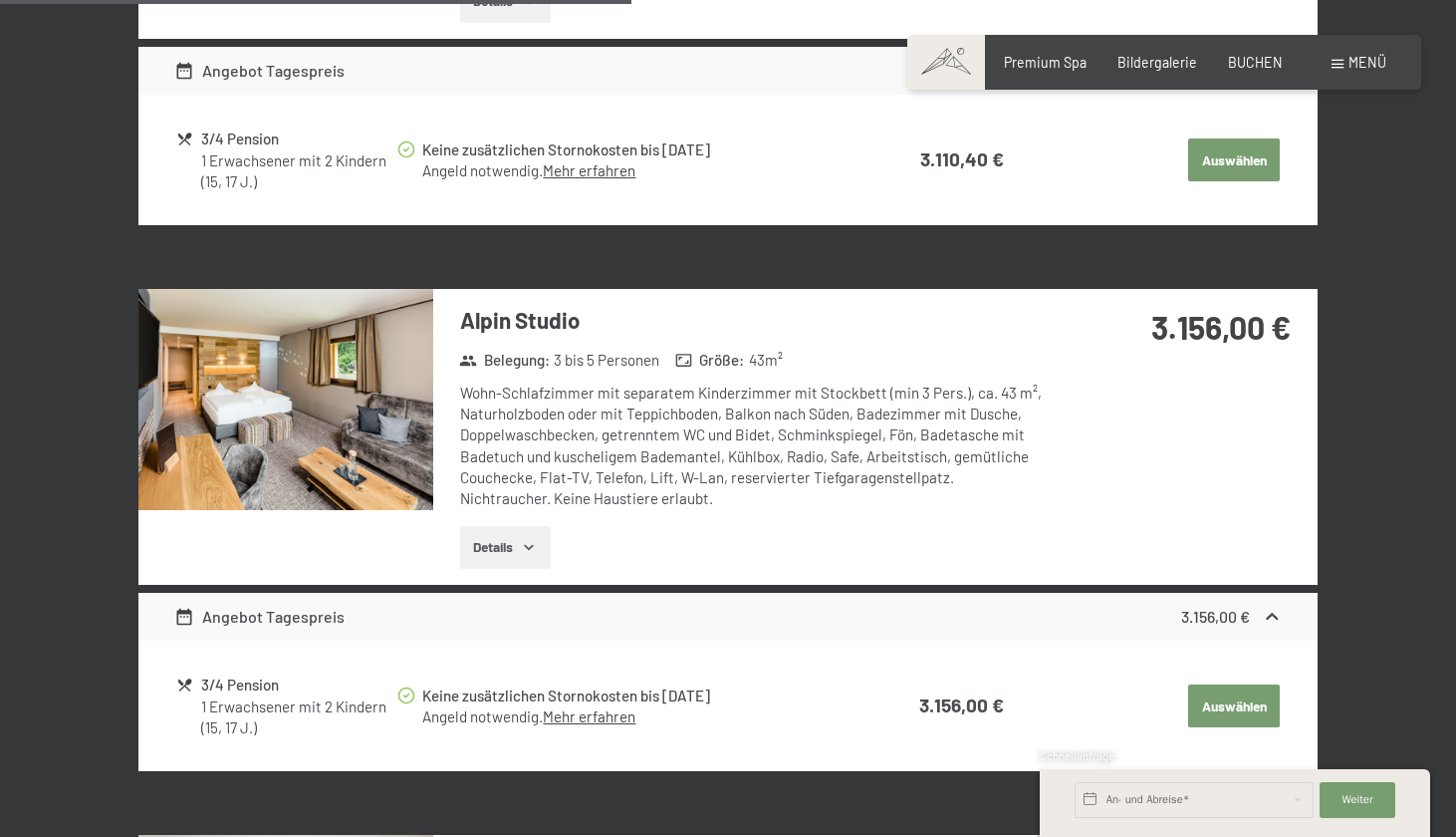 scroll, scrollTop: 2937, scrollLeft: 0, axis: vertical 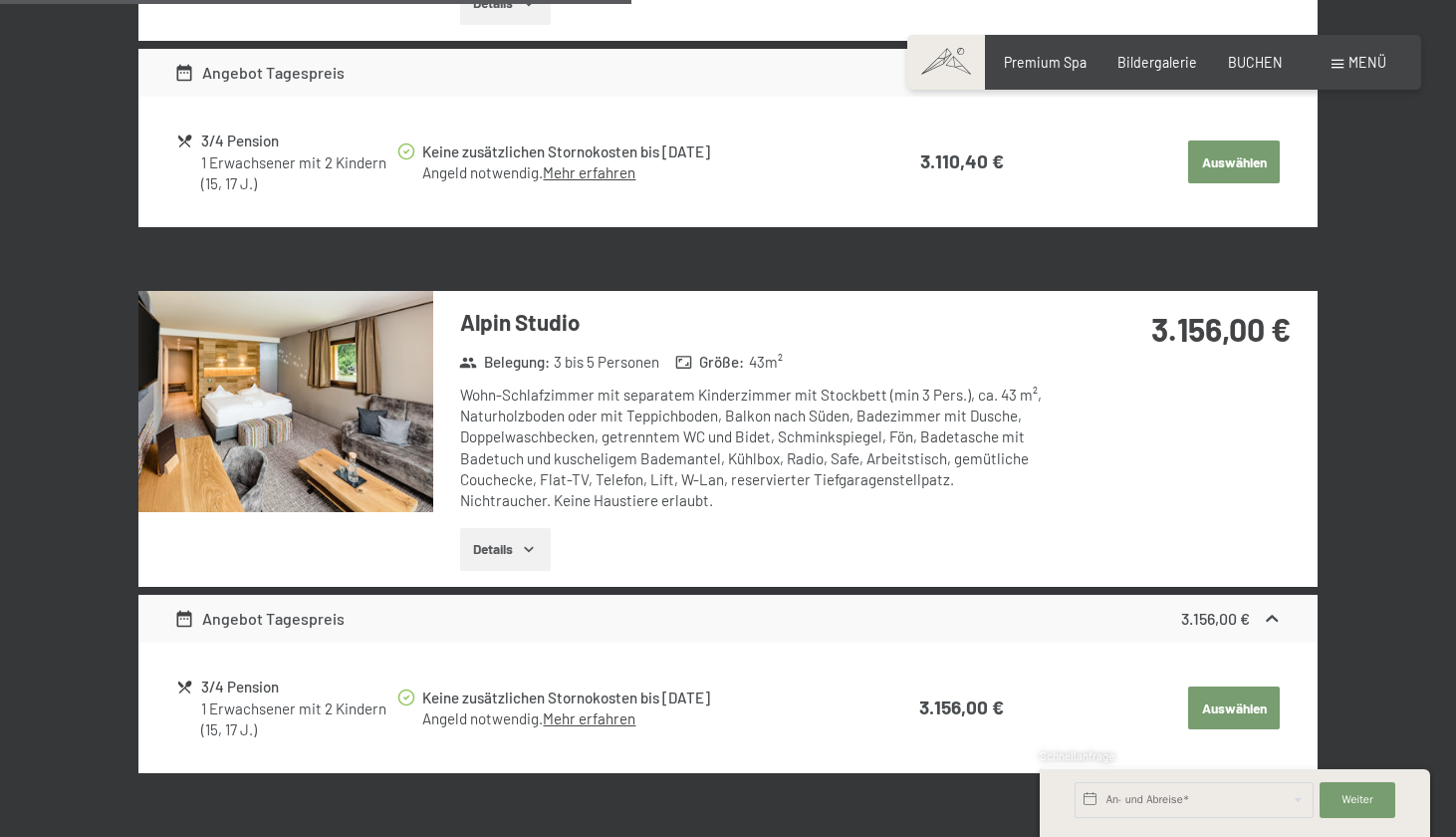 click on "Details" at bounding box center (505, 550) 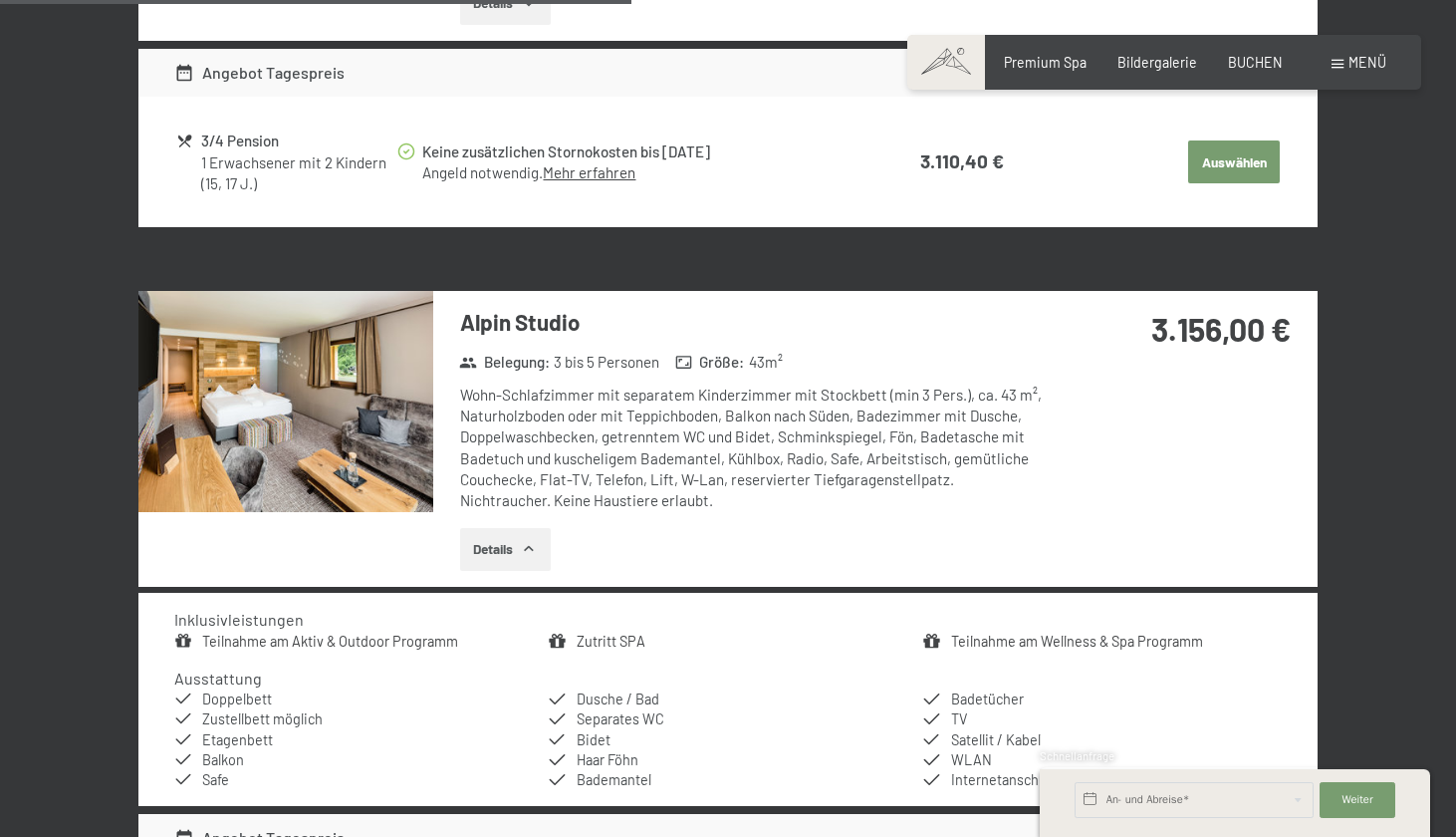 click at bounding box center (286, 402) 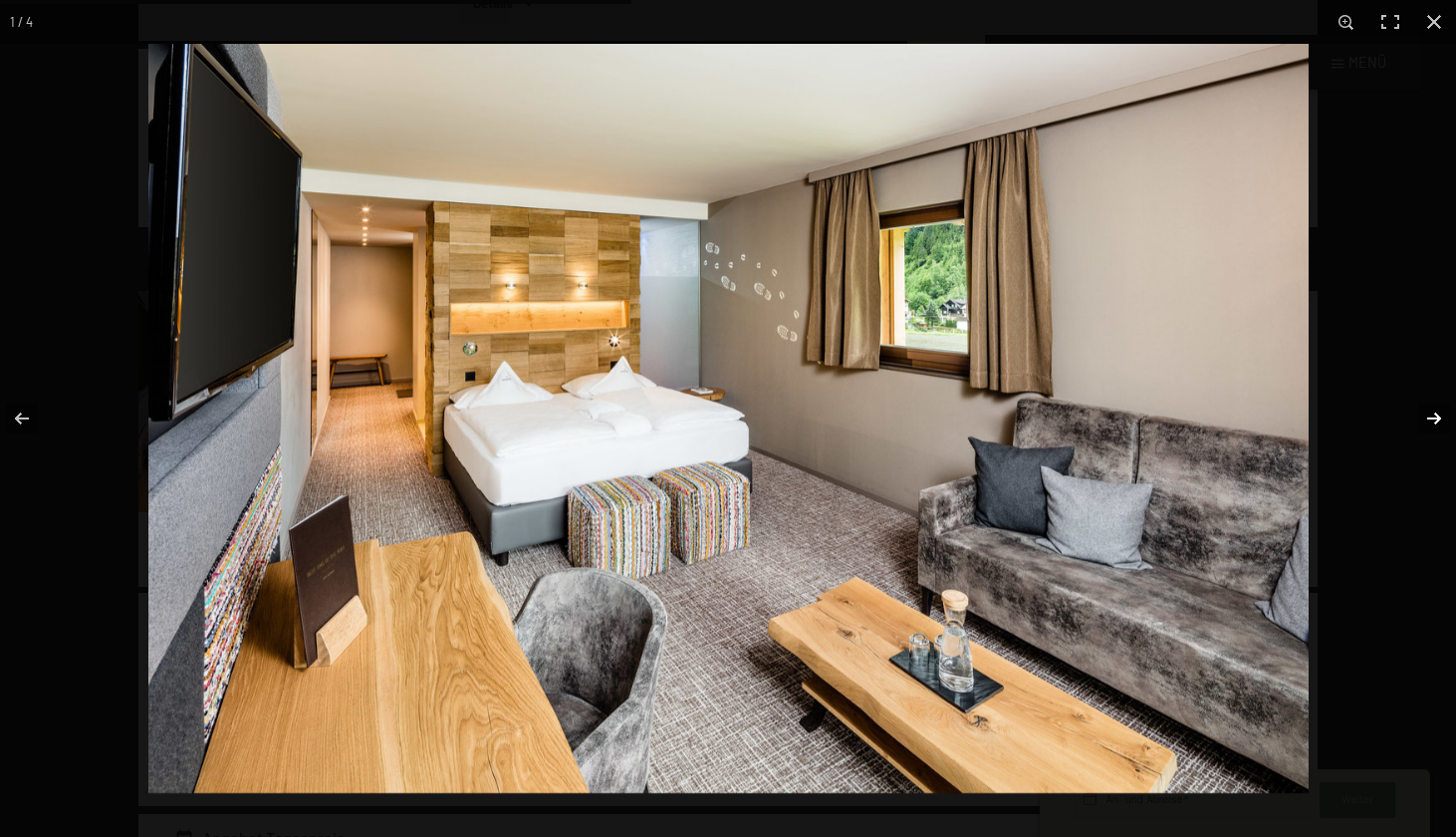 click at bounding box center (1421, 418) 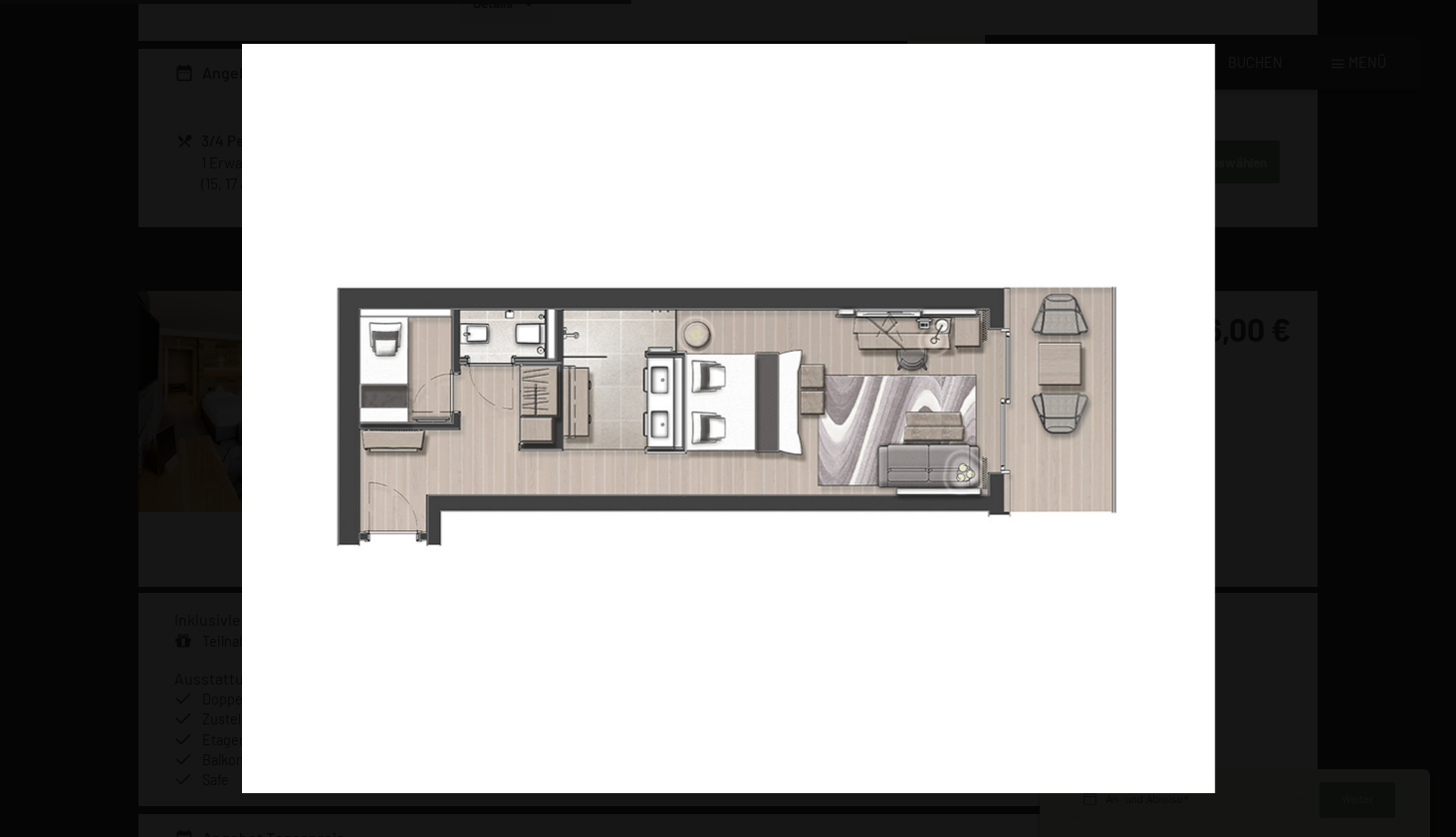click at bounding box center (1421, 418) 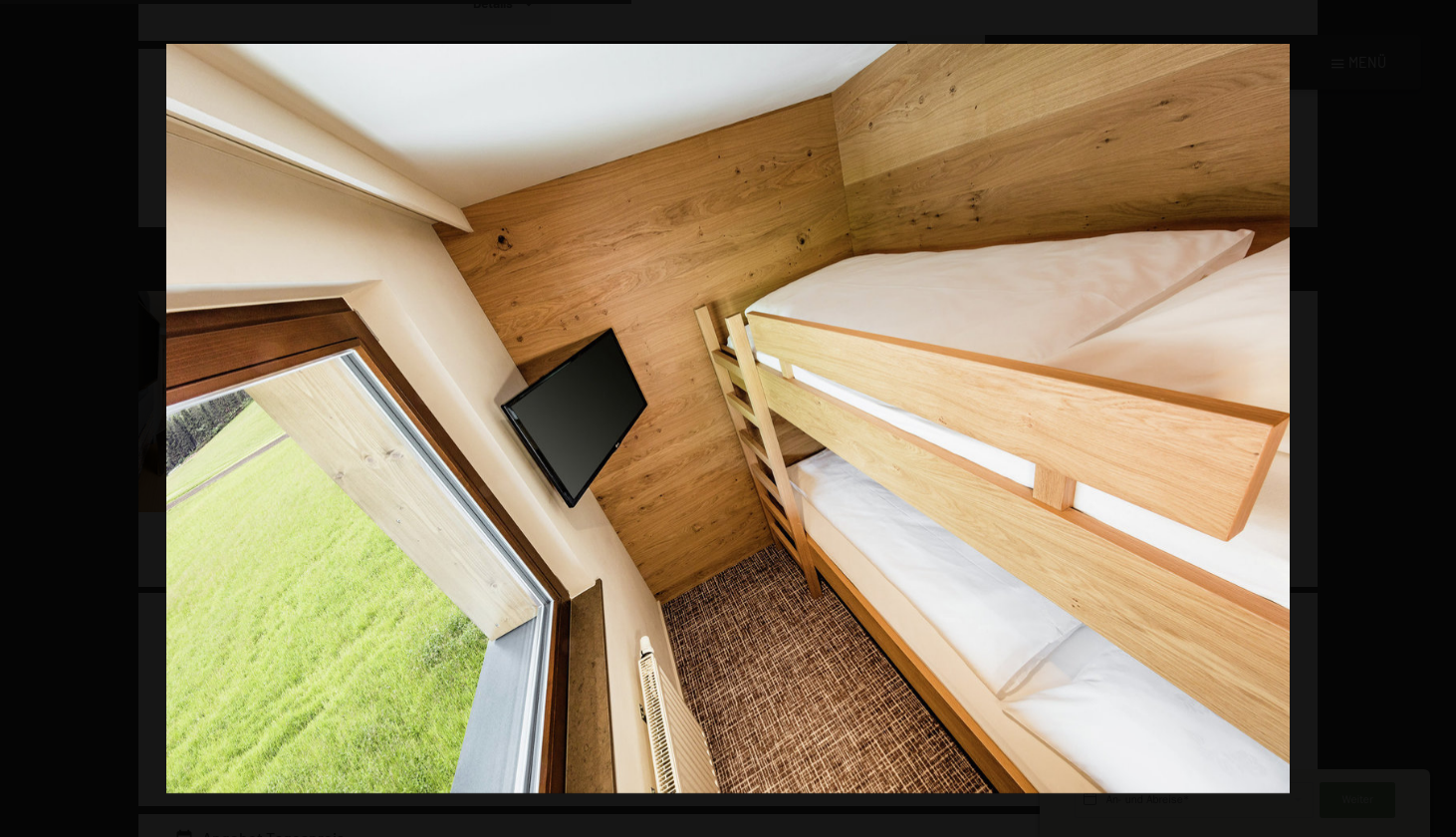 click at bounding box center (1421, 418) 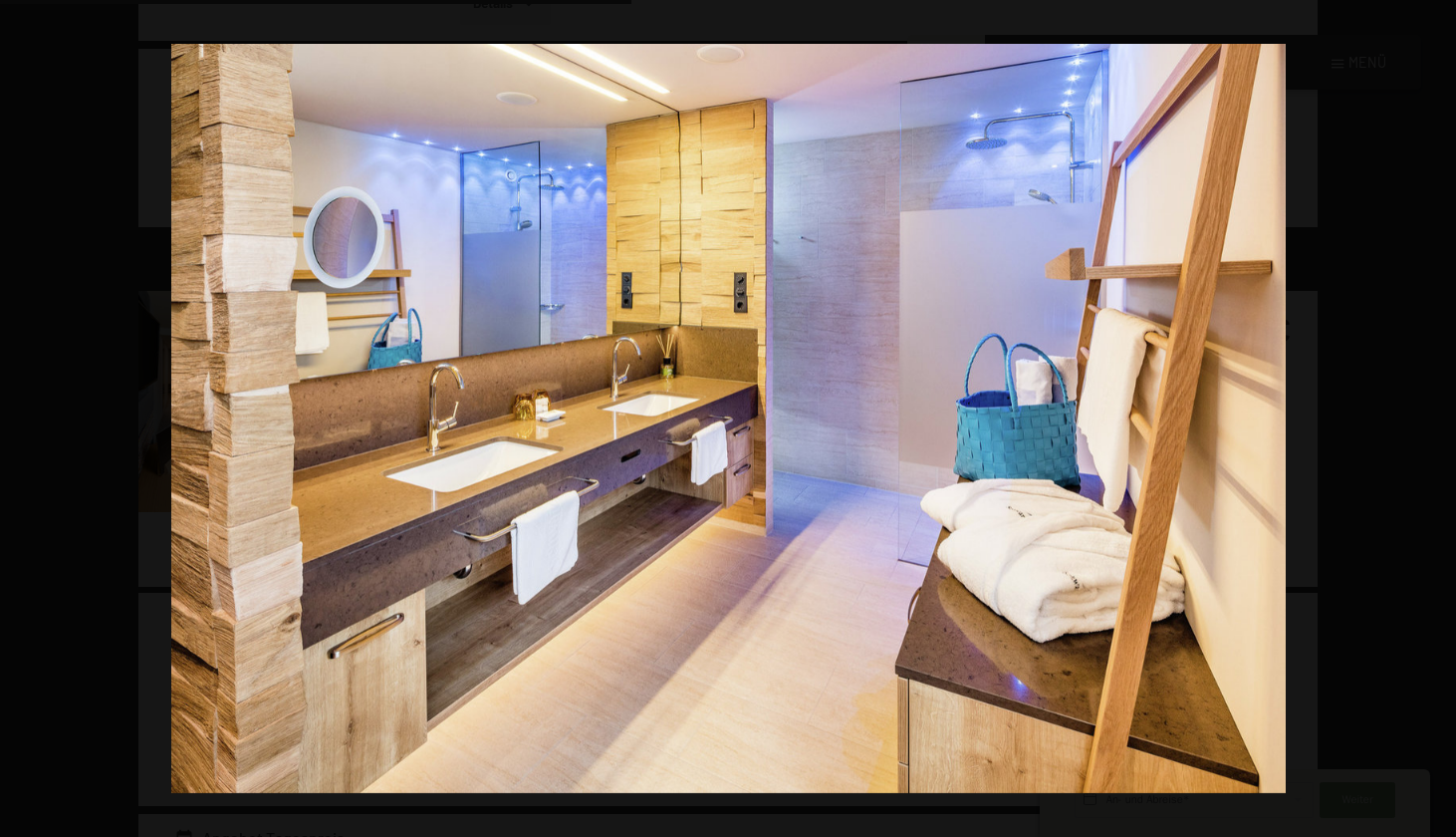 click at bounding box center [1421, 418] 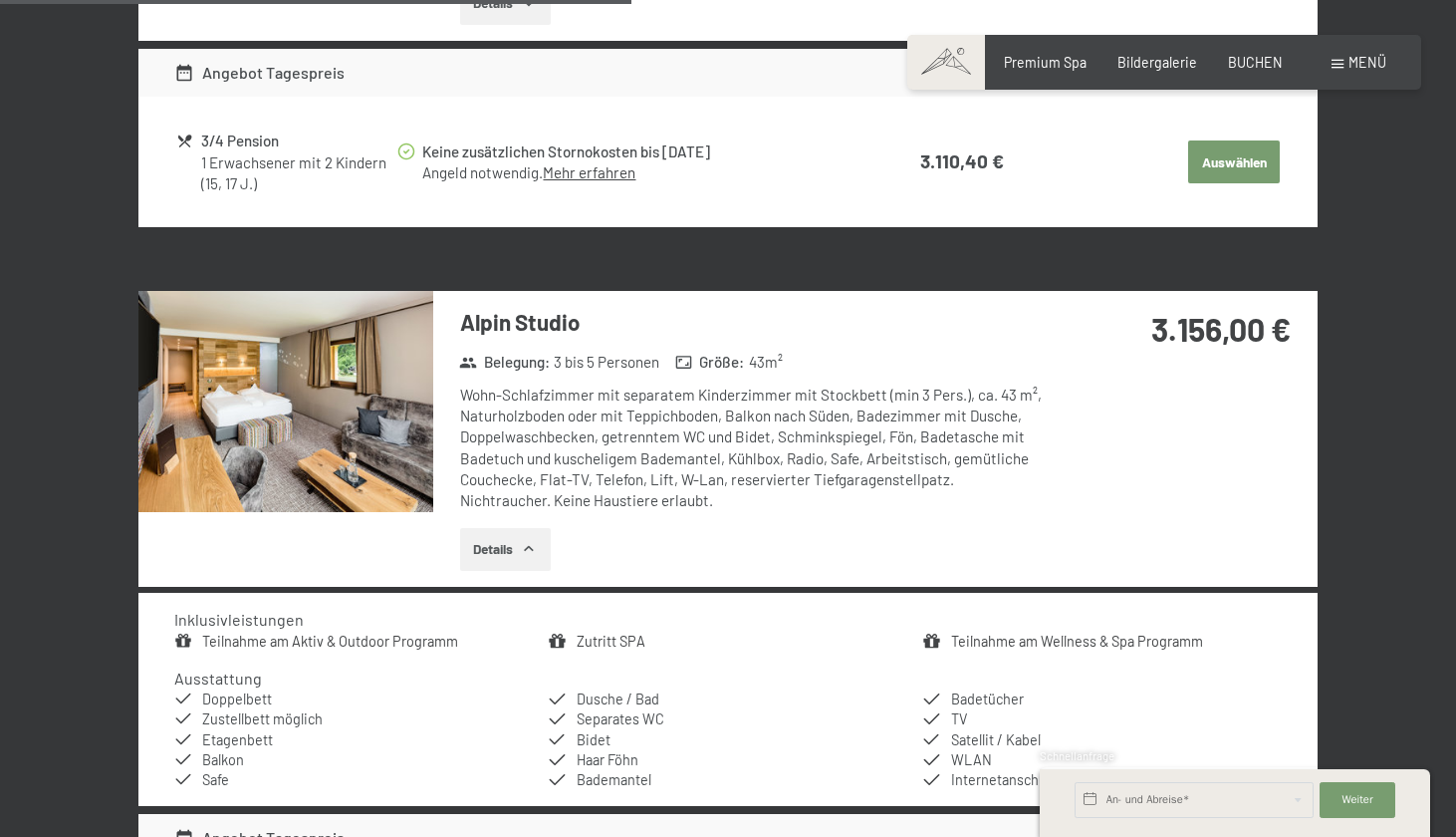 click at bounding box center (0, 0) 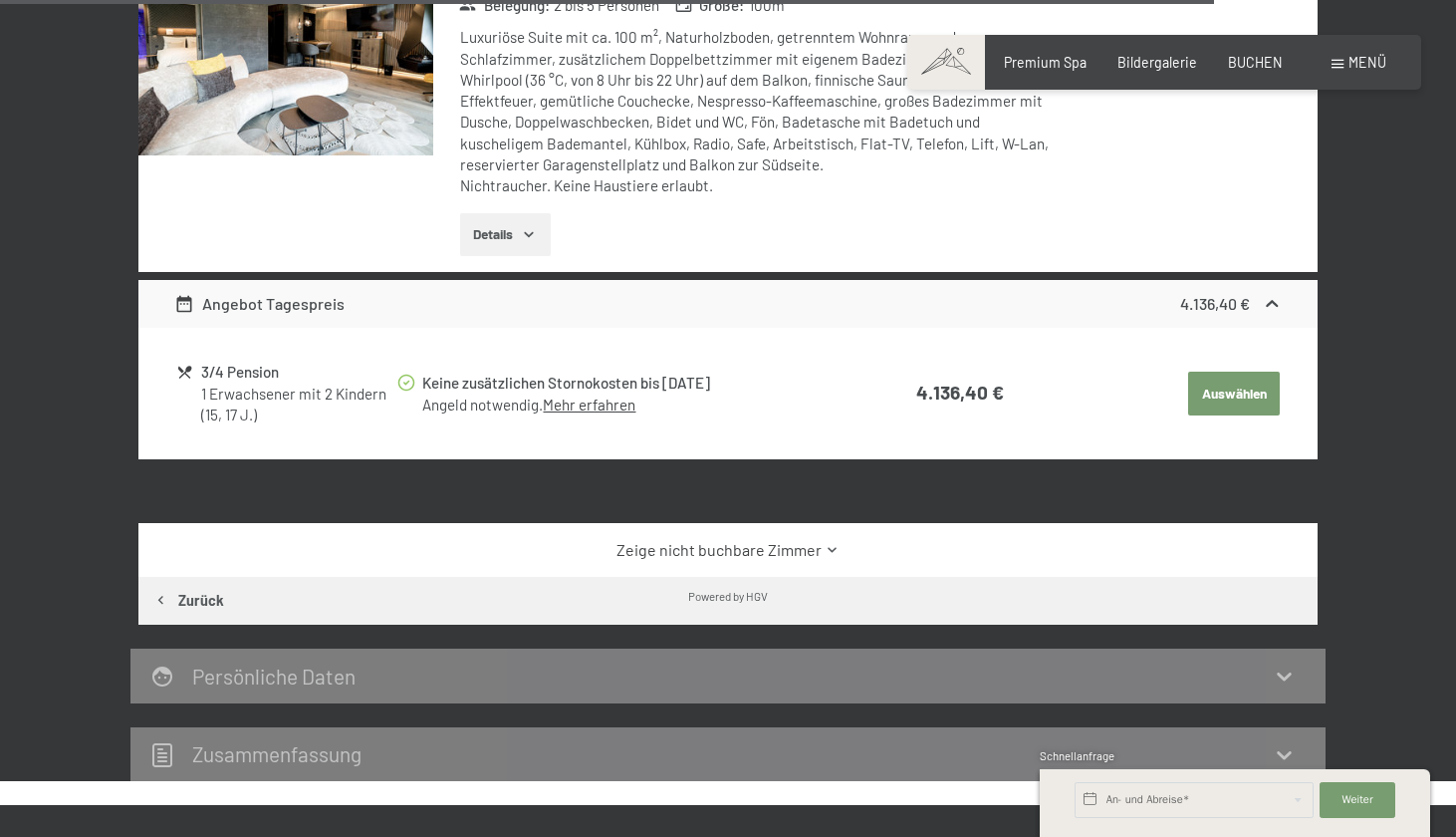 scroll, scrollTop: 5833, scrollLeft: 0, axis: vertical 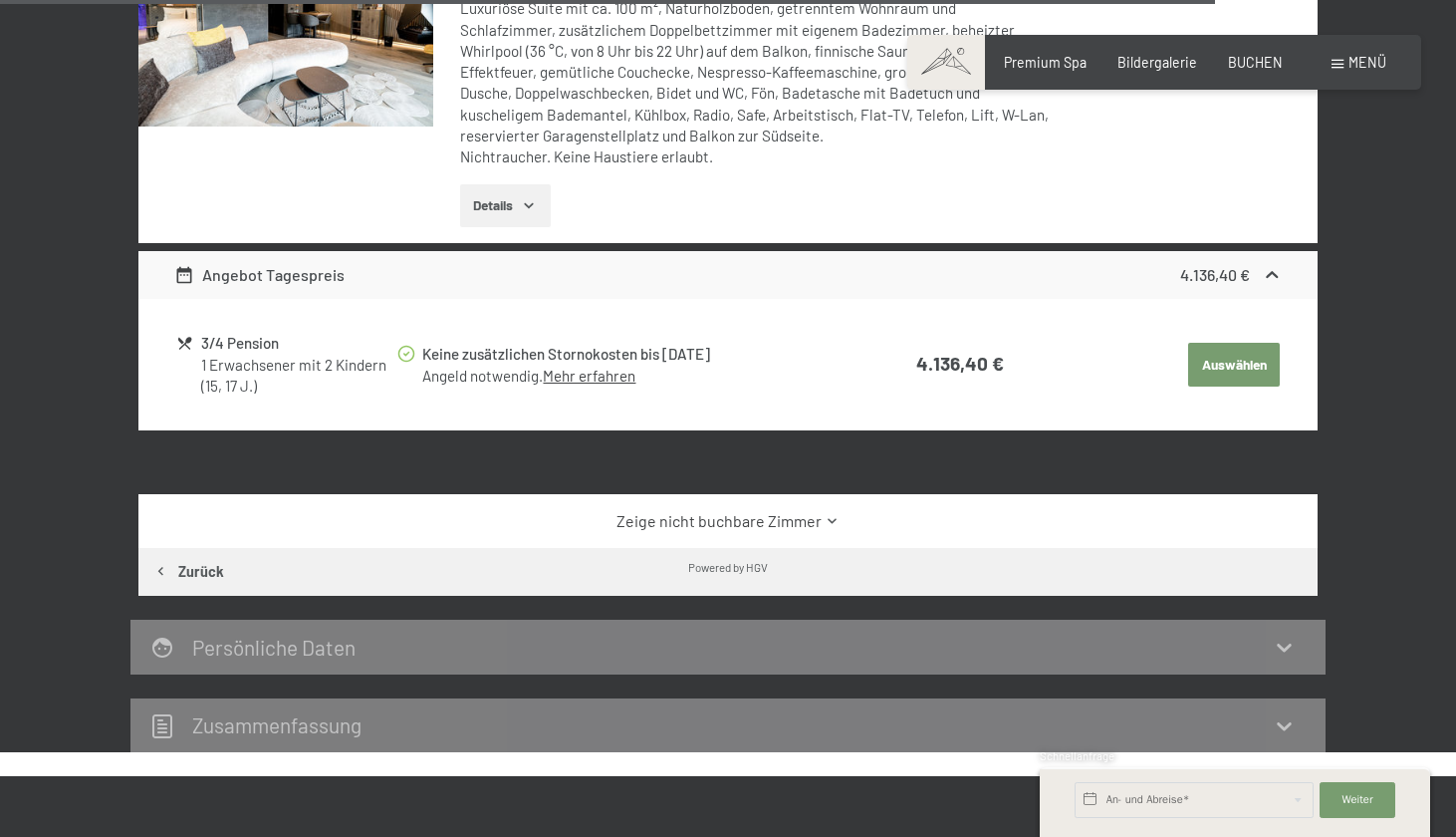click on "Zeige nicht buchbare Zimmer" at bounding box center [728, 521] 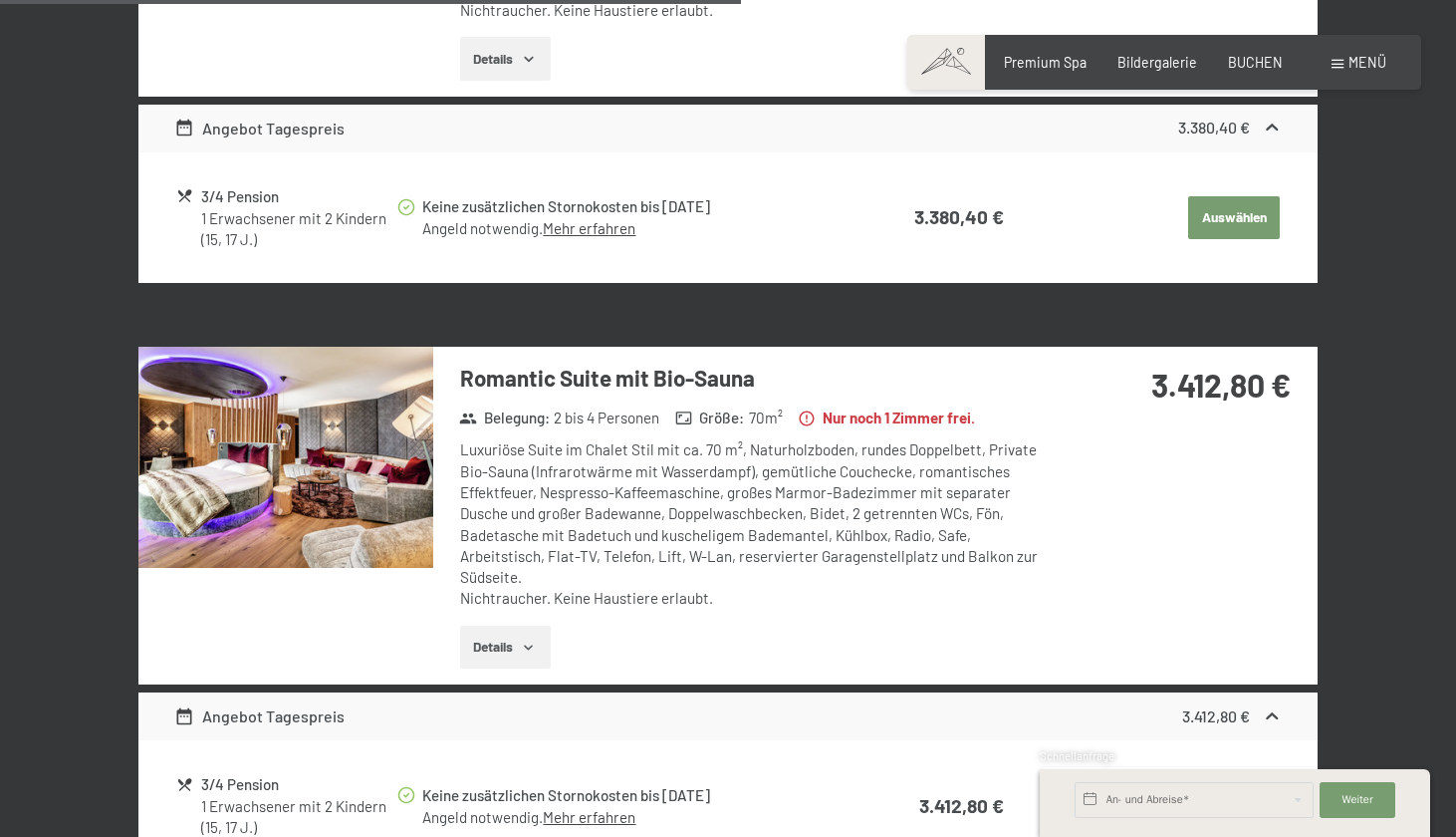 scroll, scrollTop: 4223, scrollLeft: 0, axis: vertical 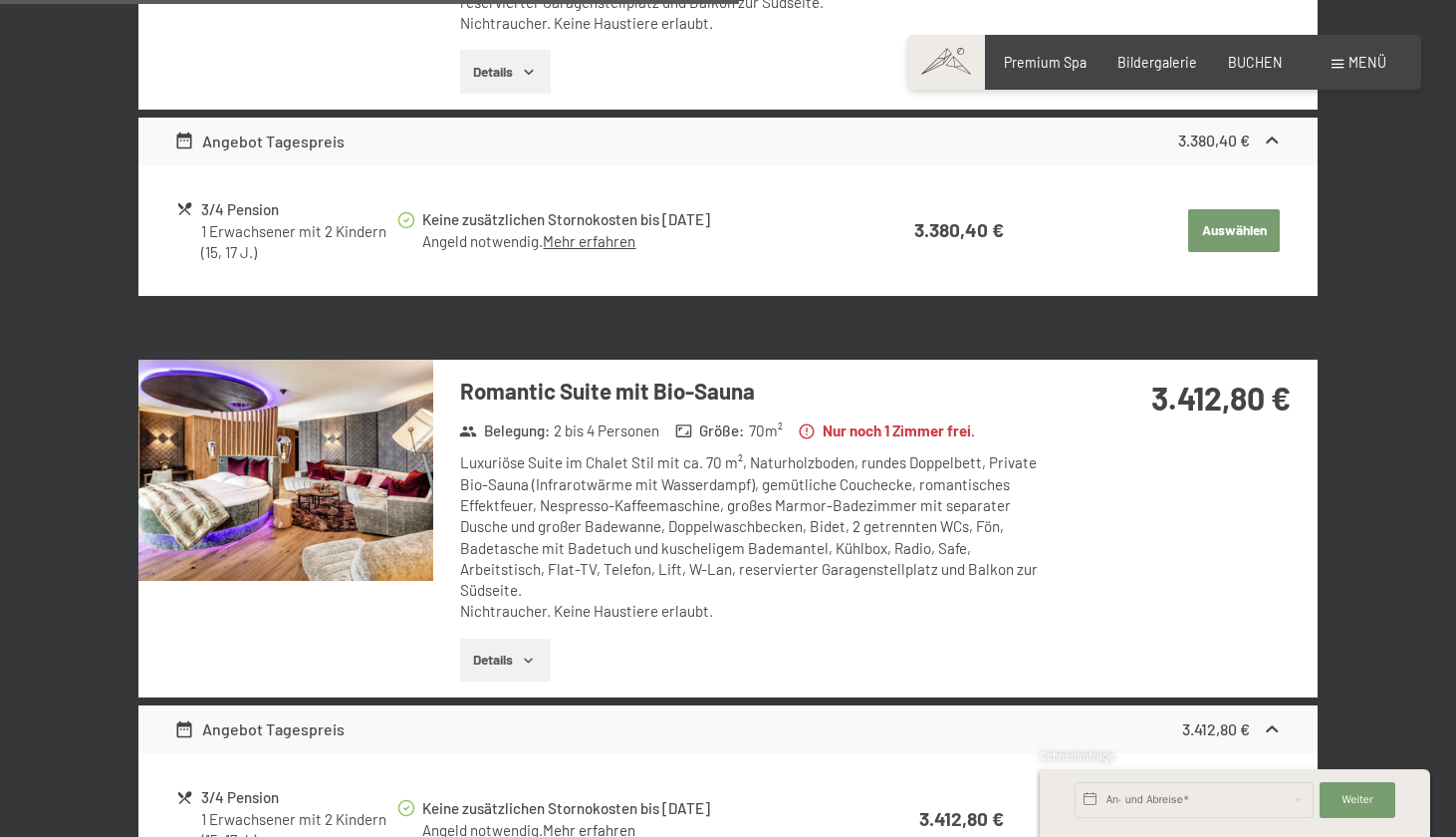 click on "Details" at bounding box center [505, 661] 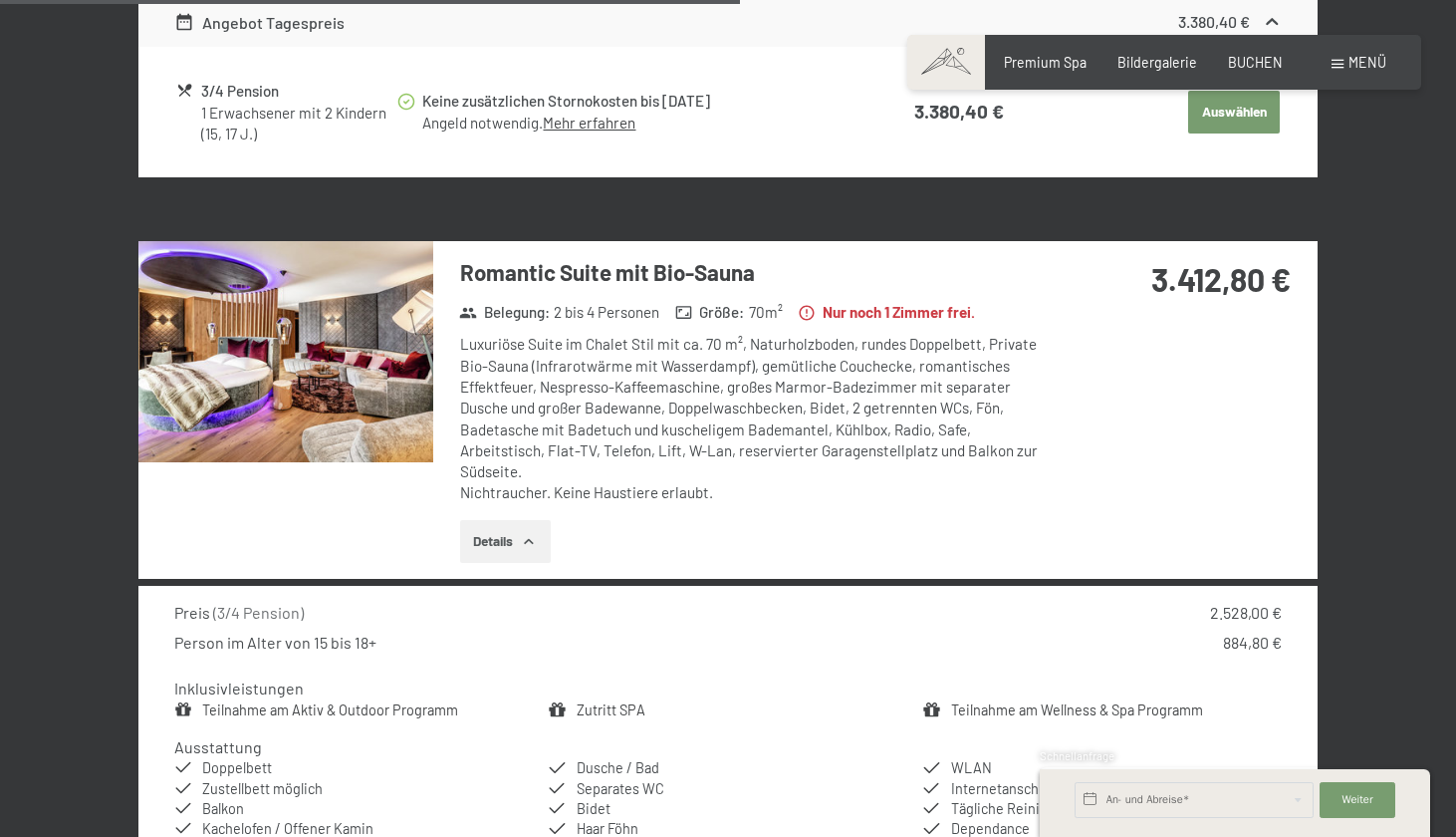 scroll, scrollTop: 4421, scrollLeft: 0, axis: vertical 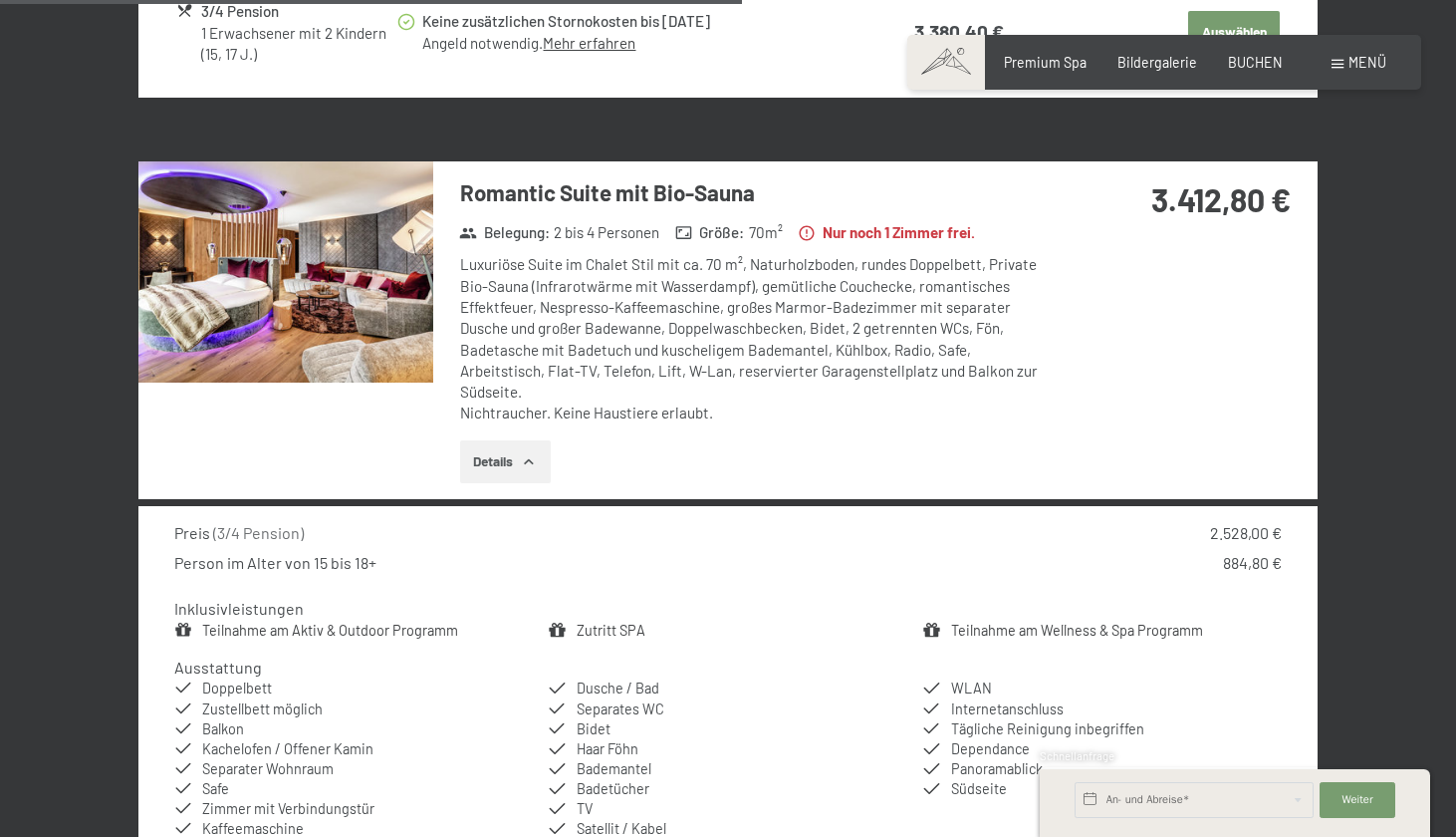 click at bounding box center [286, 272] 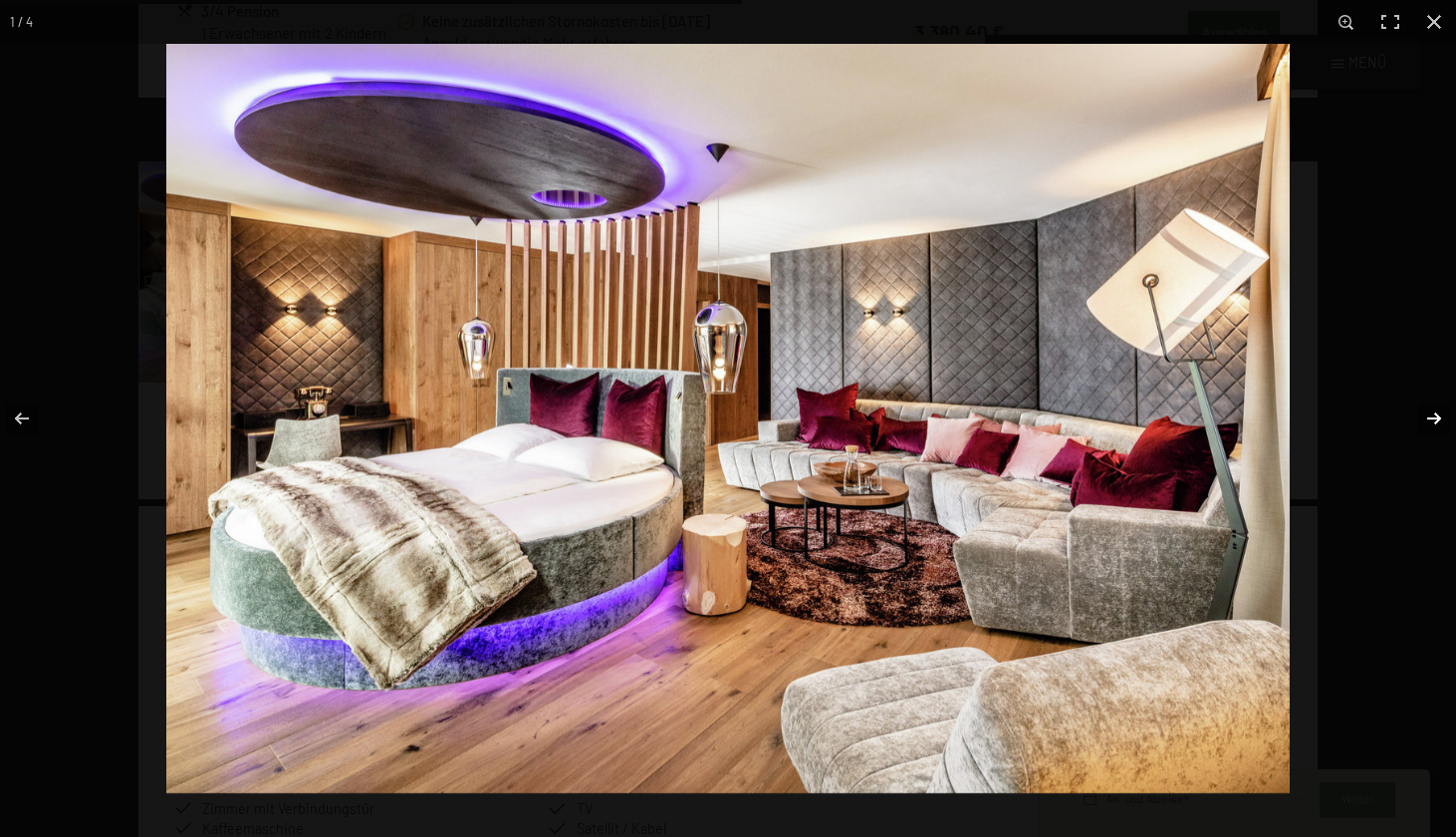 click at bounding box center [1421, 418] 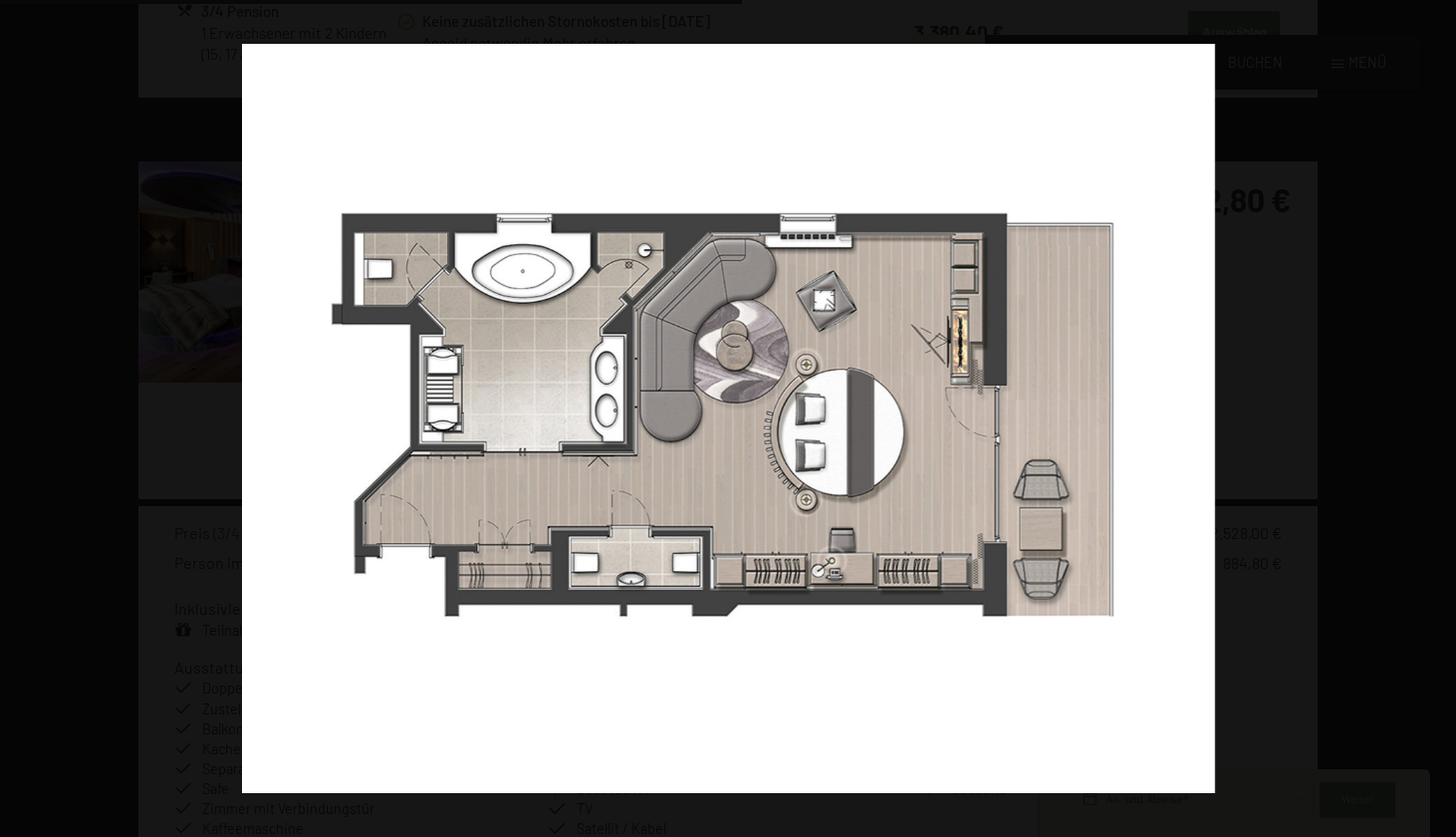 click at bounding box center (1421, 418) 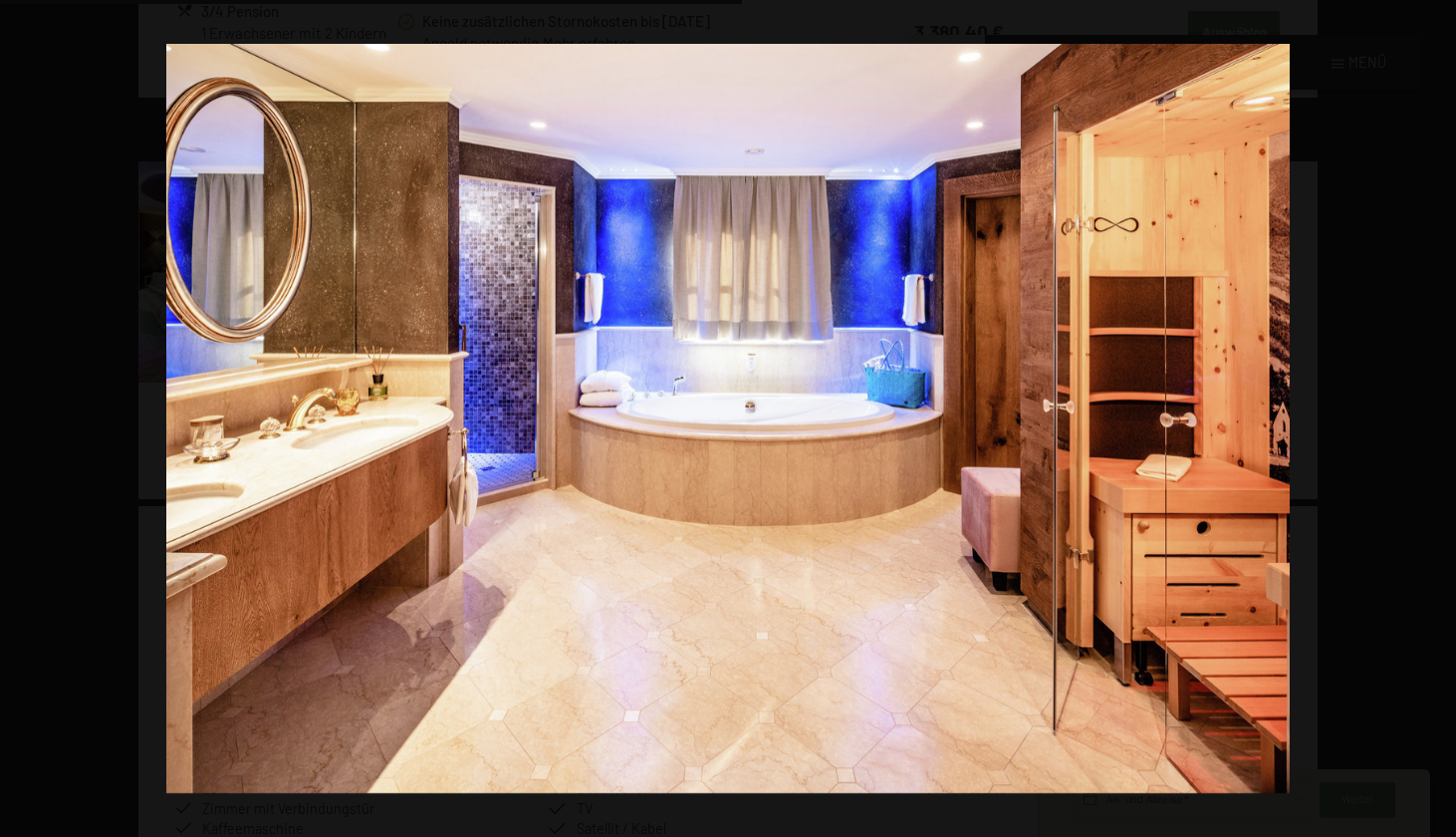 click at bounding box center (1421, 418) 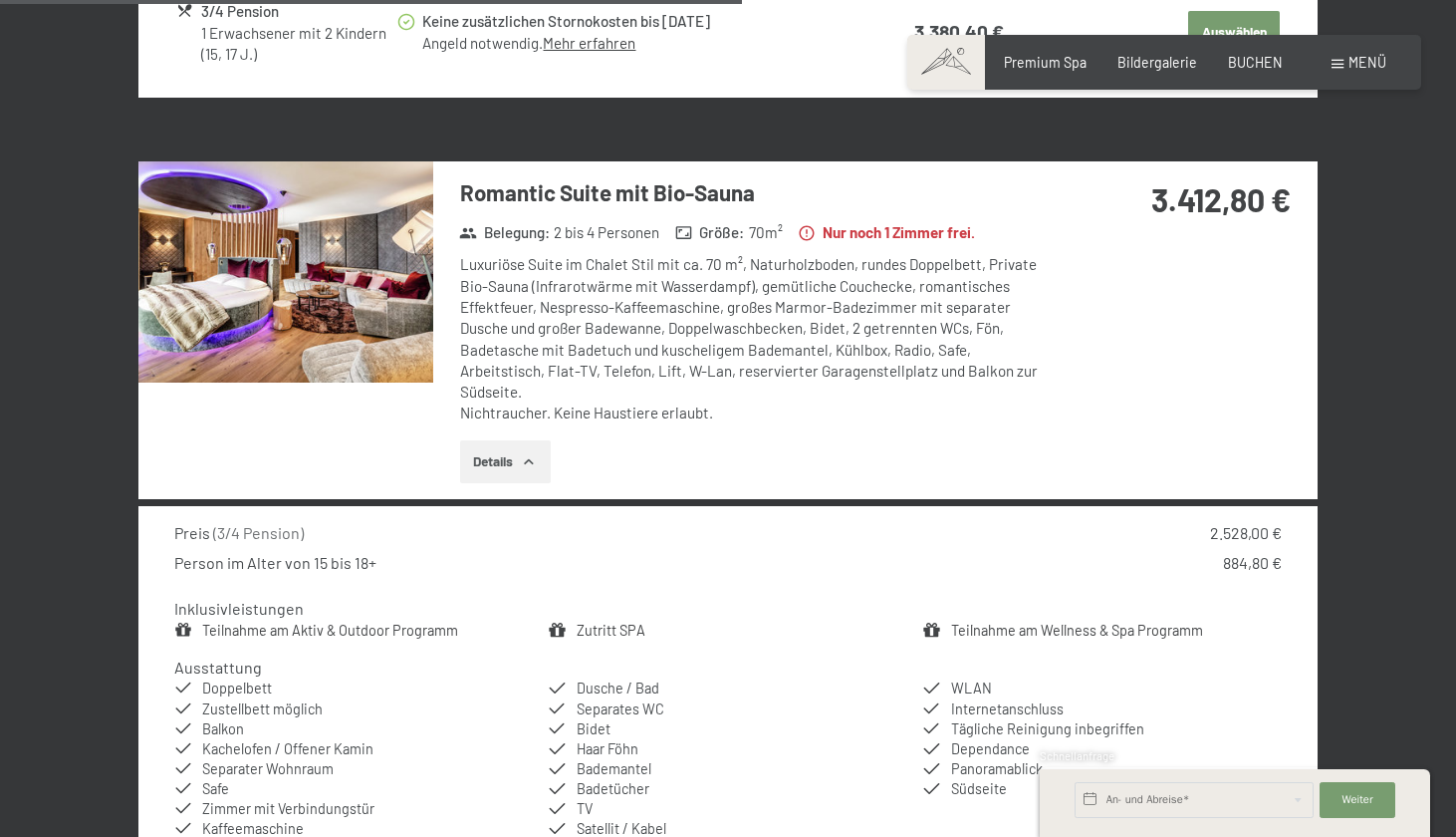 click at bounding box center [0, 0] 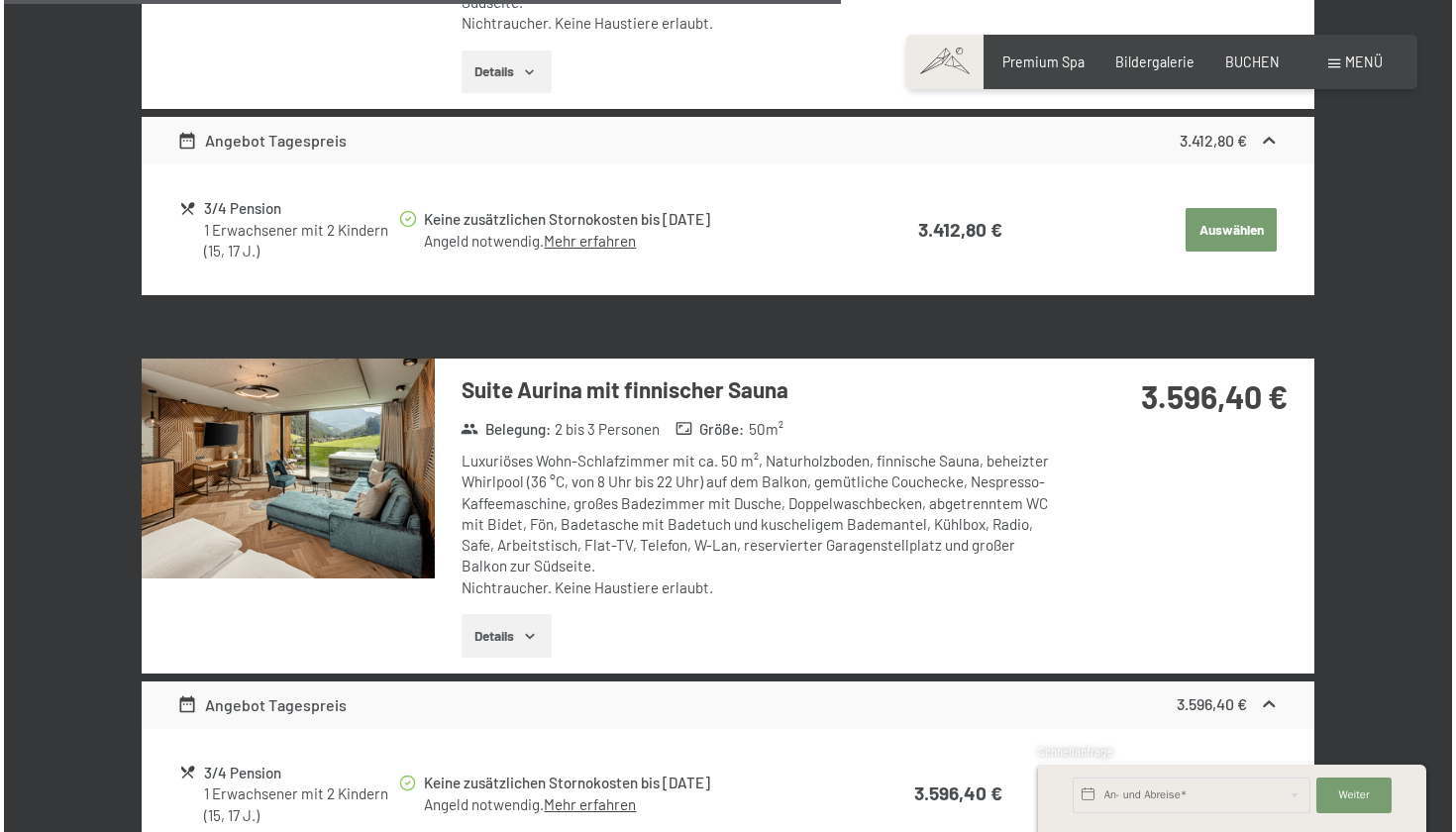 scroll, scrollTop: 4781, scrollLeft: 0, axis: vertical 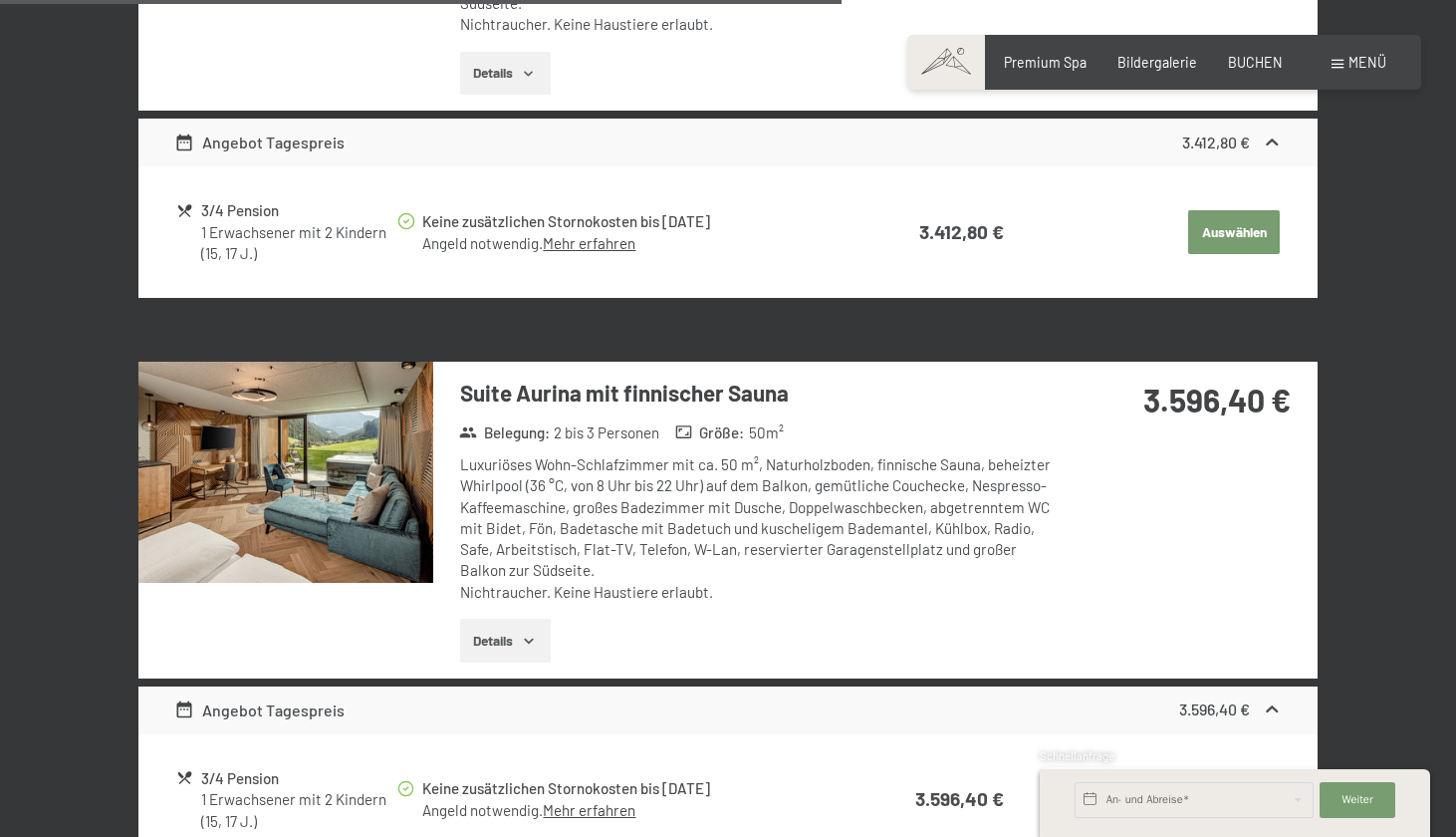 click on "Menü" at bounding box center (1367, 62) 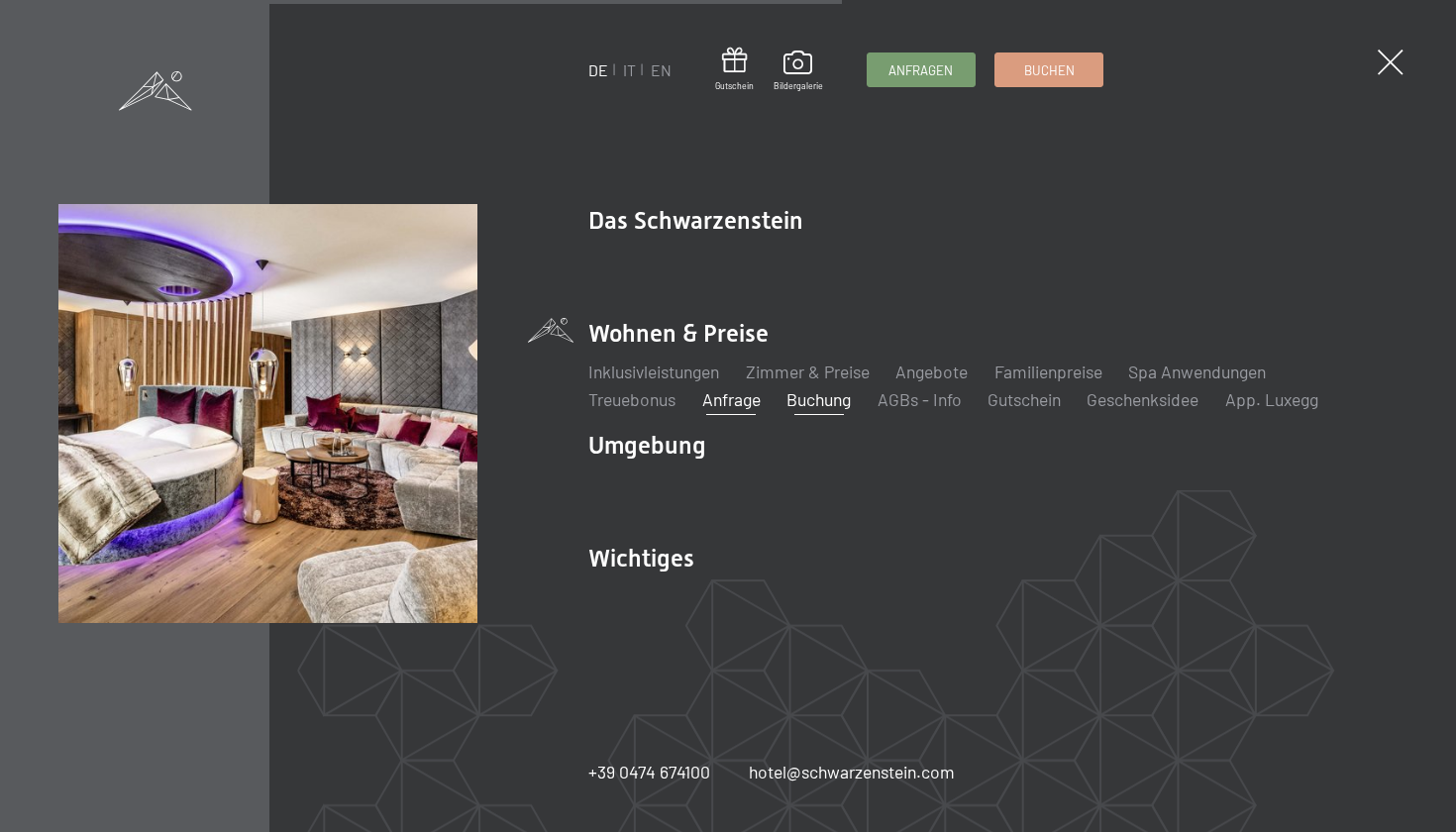click on "Anfrage" at bounding box center [731, 399] 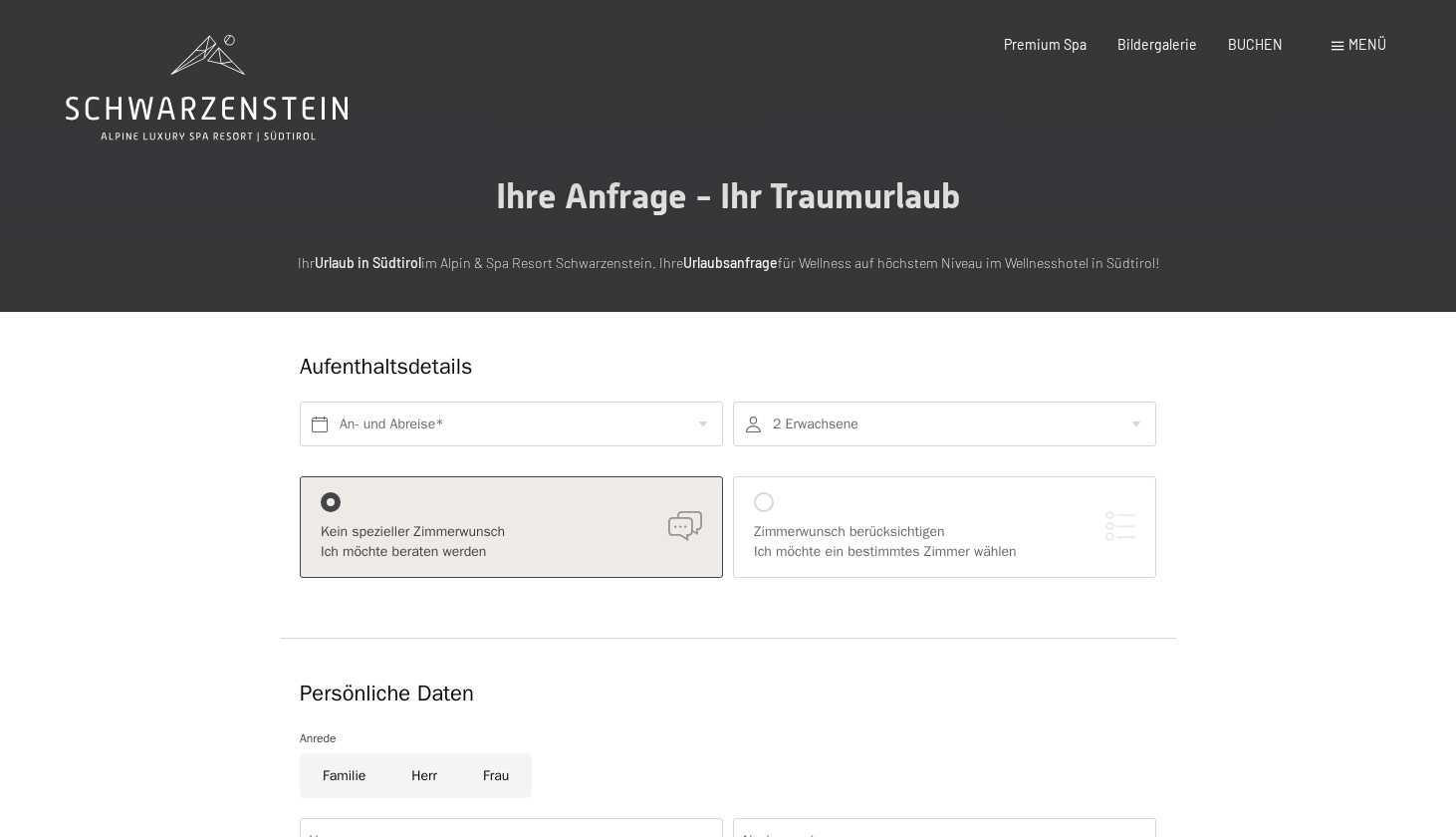 scroll, scrollTop: 0, scrollLeft: 0, axis: both 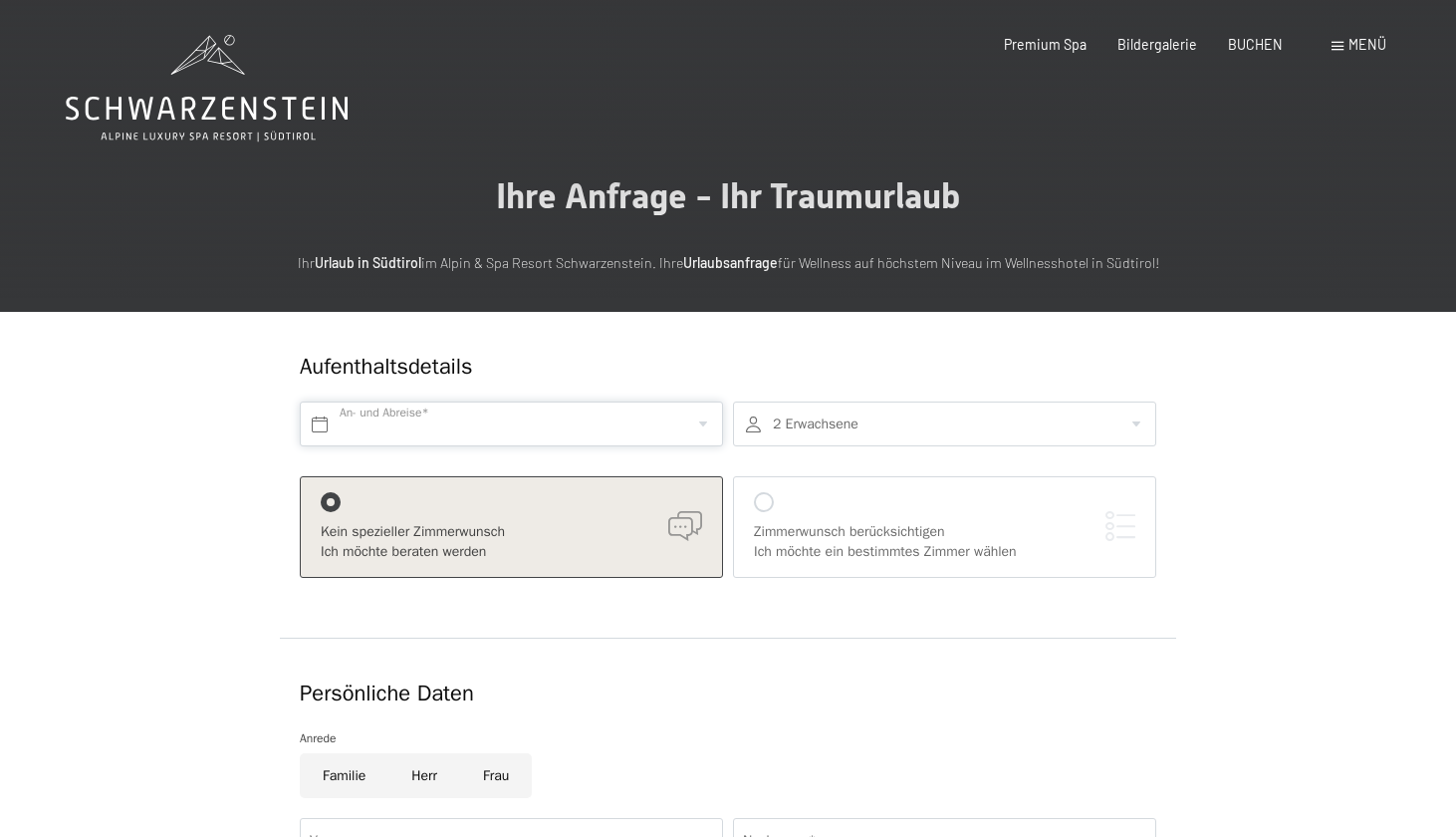 click at bounding box center (511, 423) 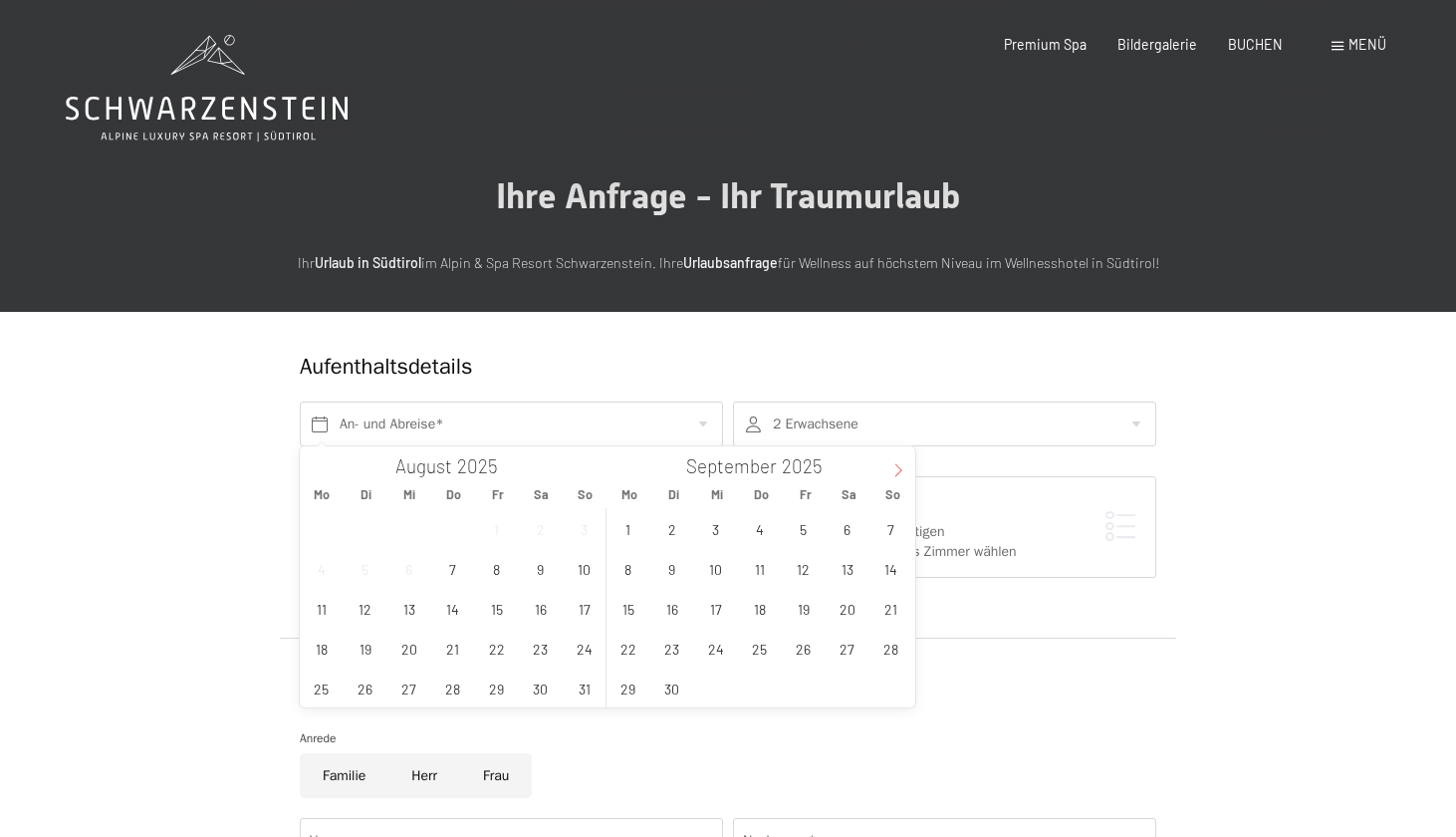 click 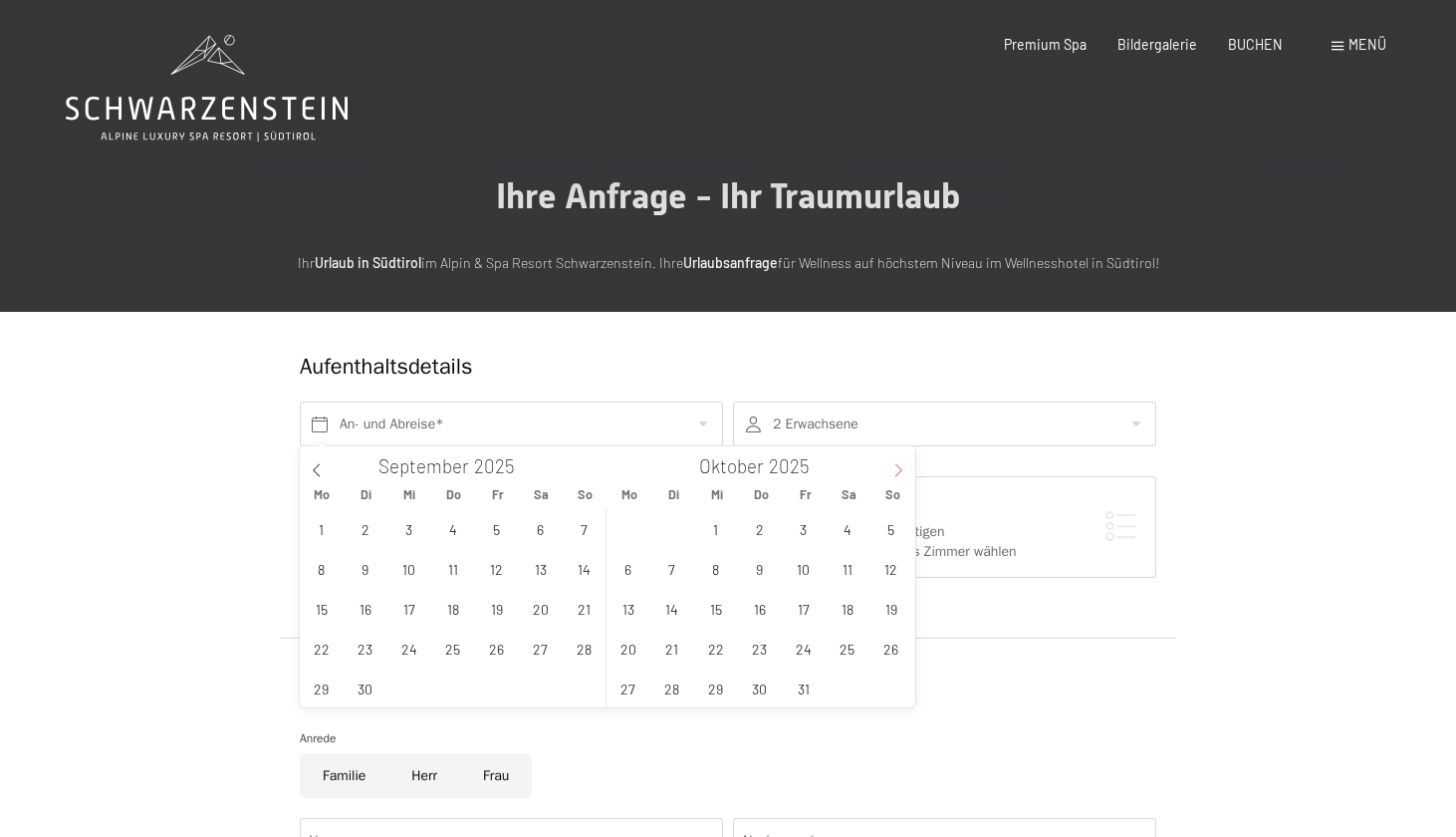 click 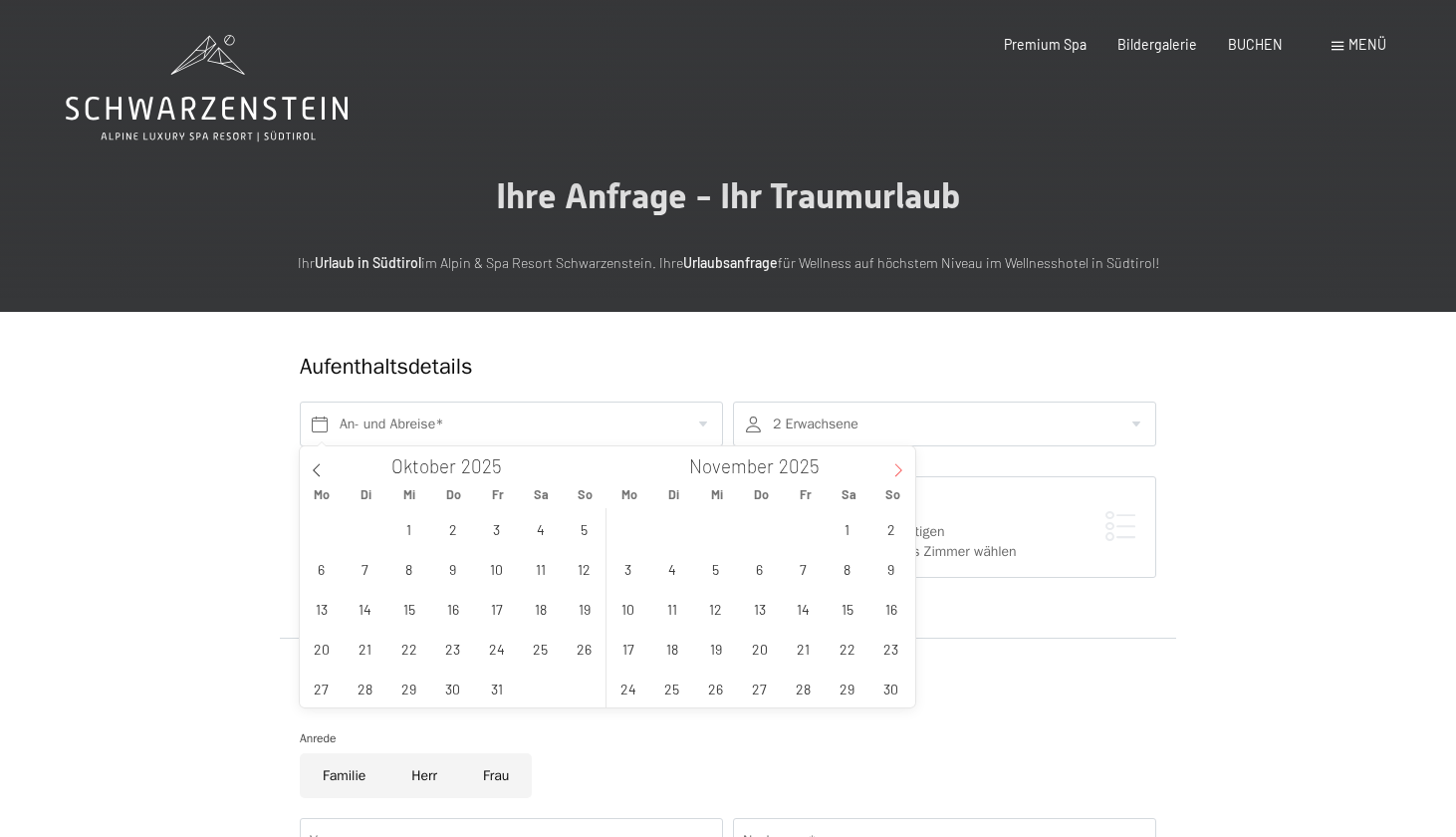 click 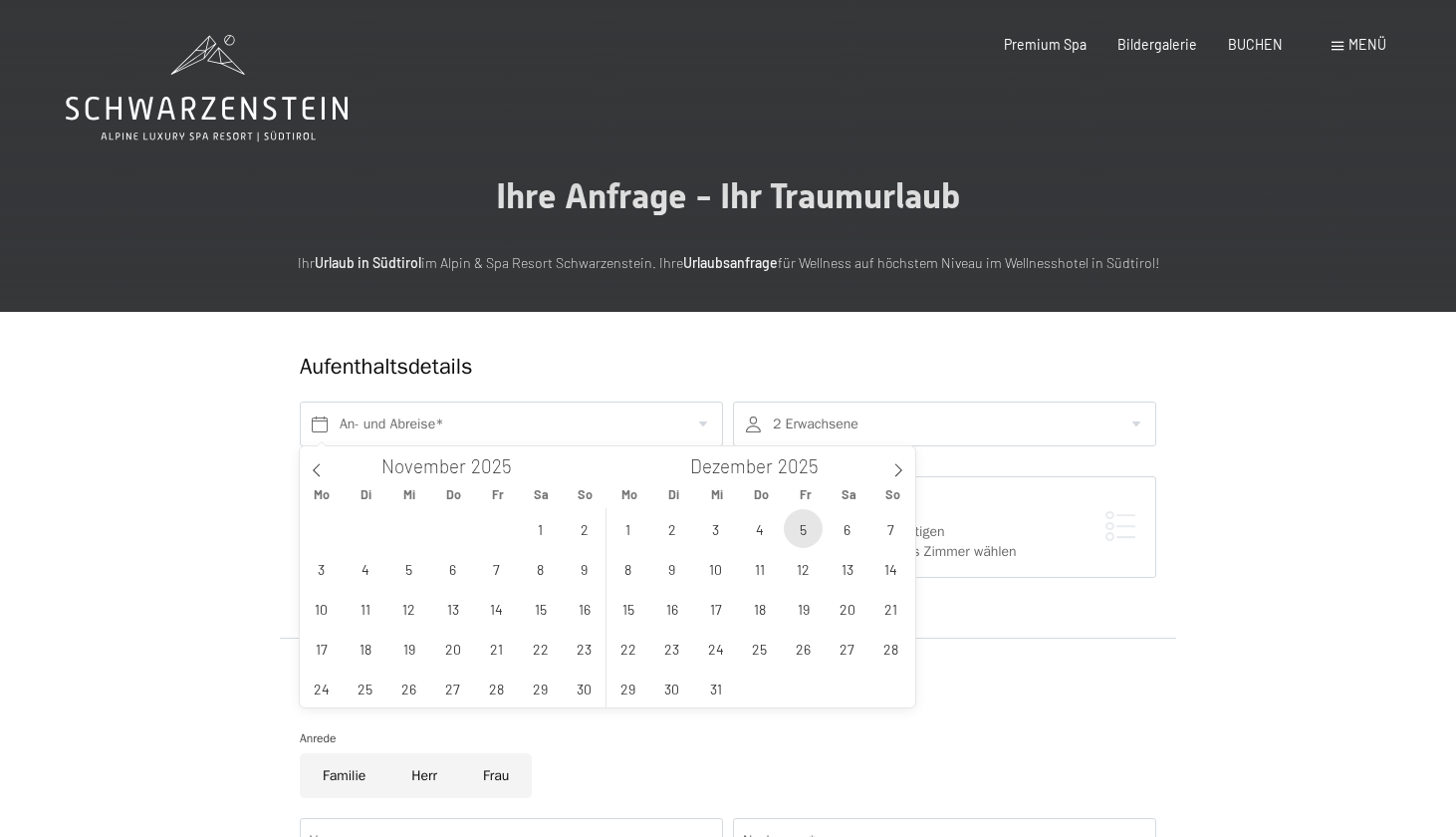 click on "5" at bounding box center (803, 528) 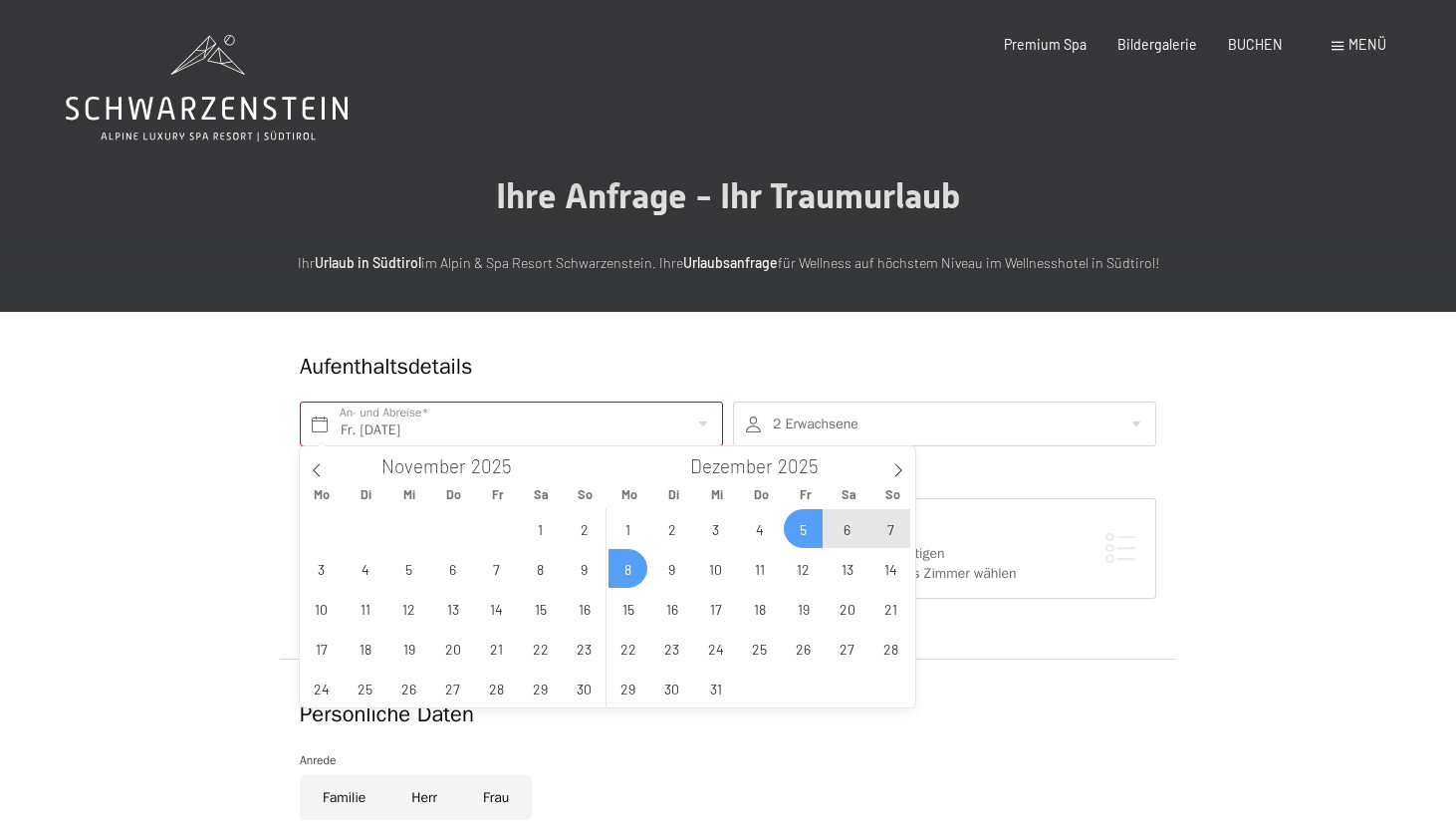click on "8" at bounding box center (627, 568) 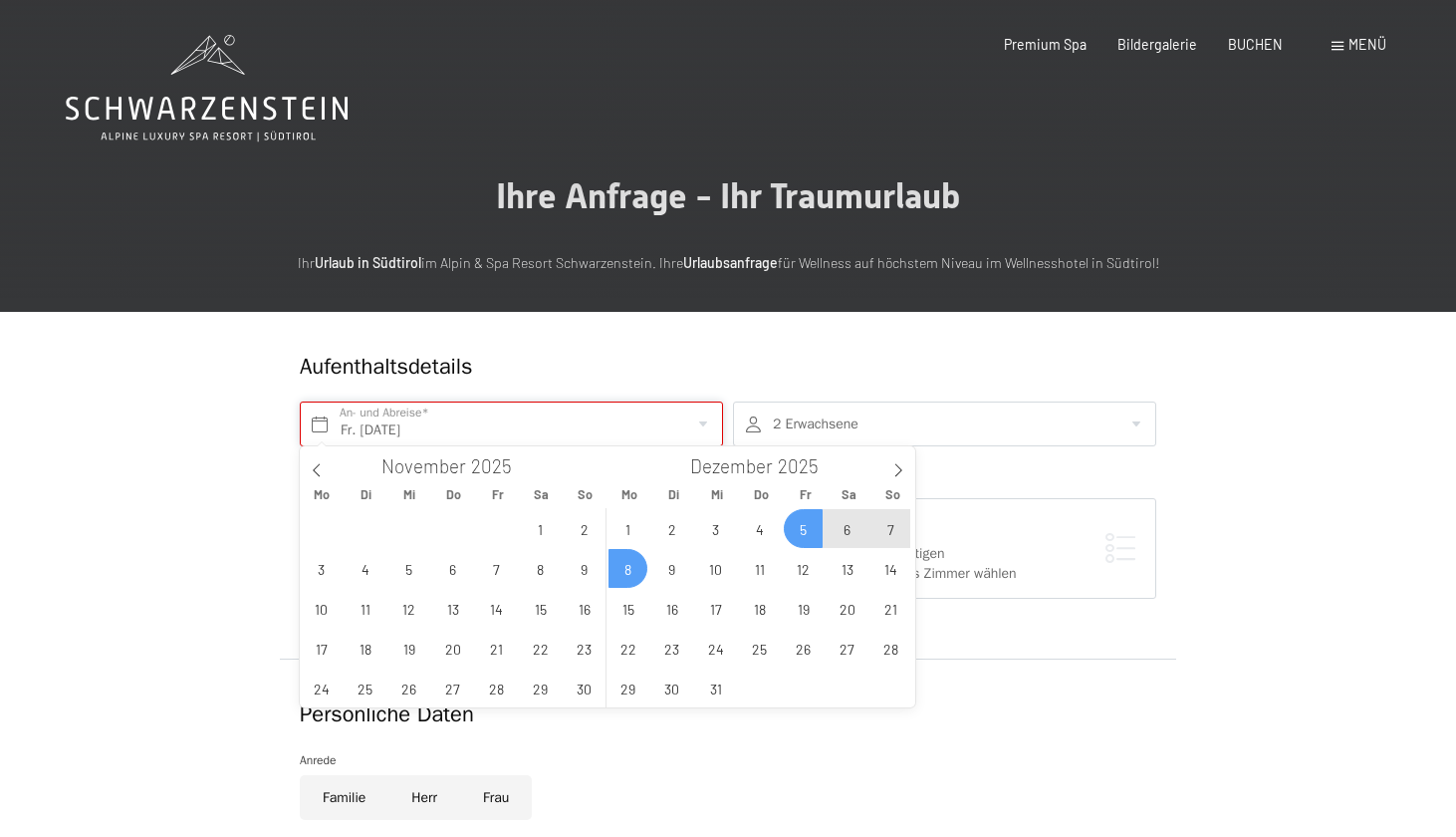type on "Fr. 05.12.2025 - Mo. 08.12.2025" 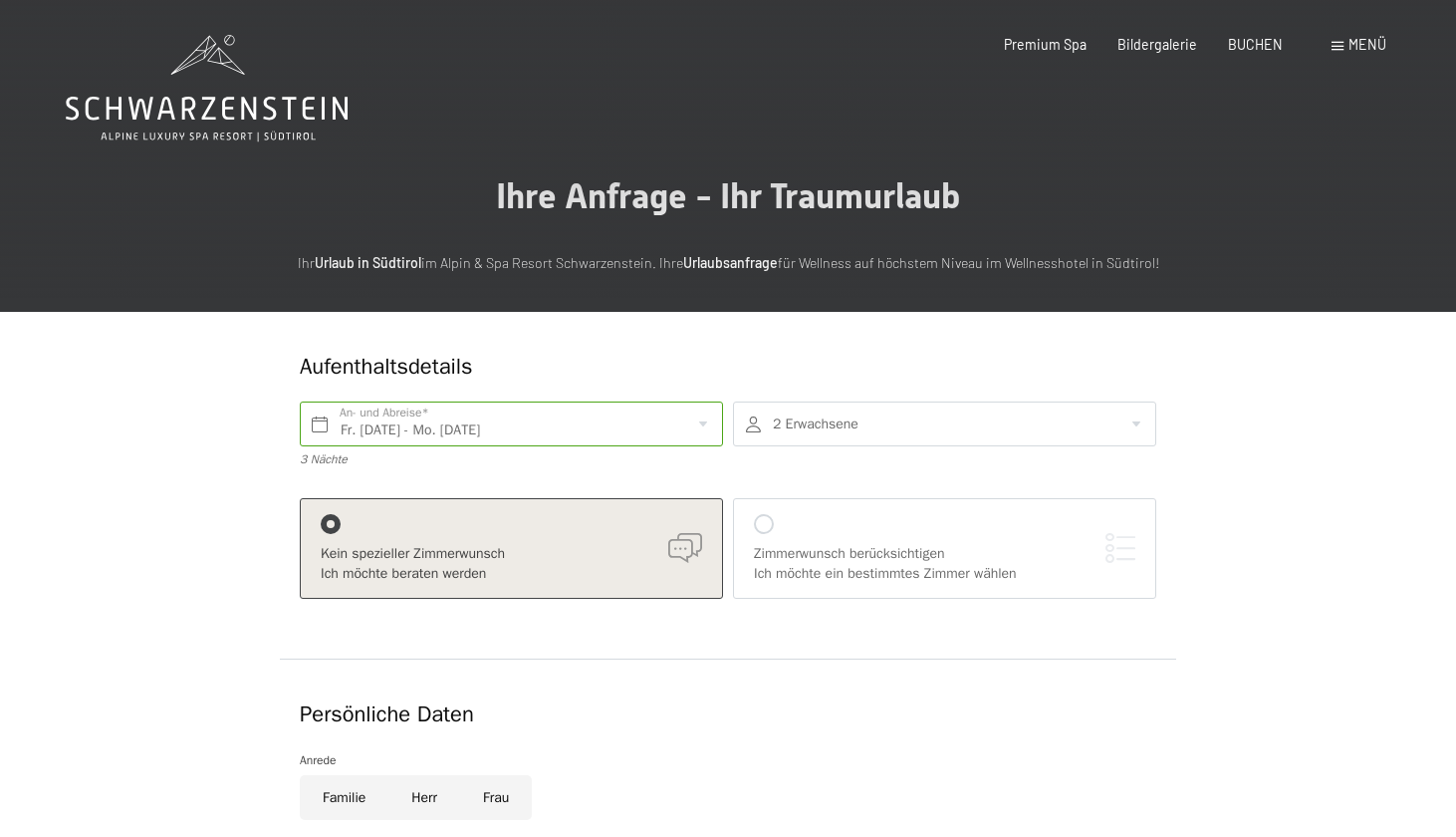 click at bounding box center [764, 524] 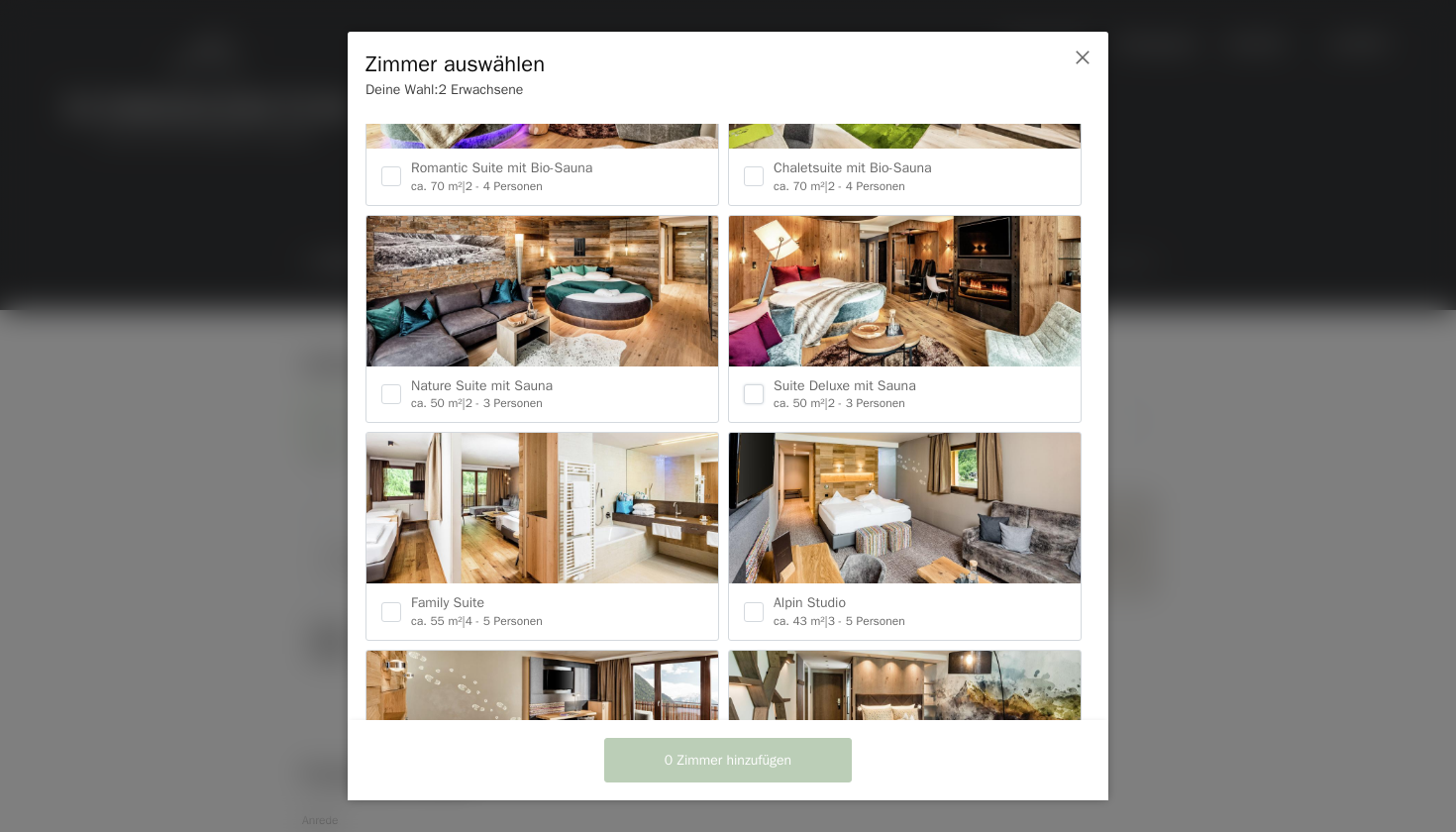 scroll, scrollTop: 375, scrollLeft: 0, axis: vertical 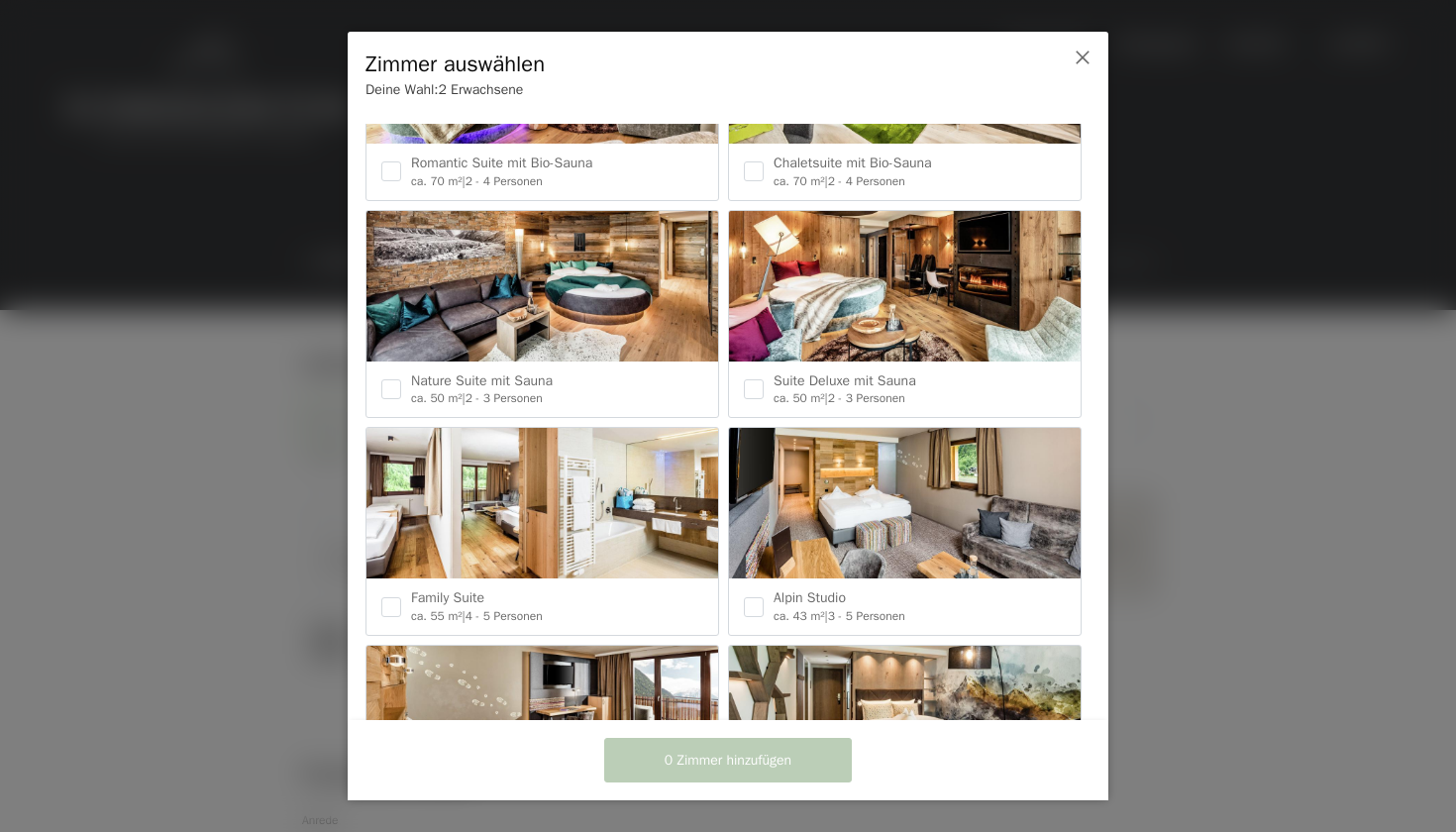 click at bounding box center [728, 416] 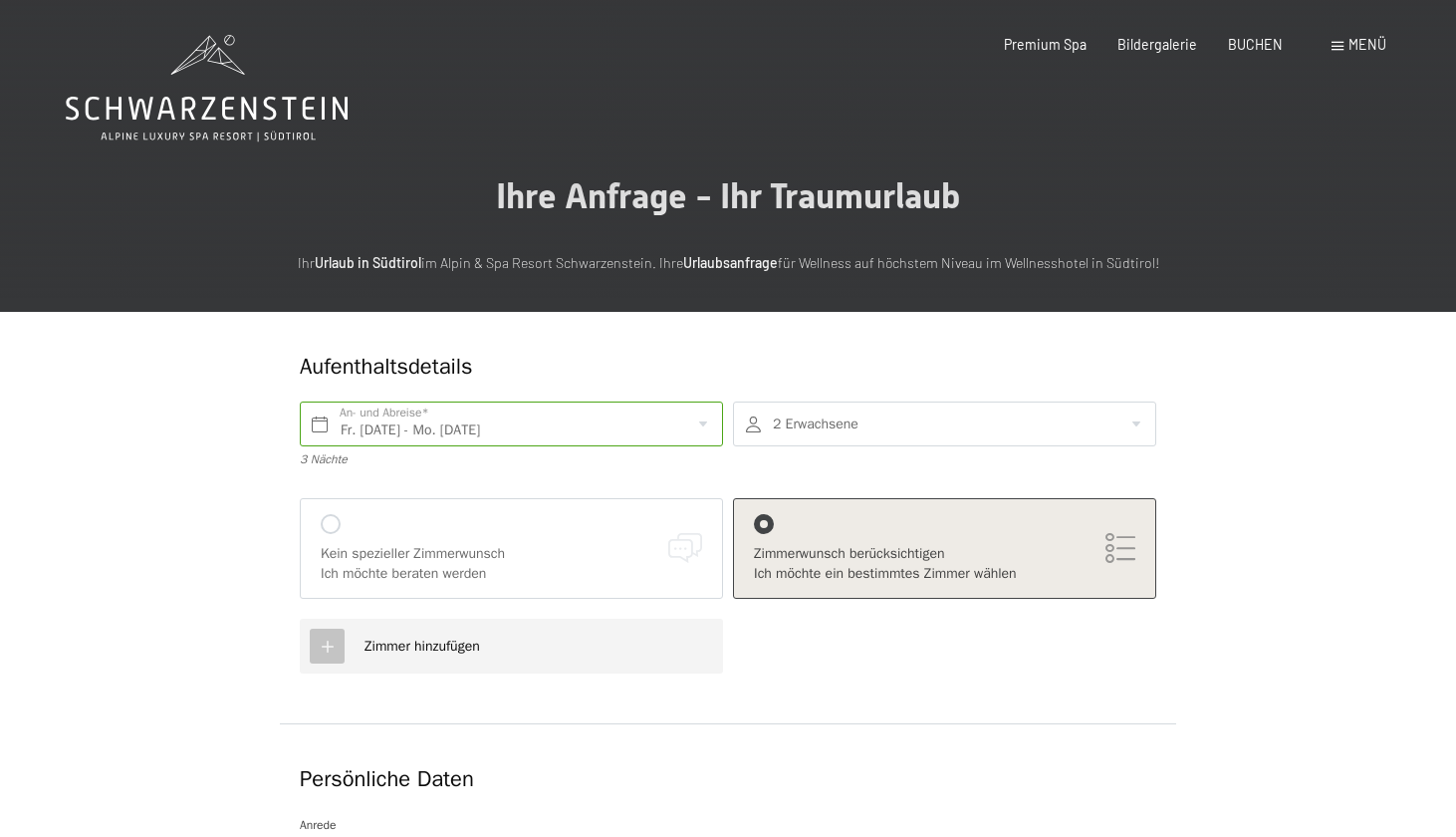 click on "Menü" at bounding box center [1367, 44] 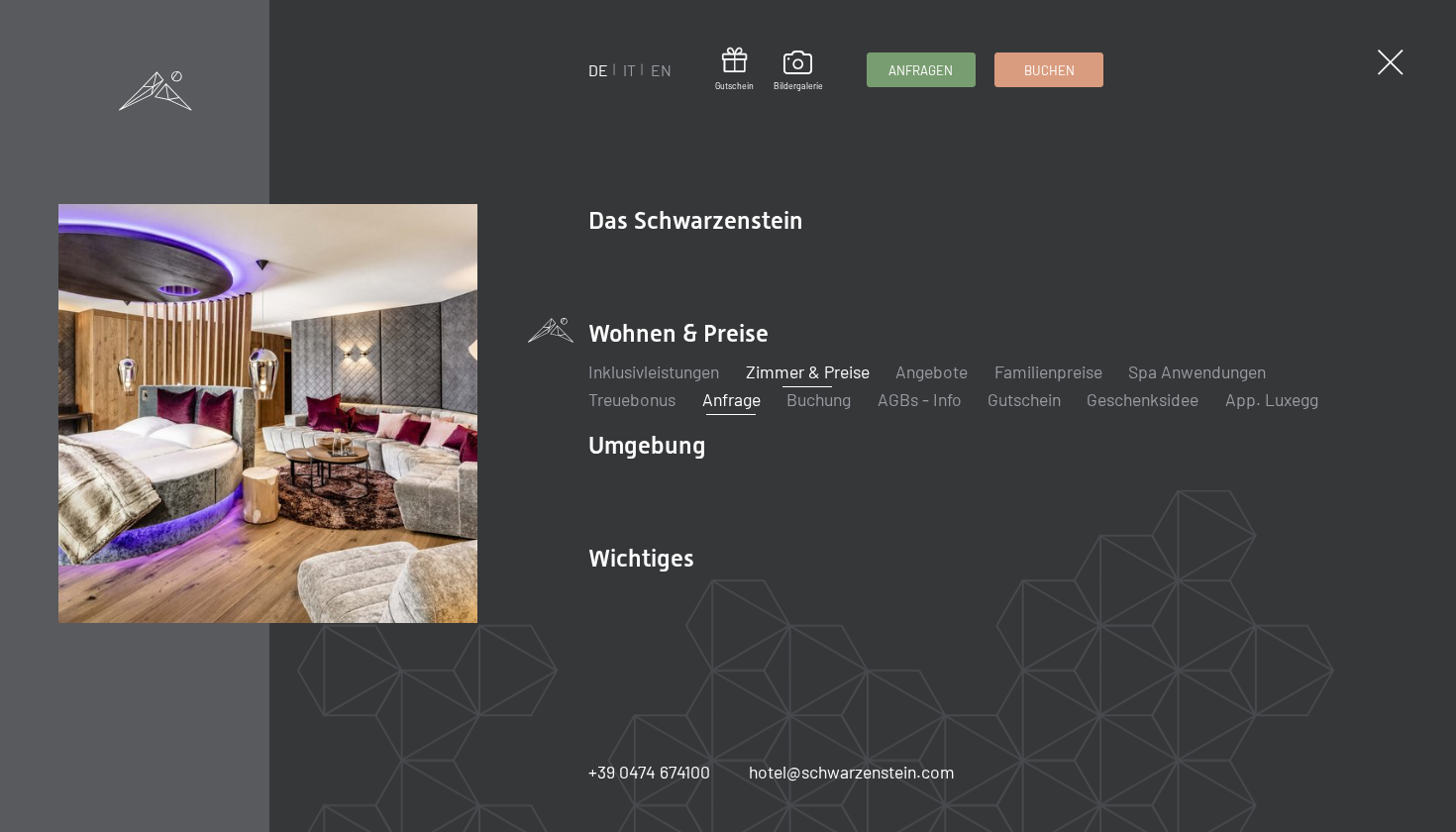 click on "Zimmer & Preise" at bounding box center (807, 371) 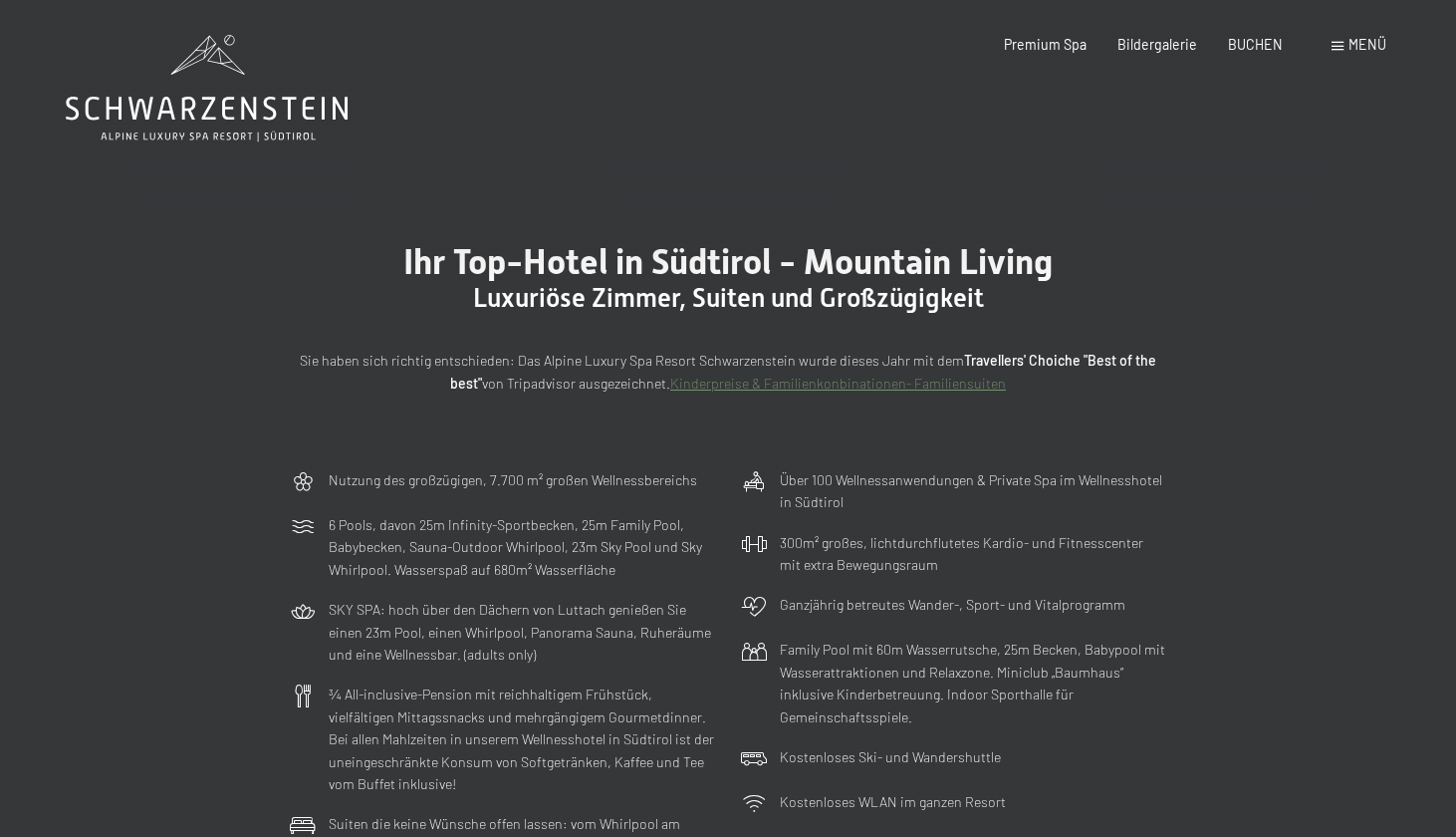 scroll, scrollTop: 0, scrollLeft: 0, axis: both 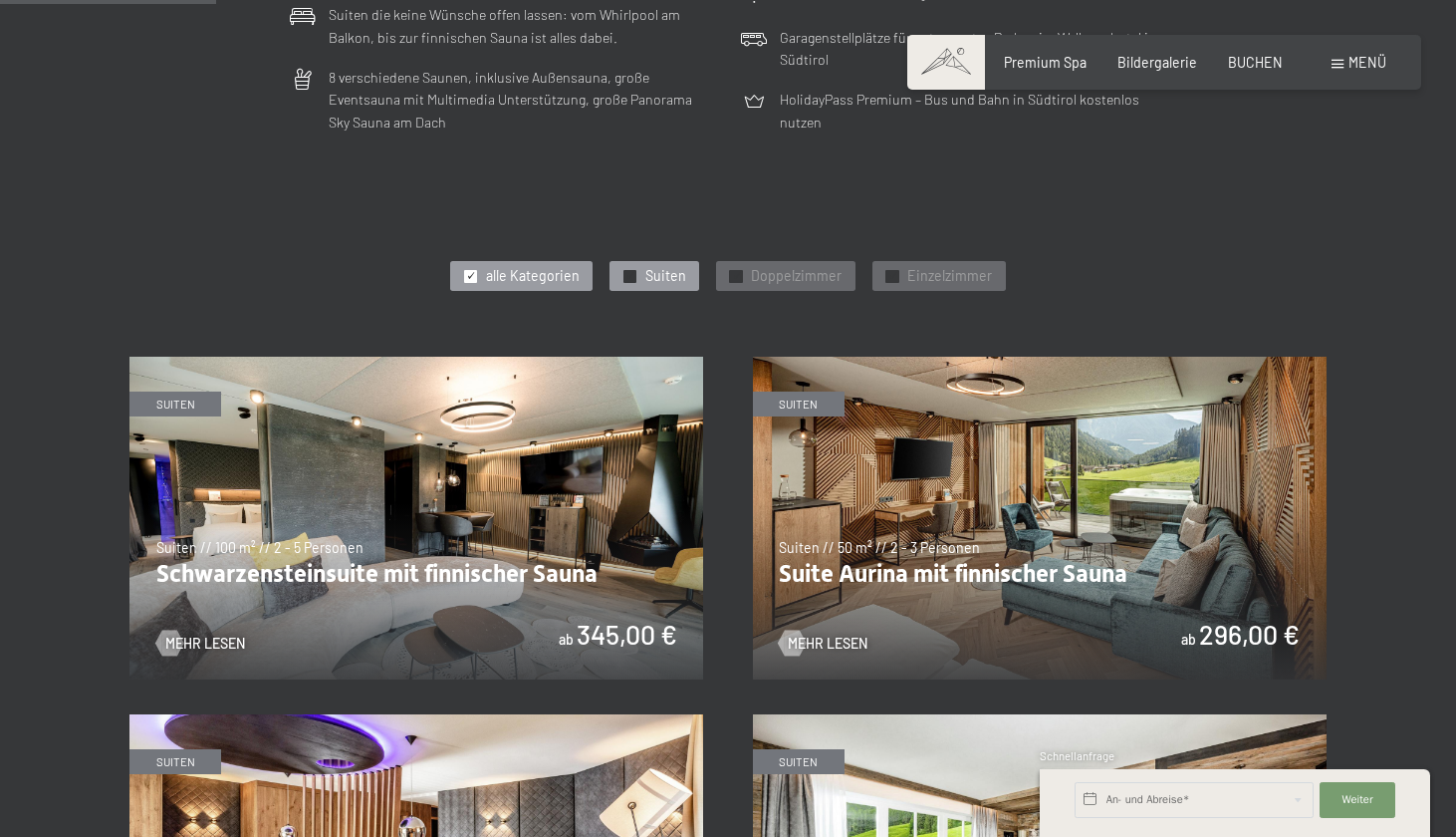 click on "Suiten" at bounding box center [665, 276] 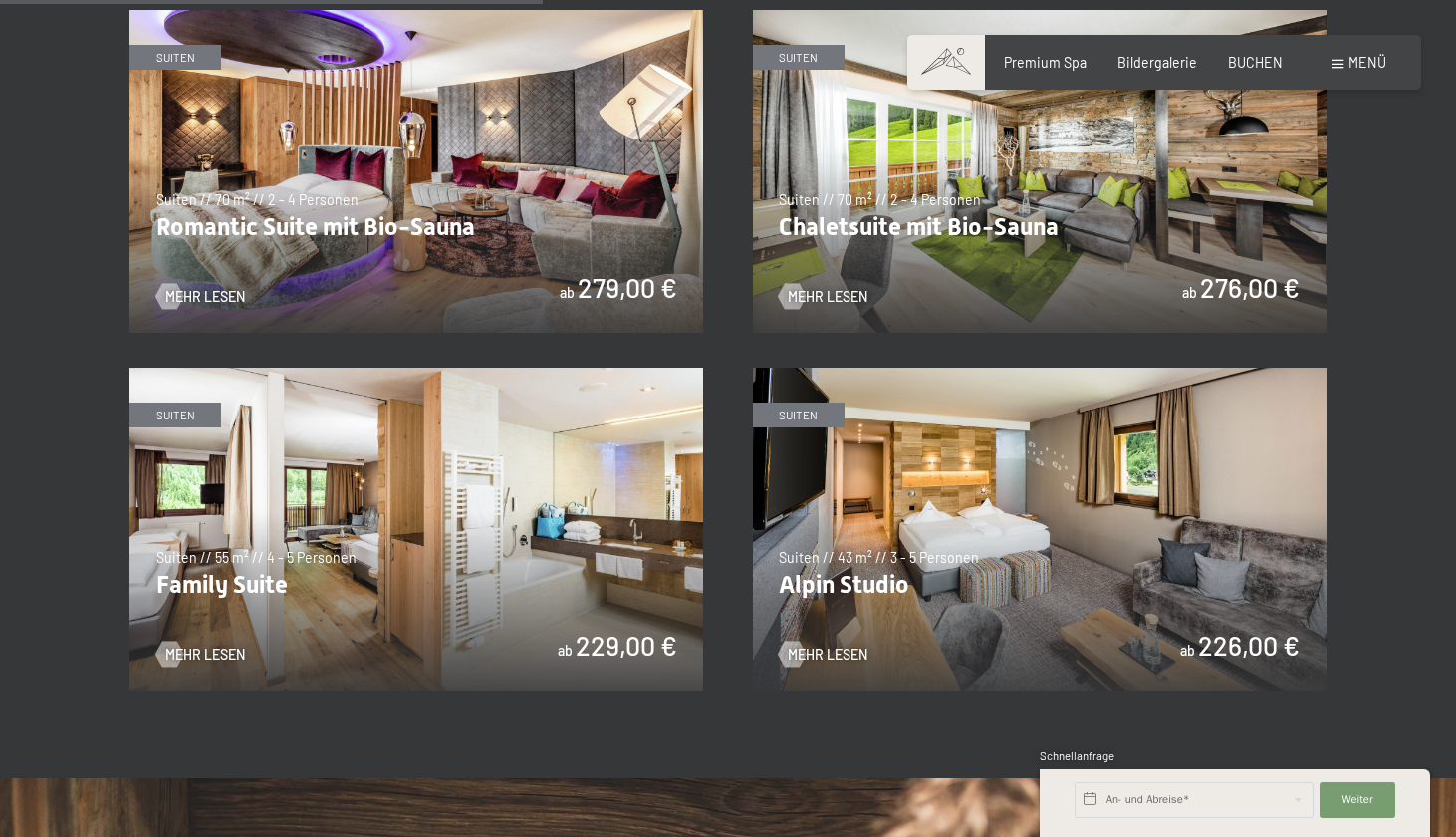 scroll, scrollTop: 1517, scrollLeft: 0, axis: vertical 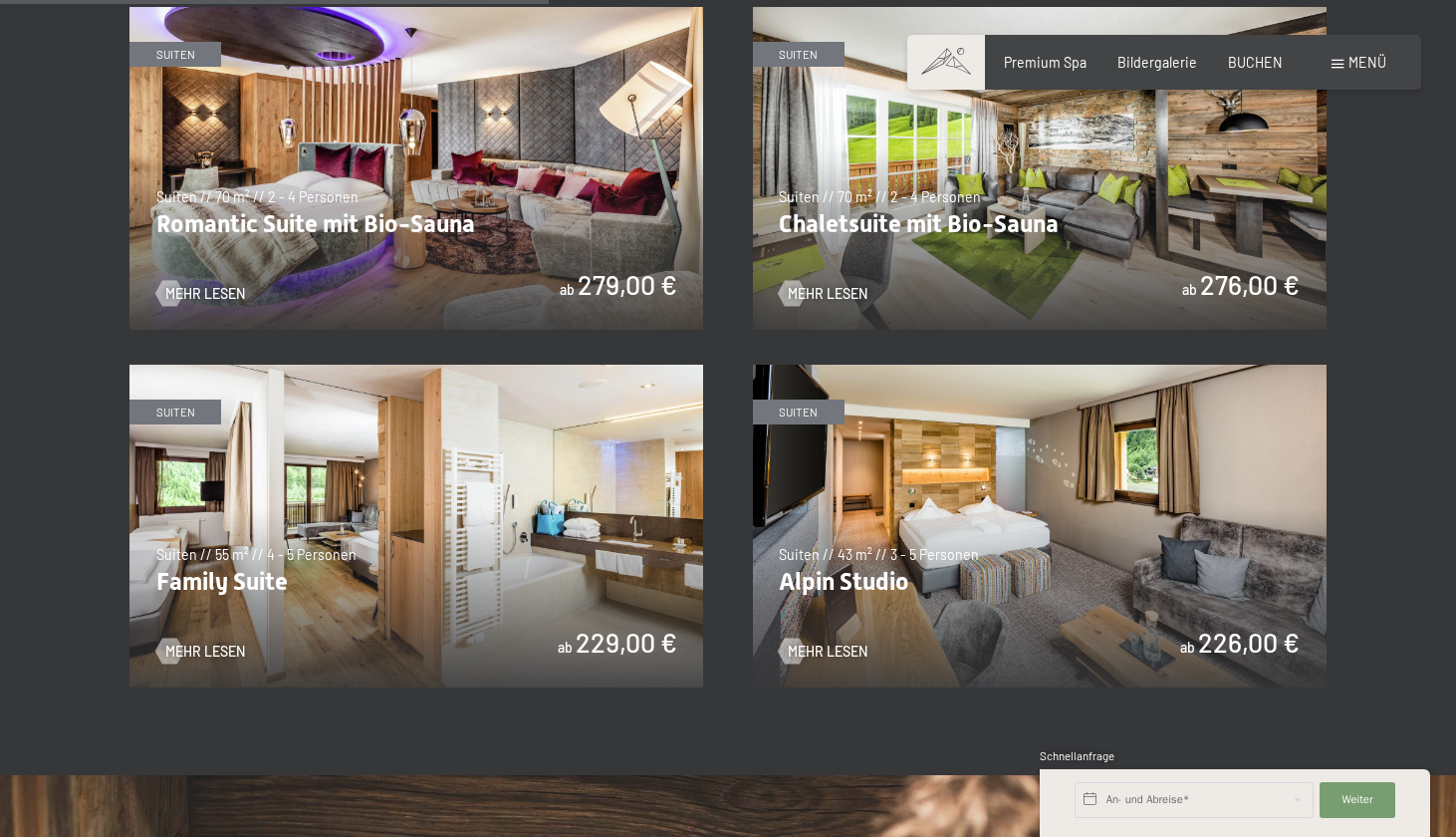 click at bounding box center (416, 526) 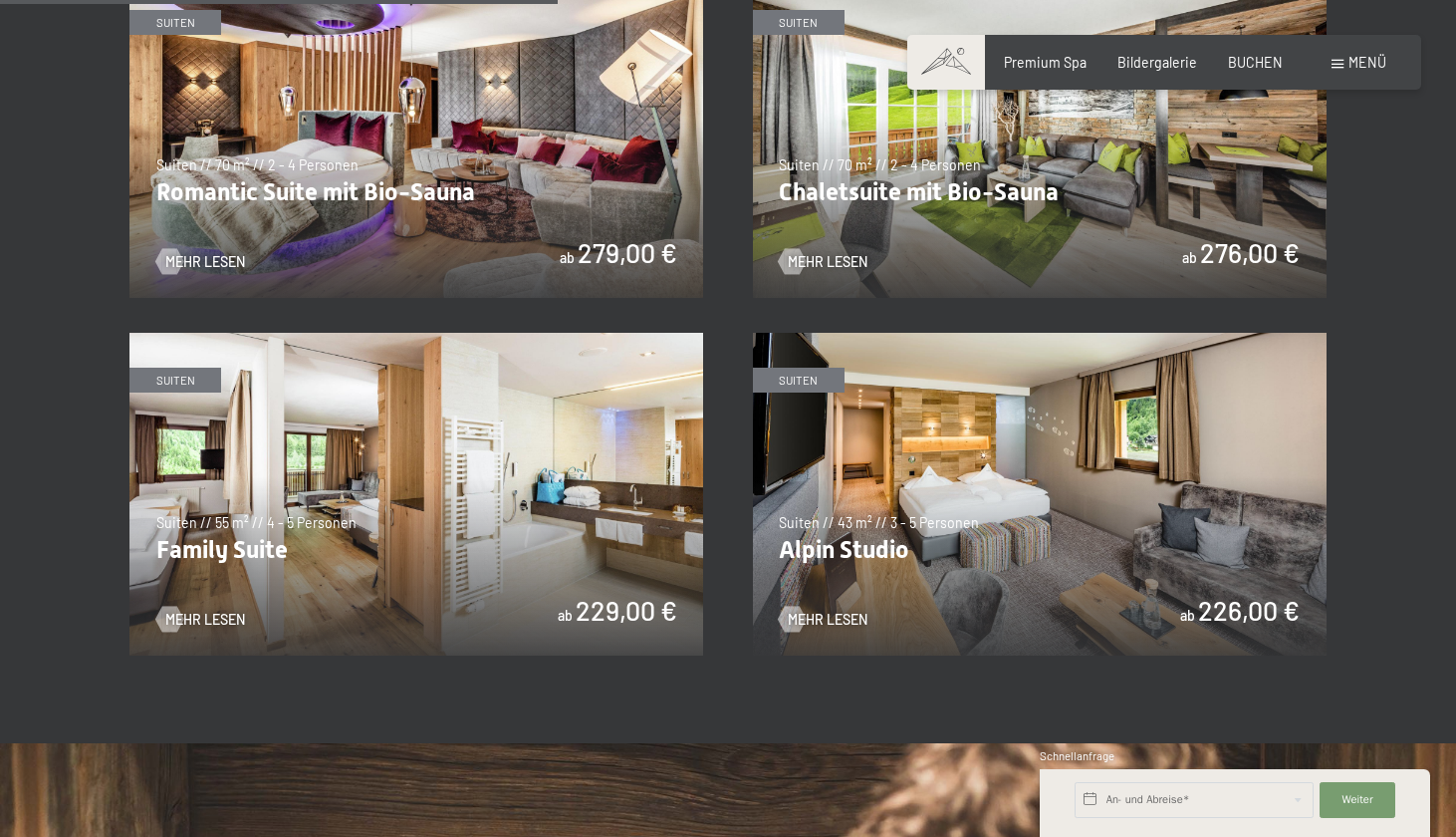 scroll, scrollTop: 1539, scrollLeft: 0, axis: vertical 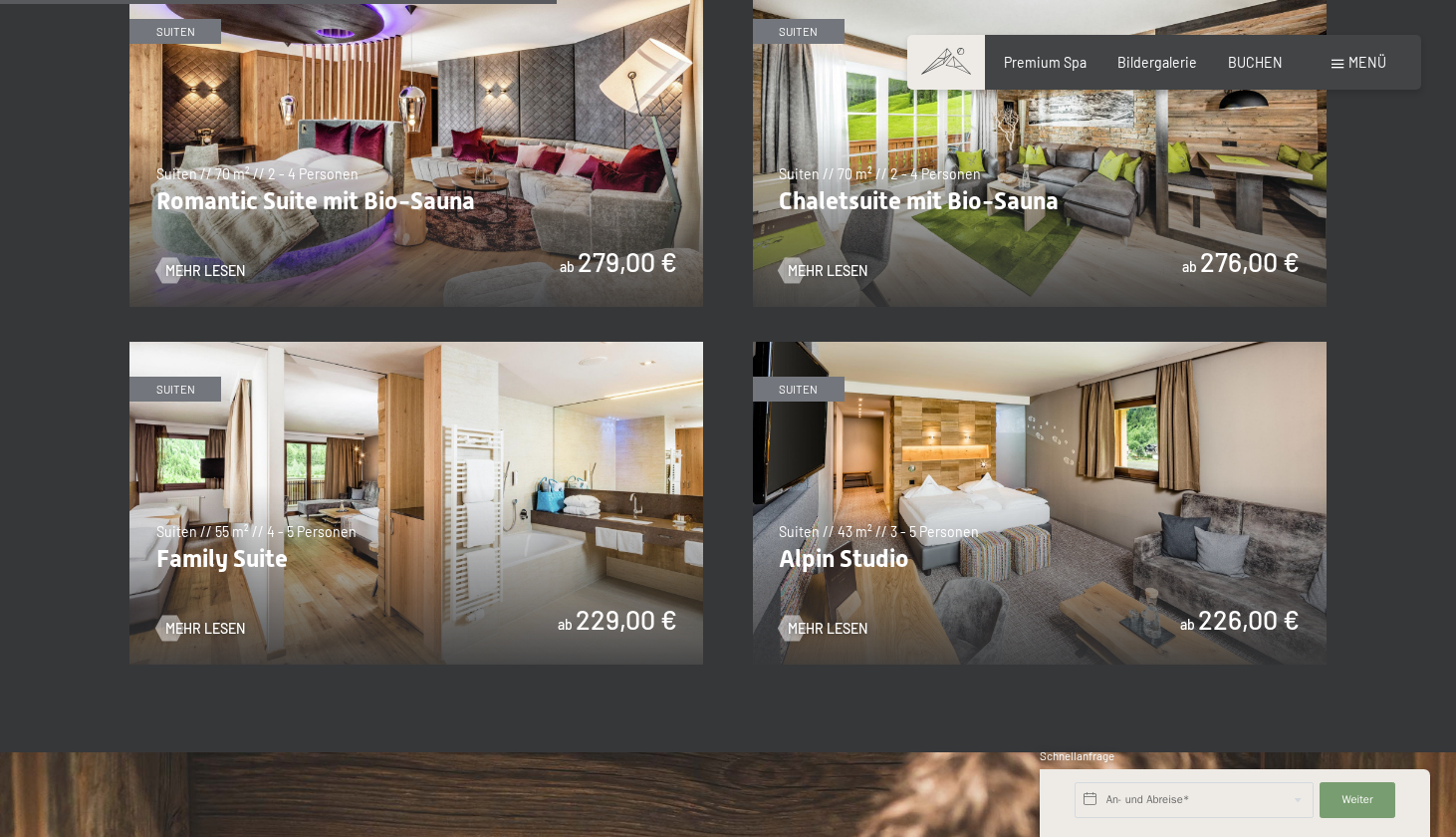 click at bounding box center (1040, 503) 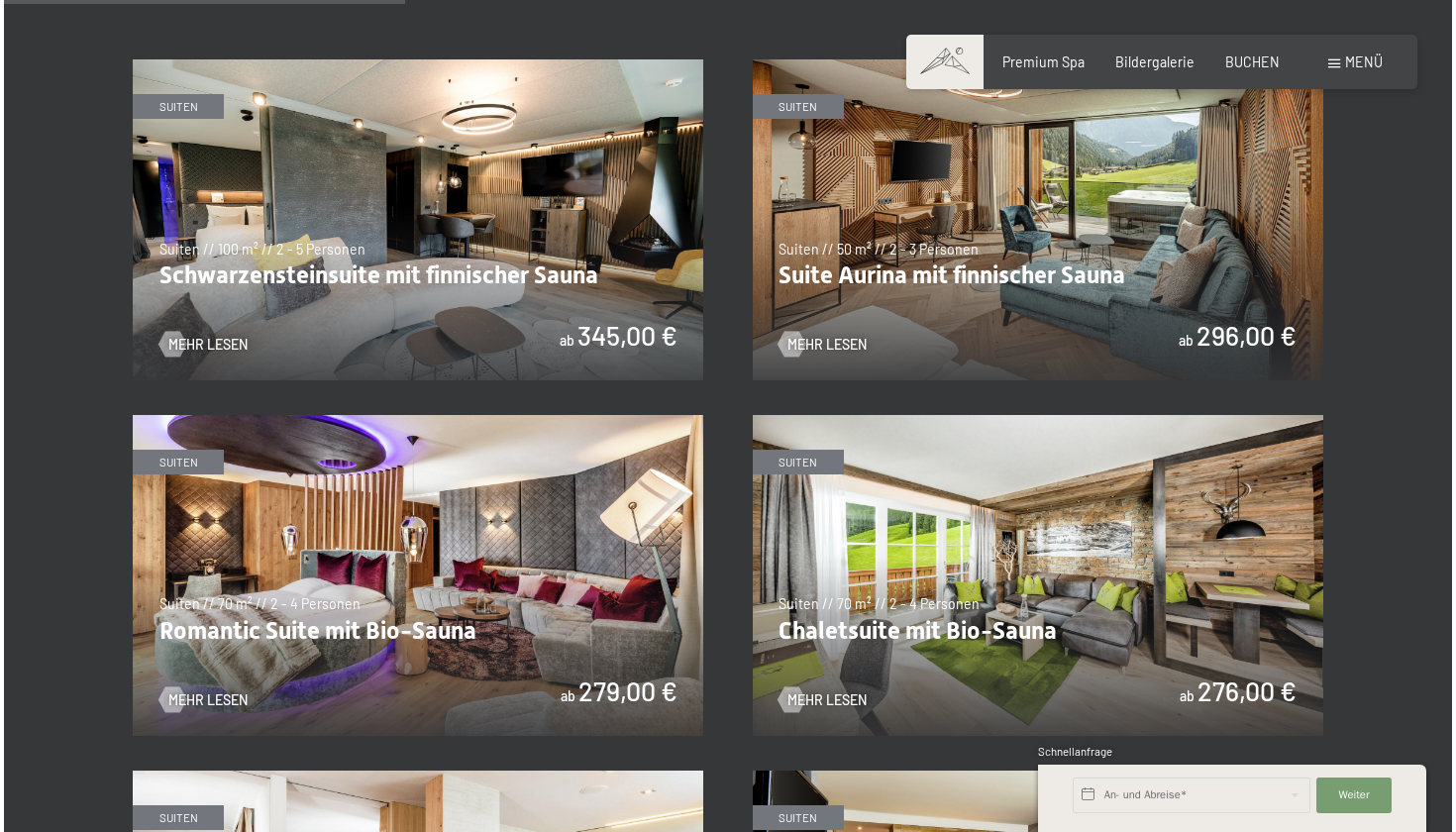 scroll, scrollTop: 1089, scrollLeft: 0, axis: vertical 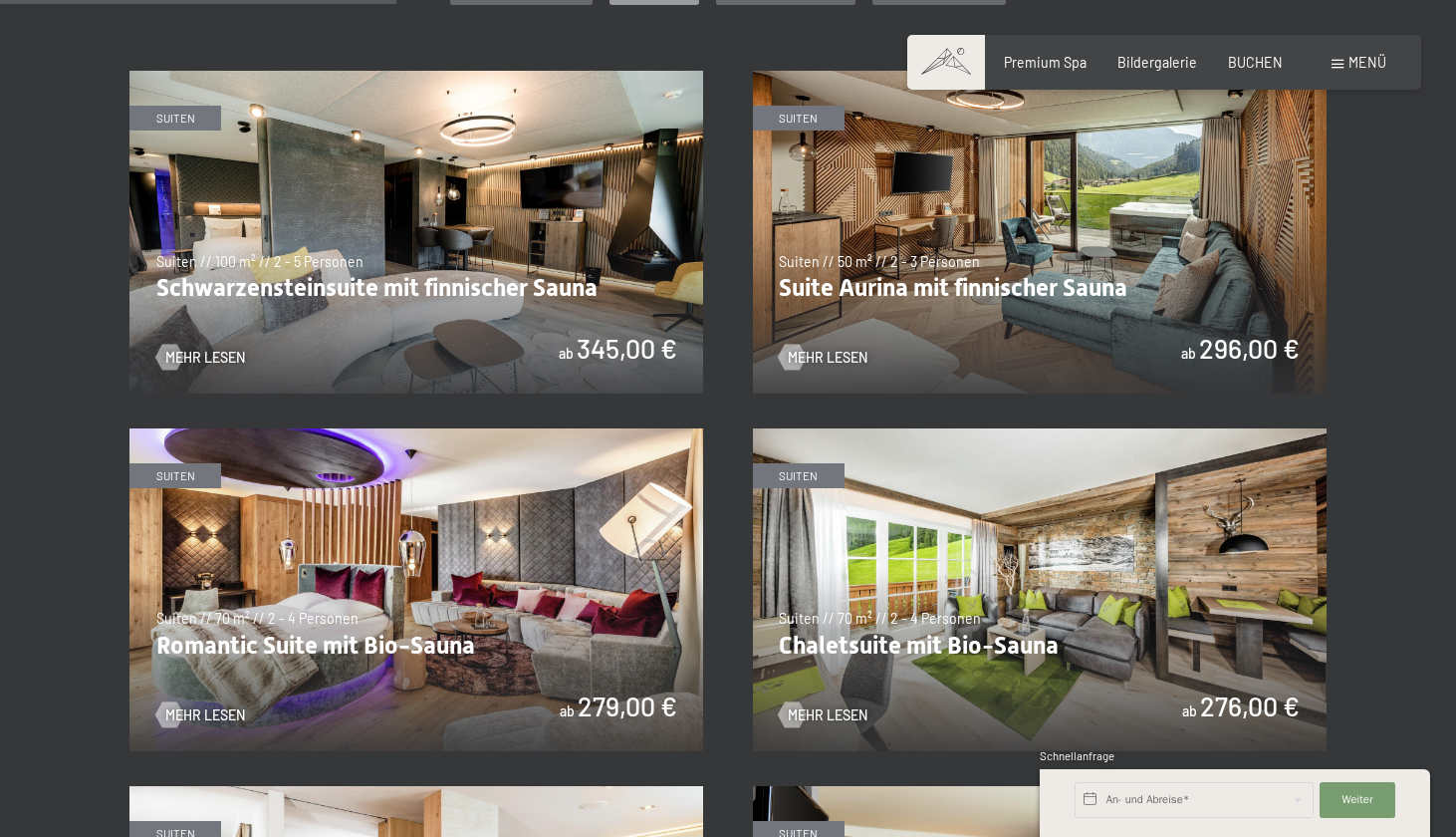 click on "Menü" at bounding box center (1367, 62) 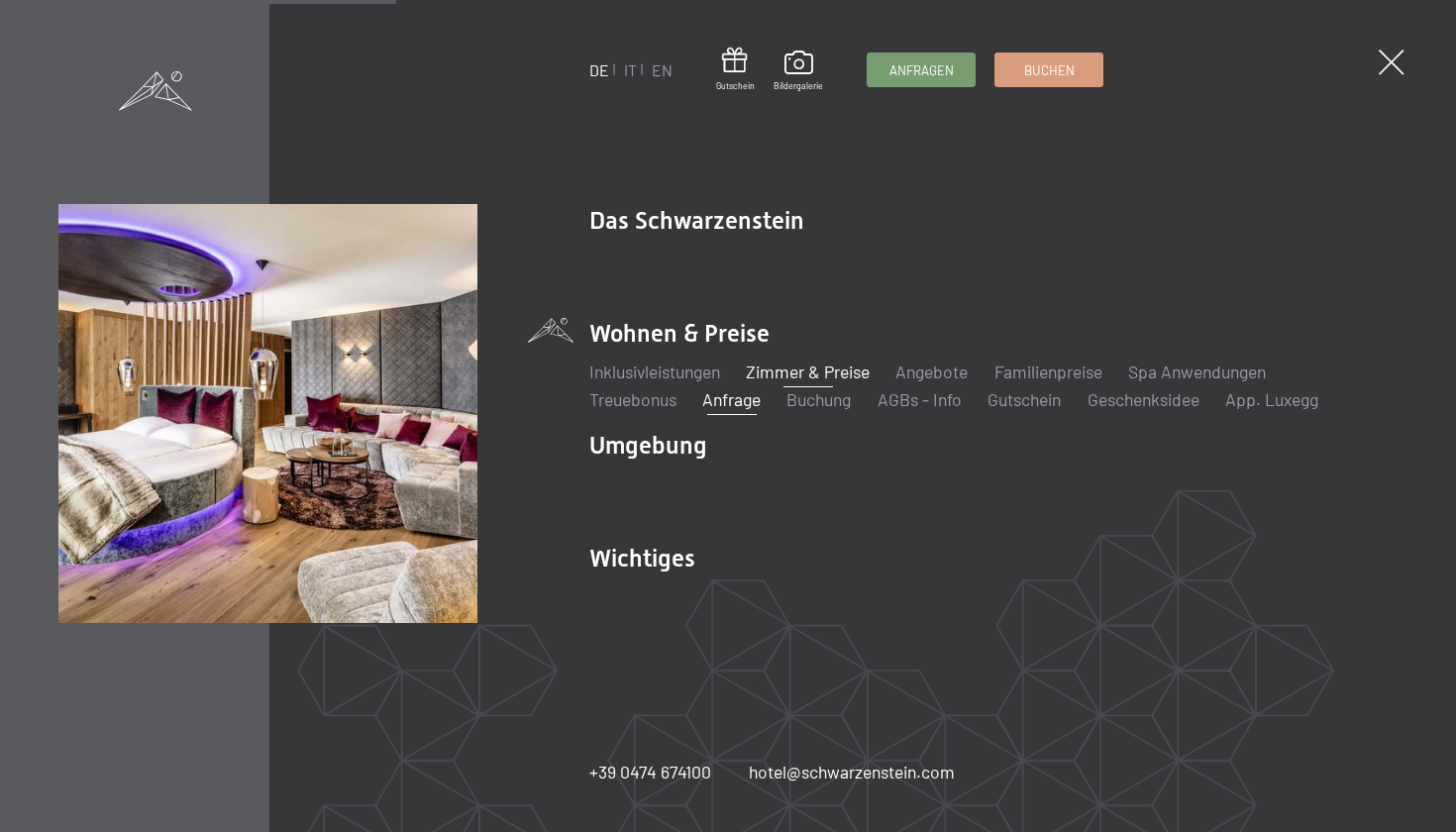 click on "Anfrage" at bounding box center (731, 399) 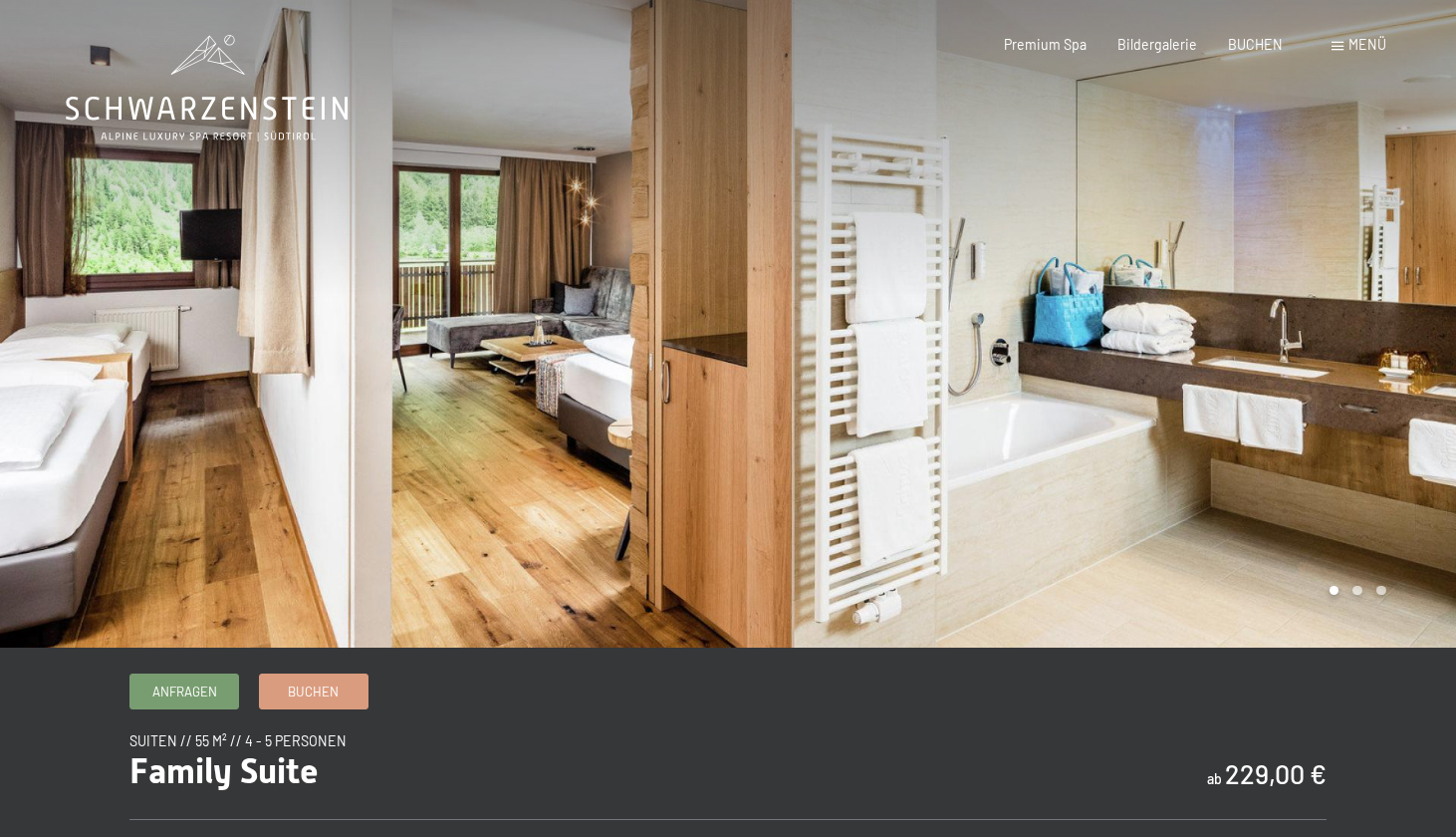 scroll, scrollTop: 0, scrollLeft: 0, axis: both 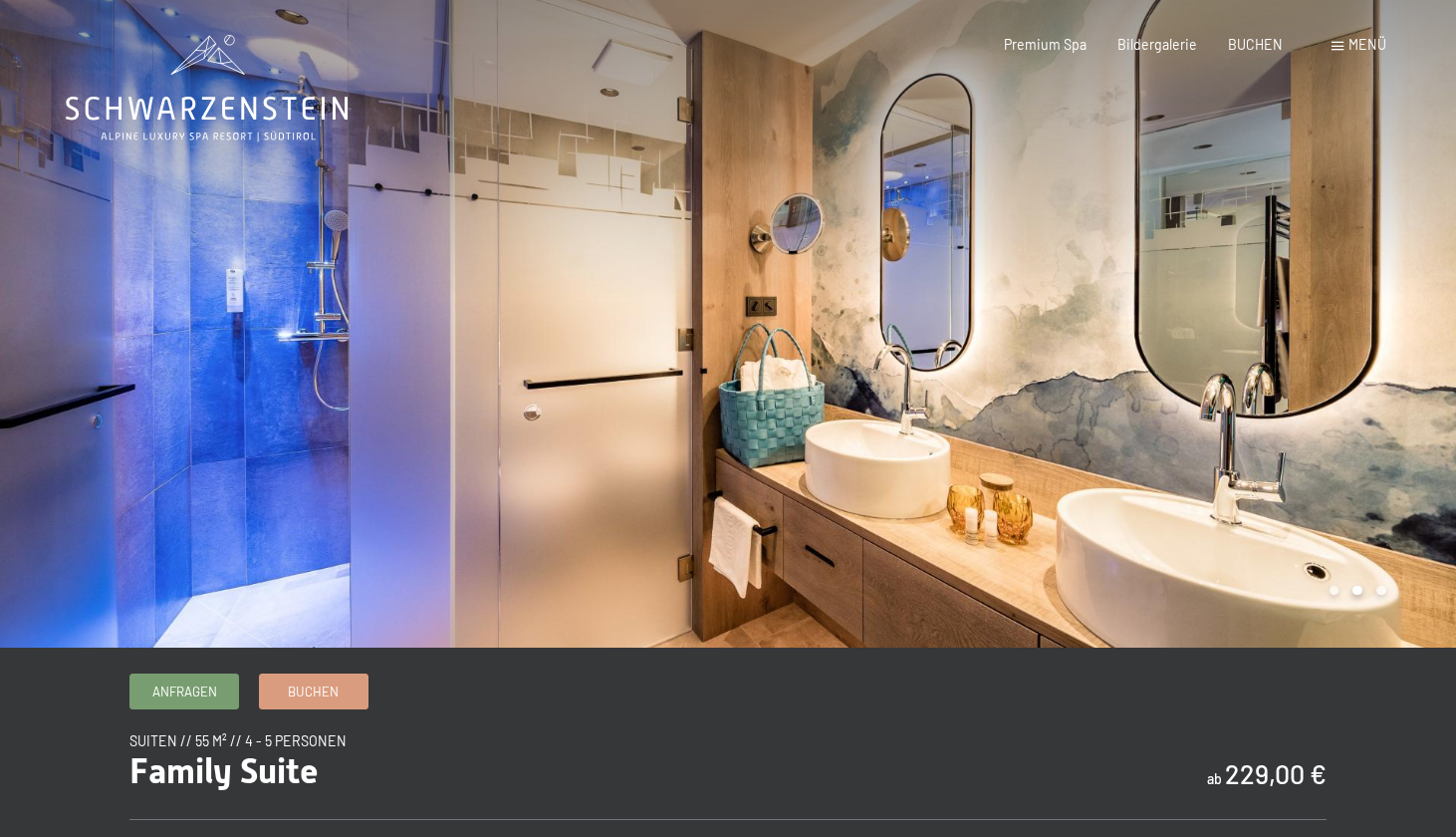 click at bounding box center (1092, 324) 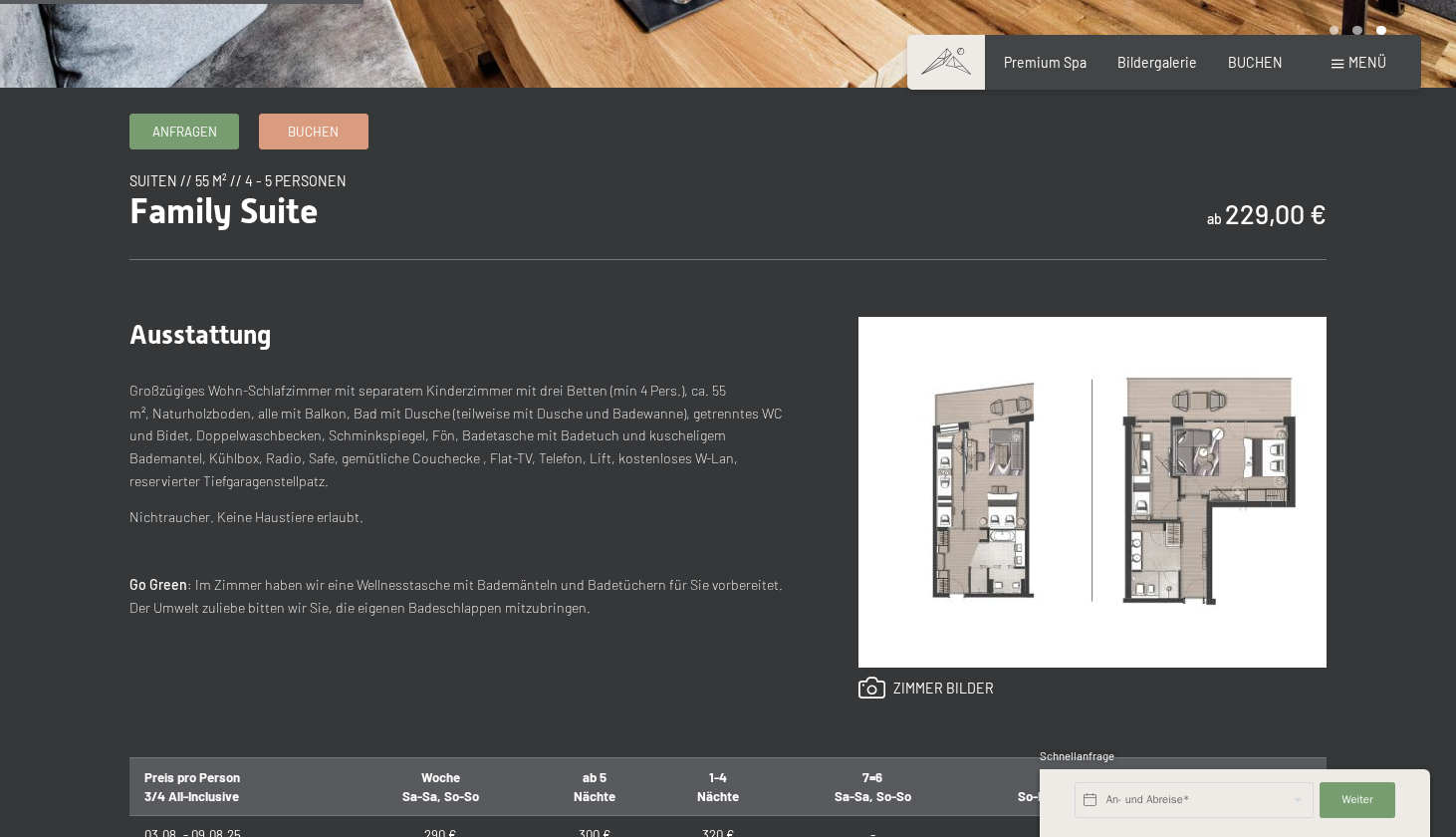 scroll, scrollTop: 575, scrollLeft: 0, axis: vertical 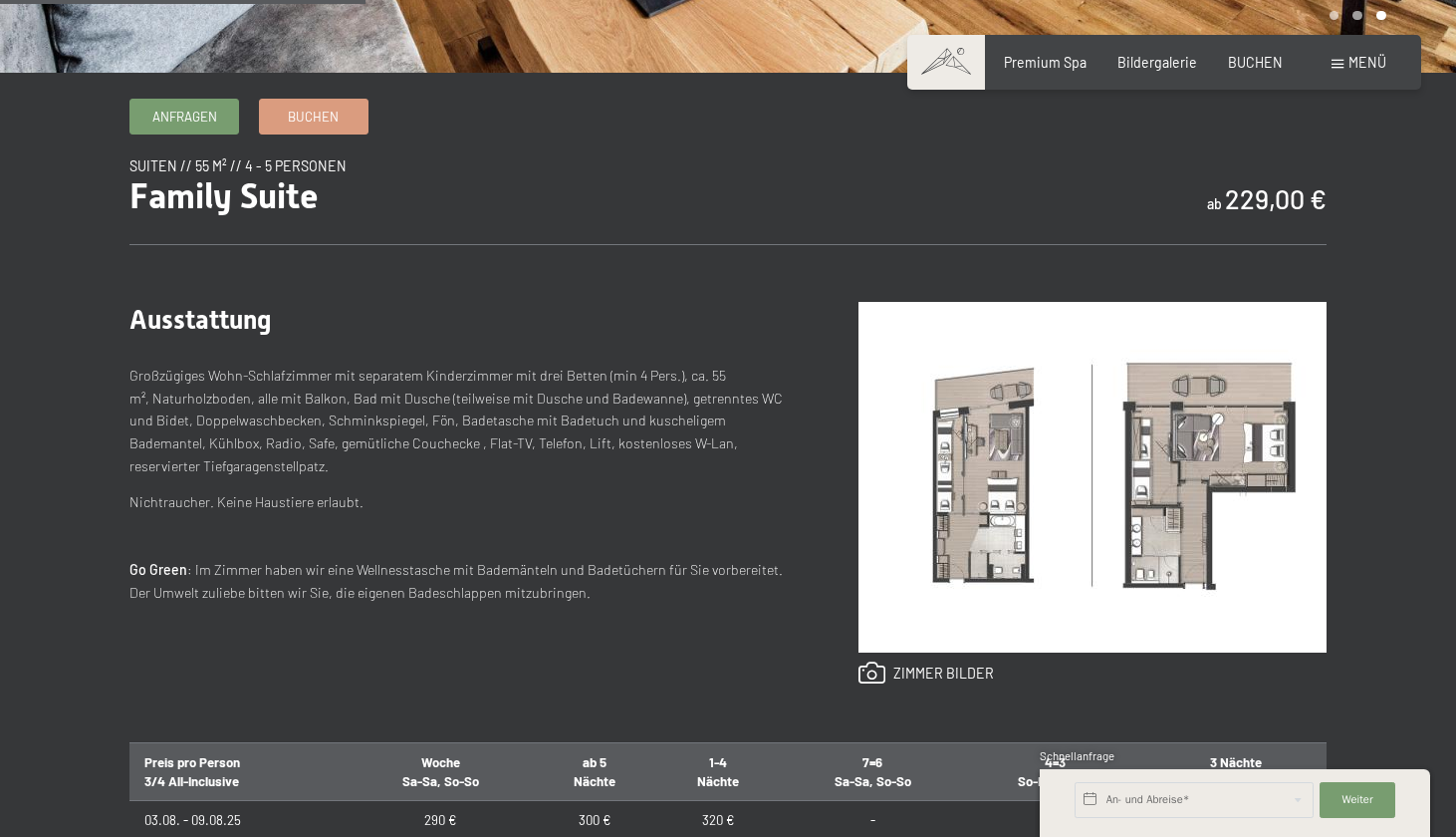 click at bounding box center [1092, 477] 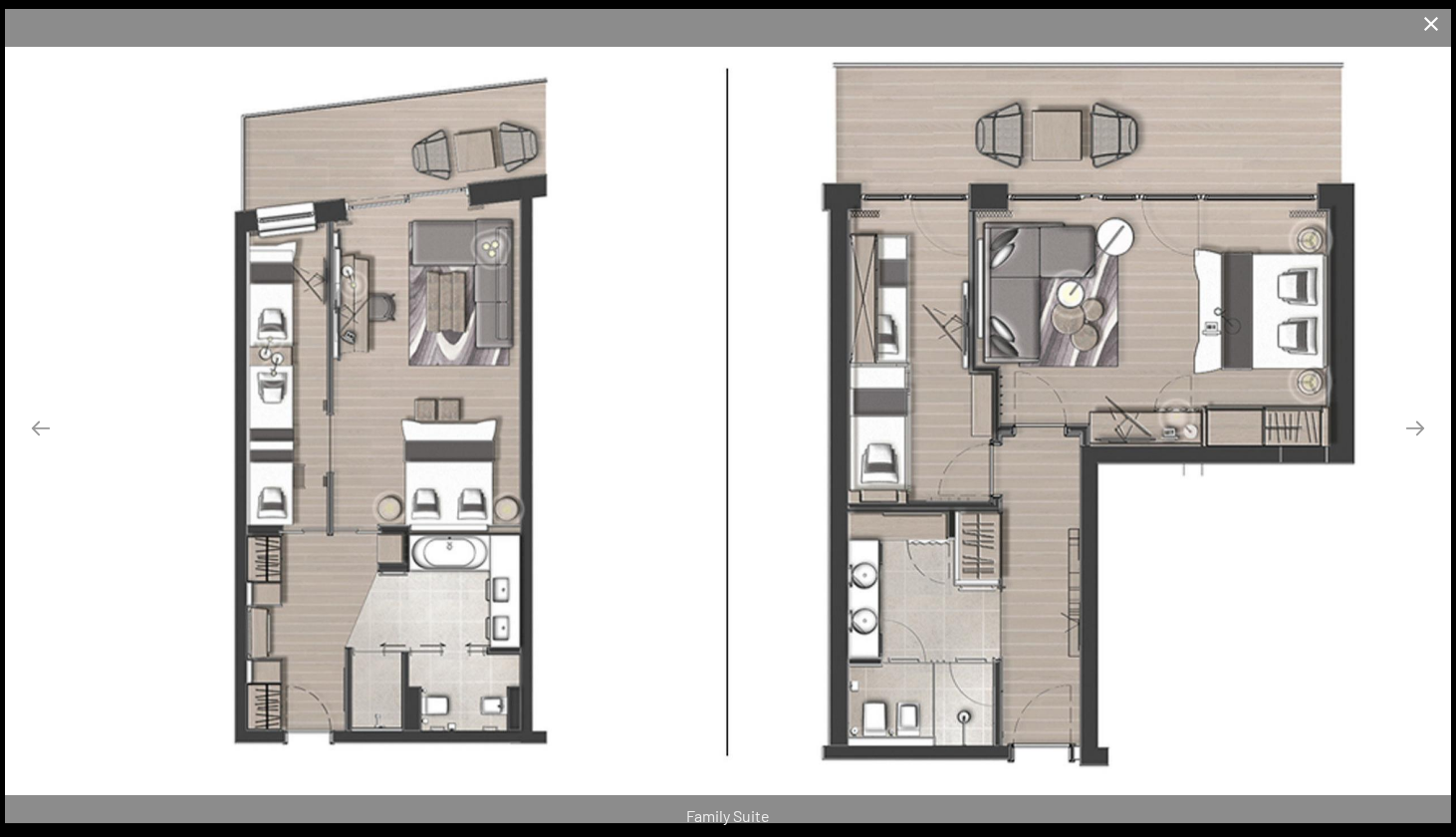 click at bounding box center (1431, 23) 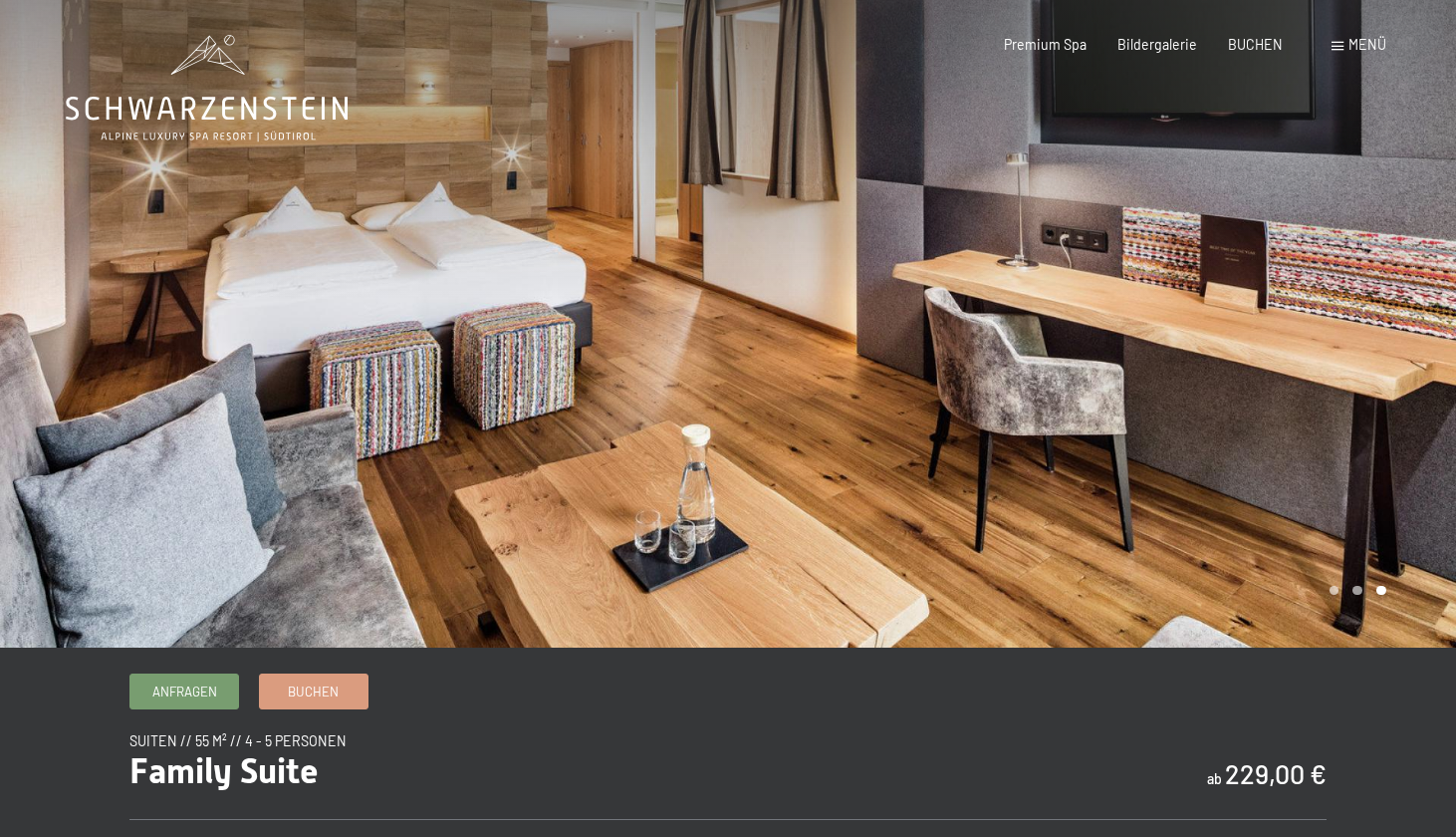scroll, scrollTop: 0, scrollLeft: 0, axis: both 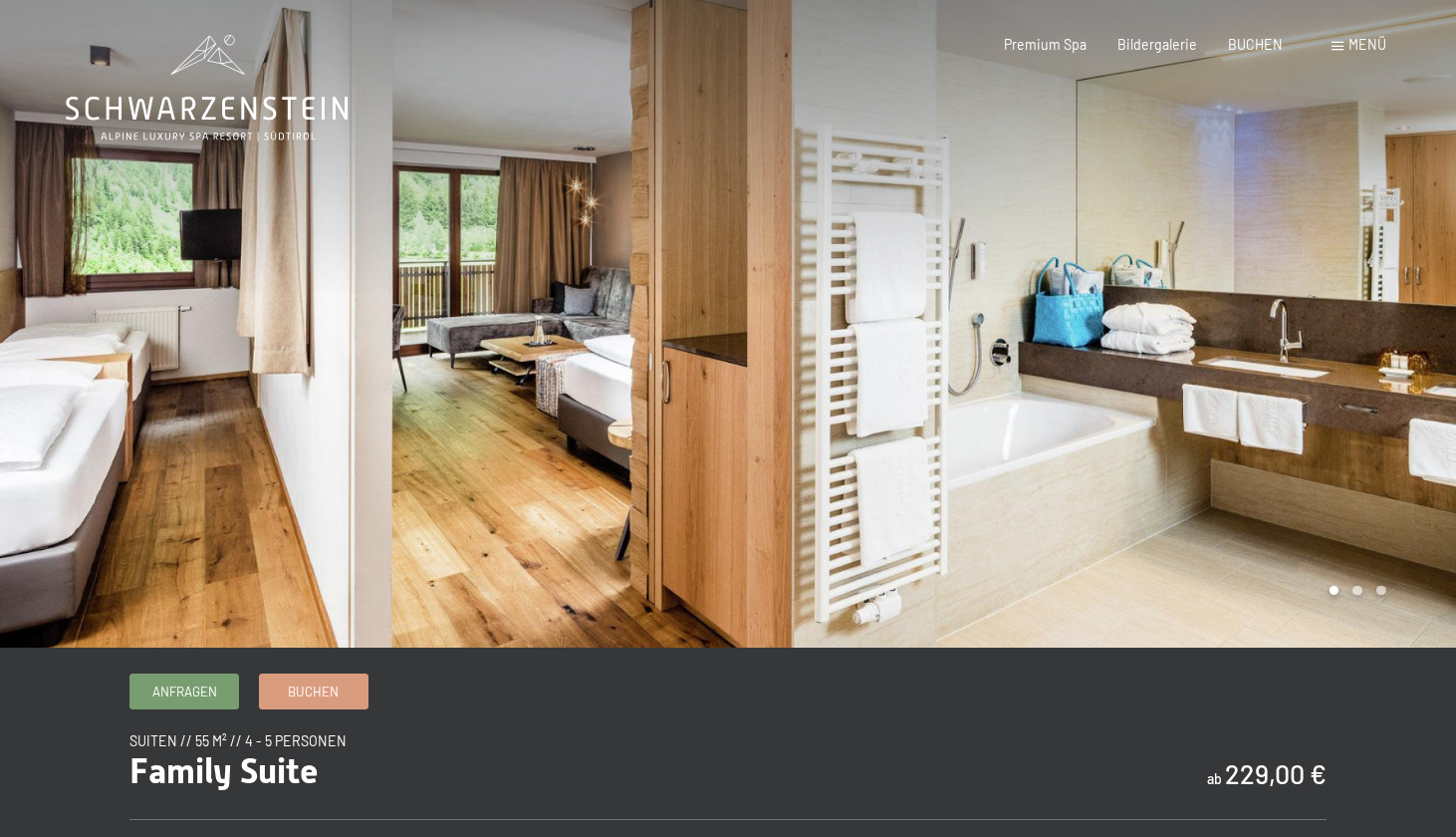 click at bounding box center [1092, 324] 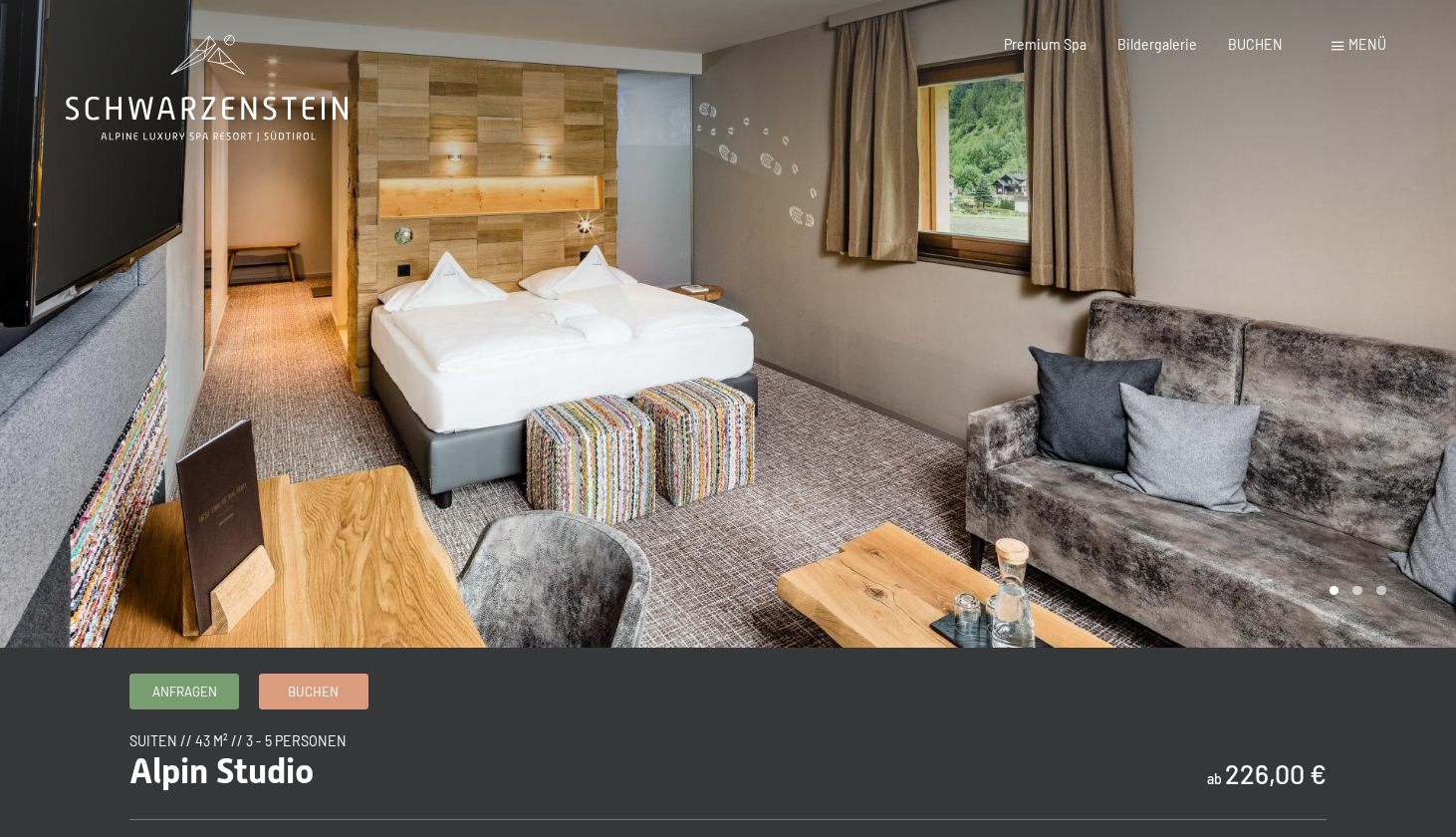 scroll, scrollTop: 0, scrollLeft: 0, axis: both 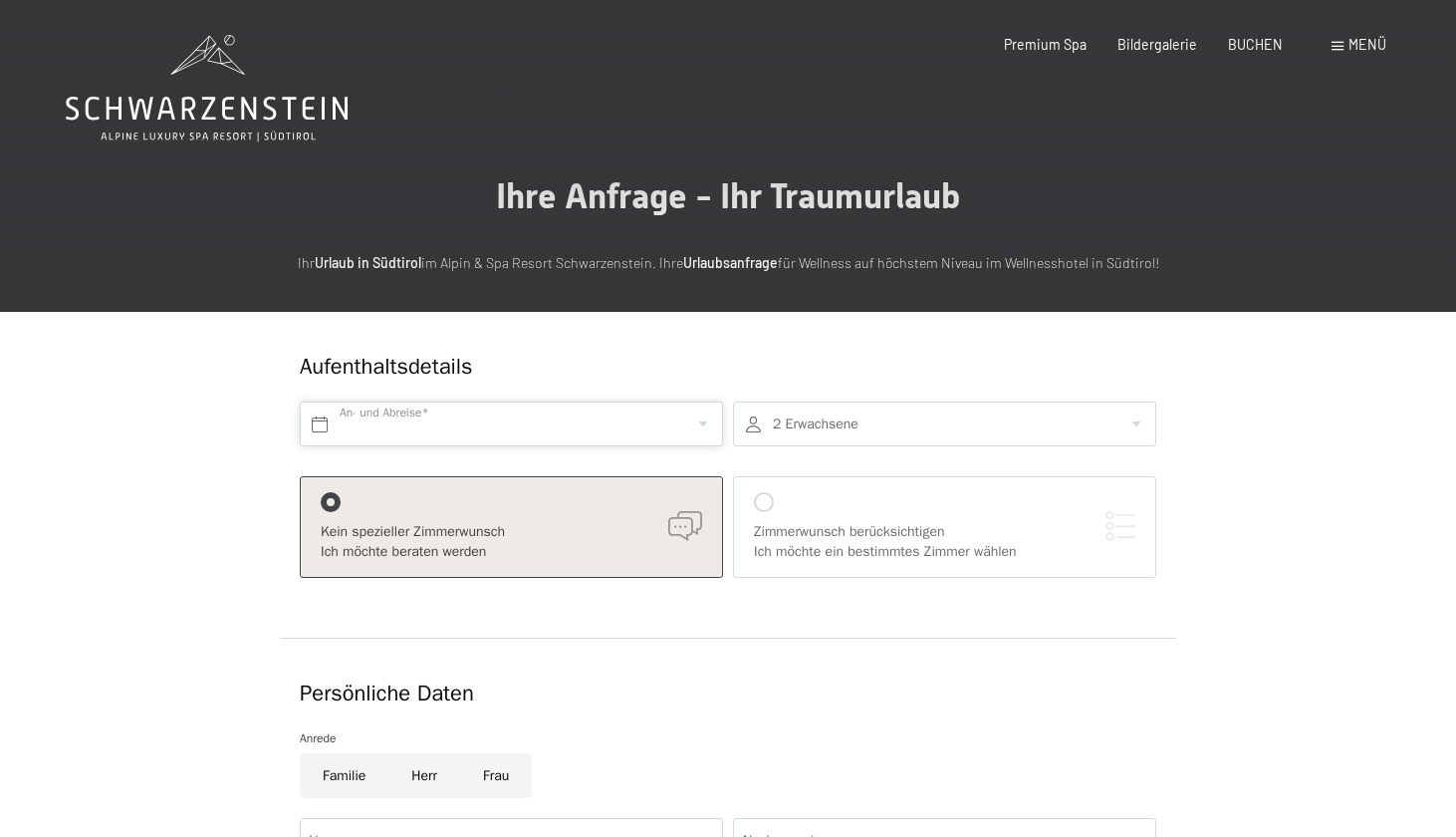 click at bounding box center [511, 423] 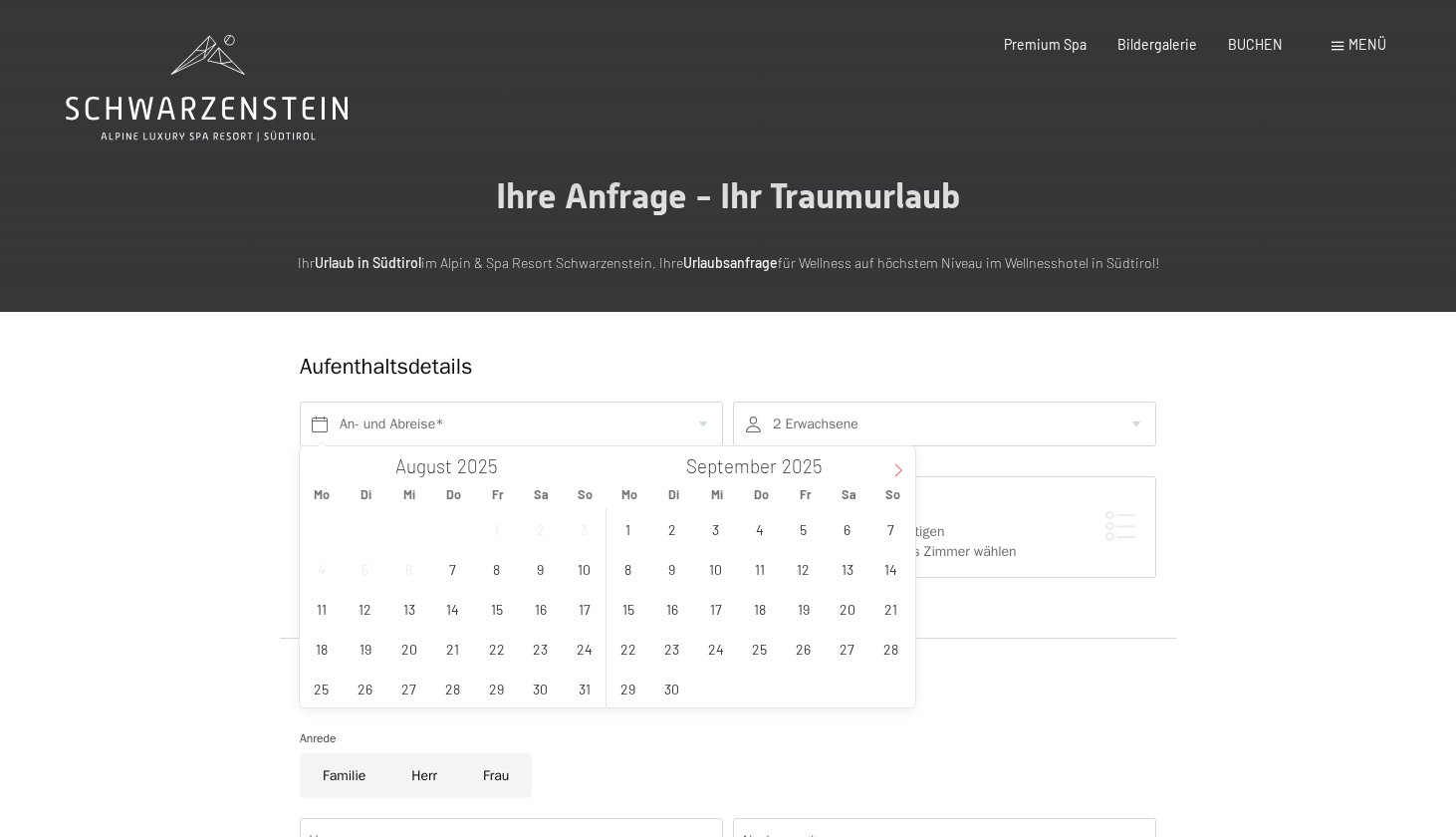 click 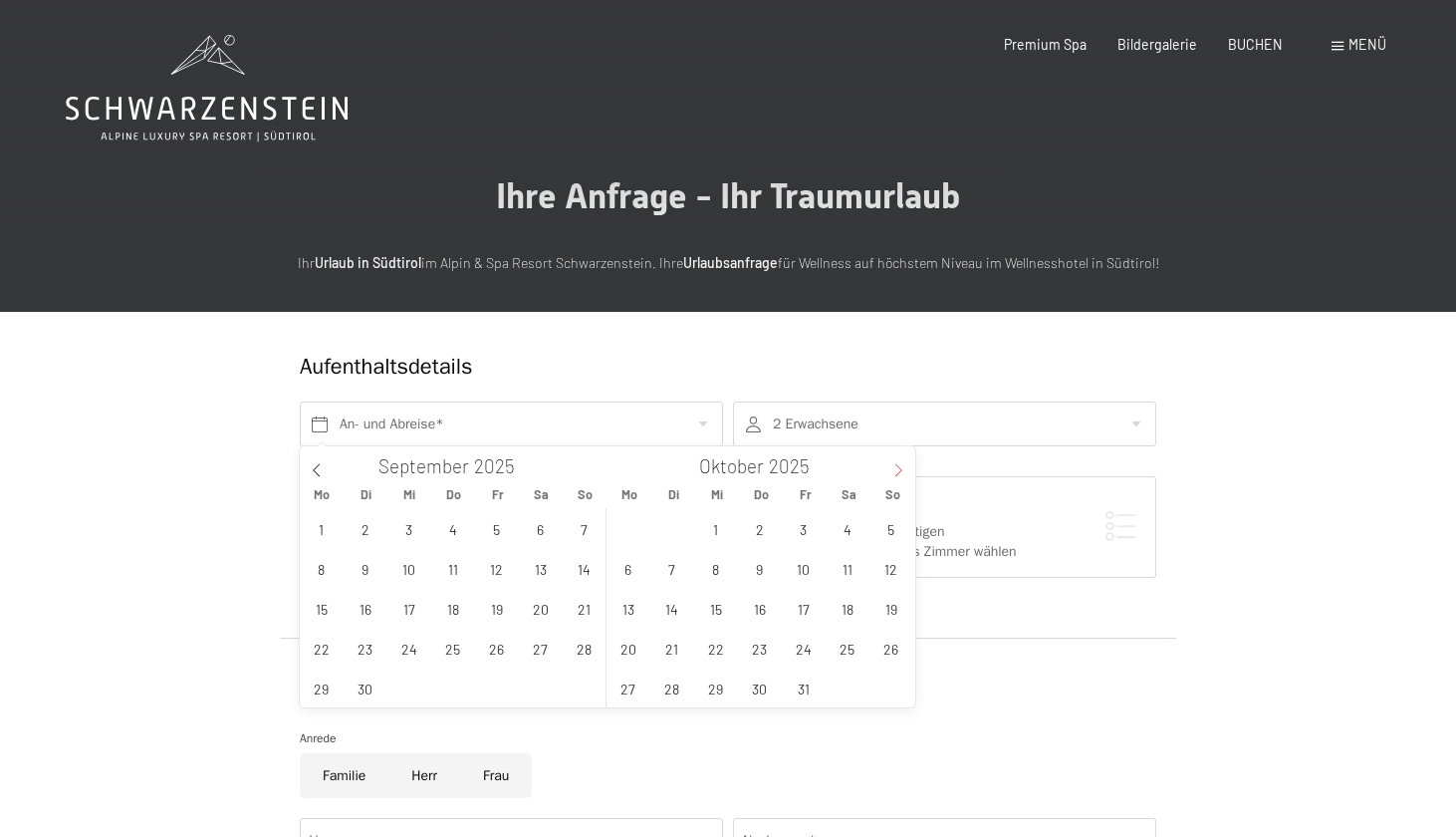 click 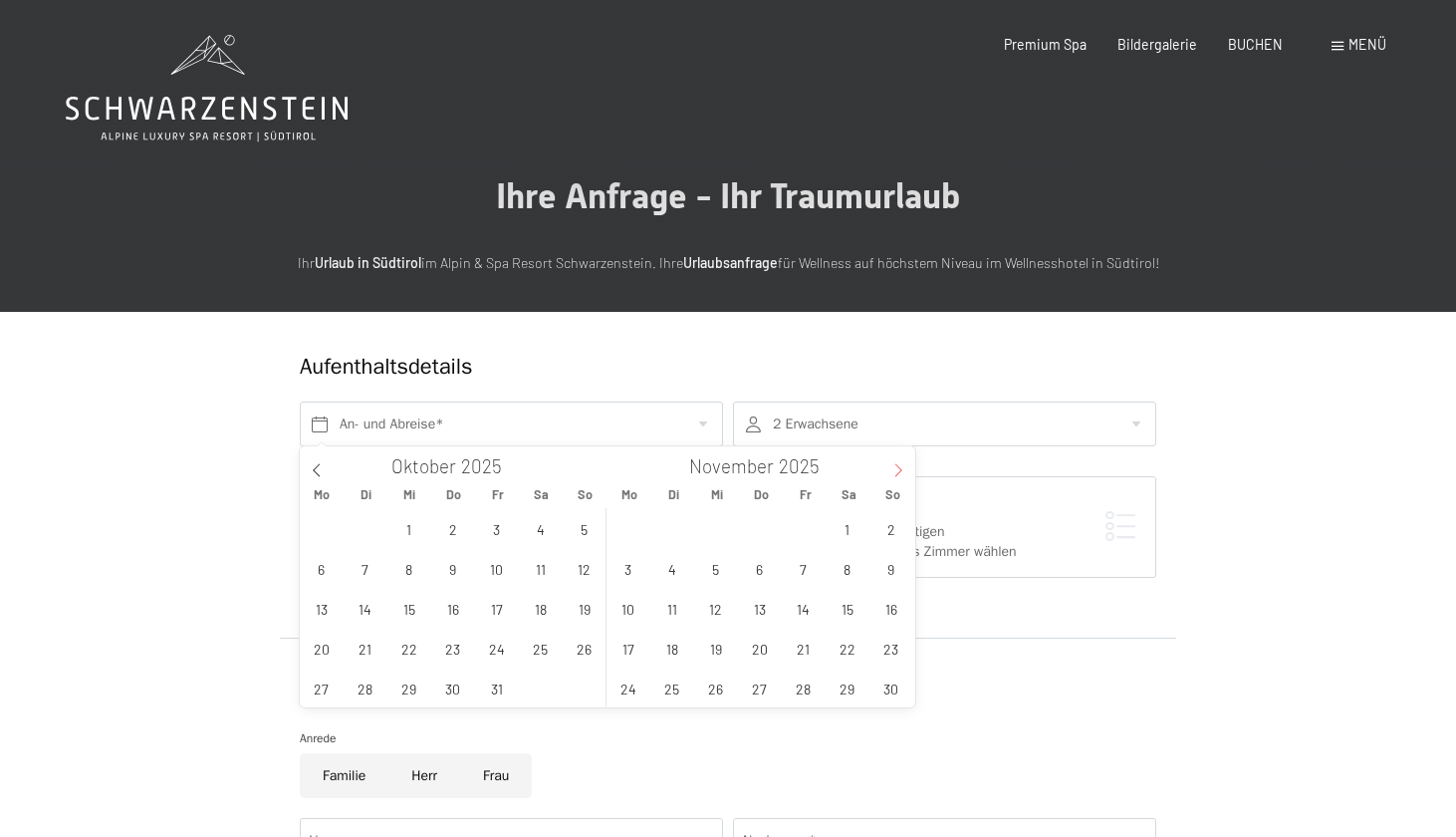click 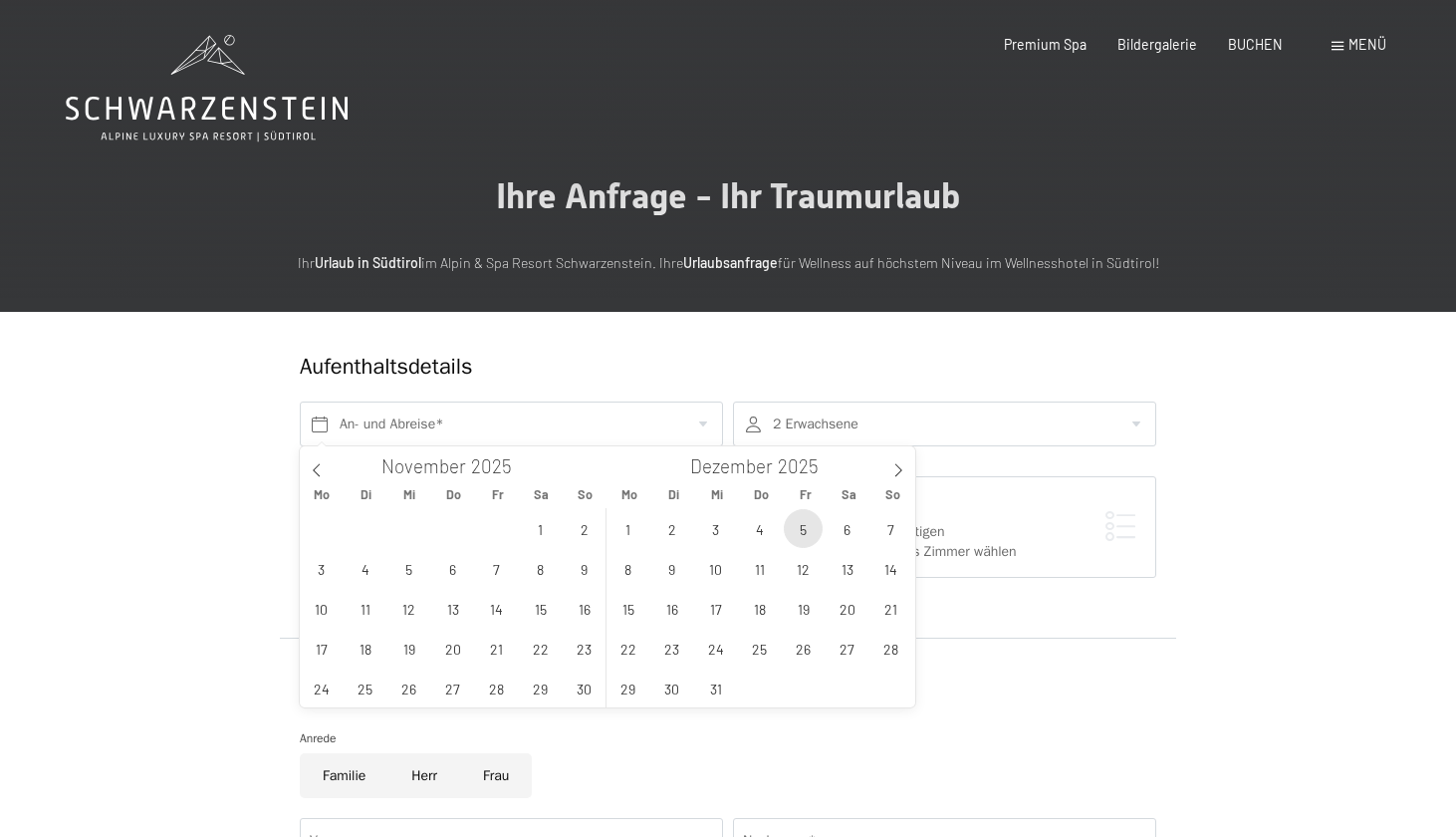 click on "5" at bounding box center [803, 528] 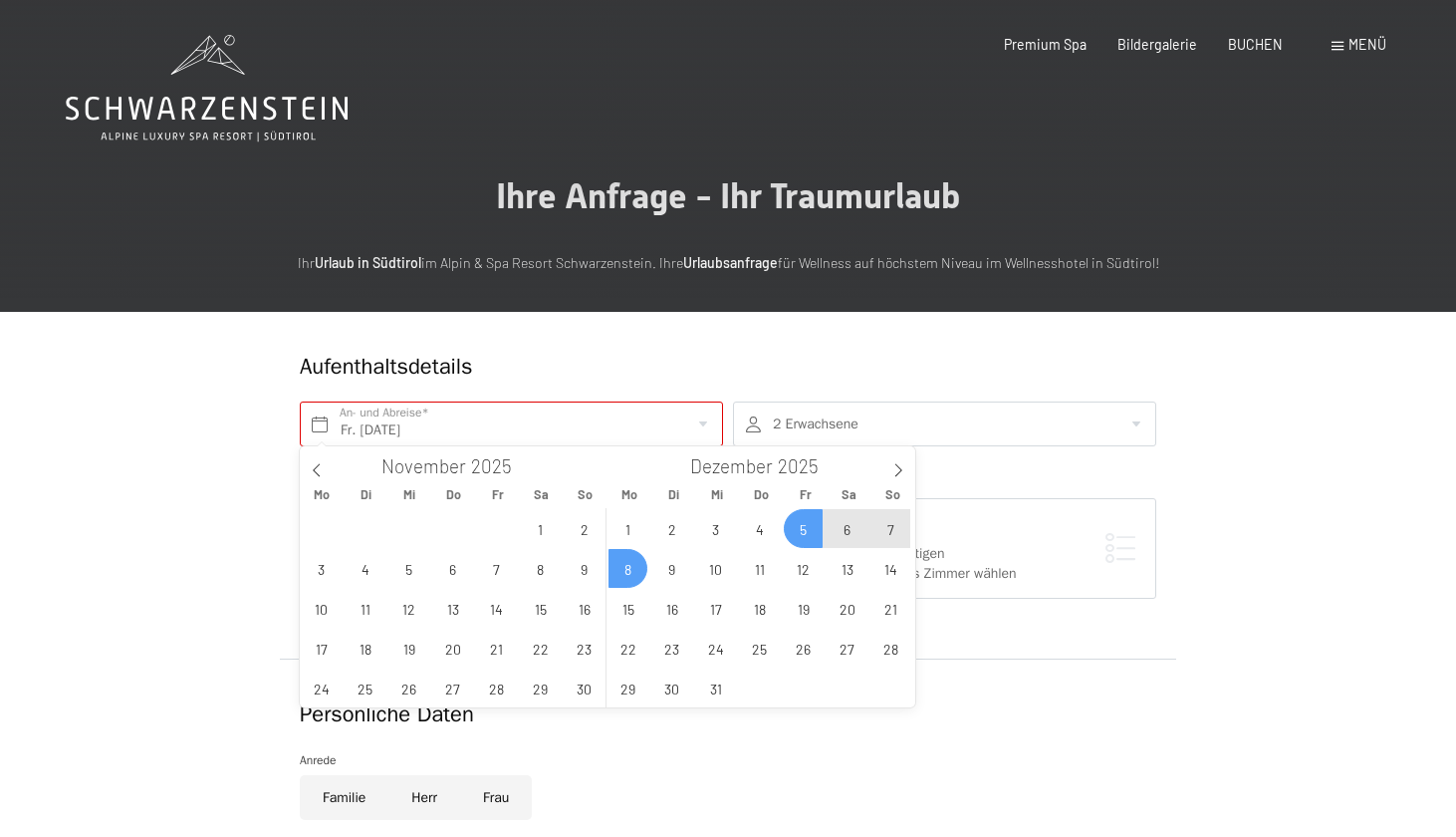 click on "8" at bounding box center [627, 568] 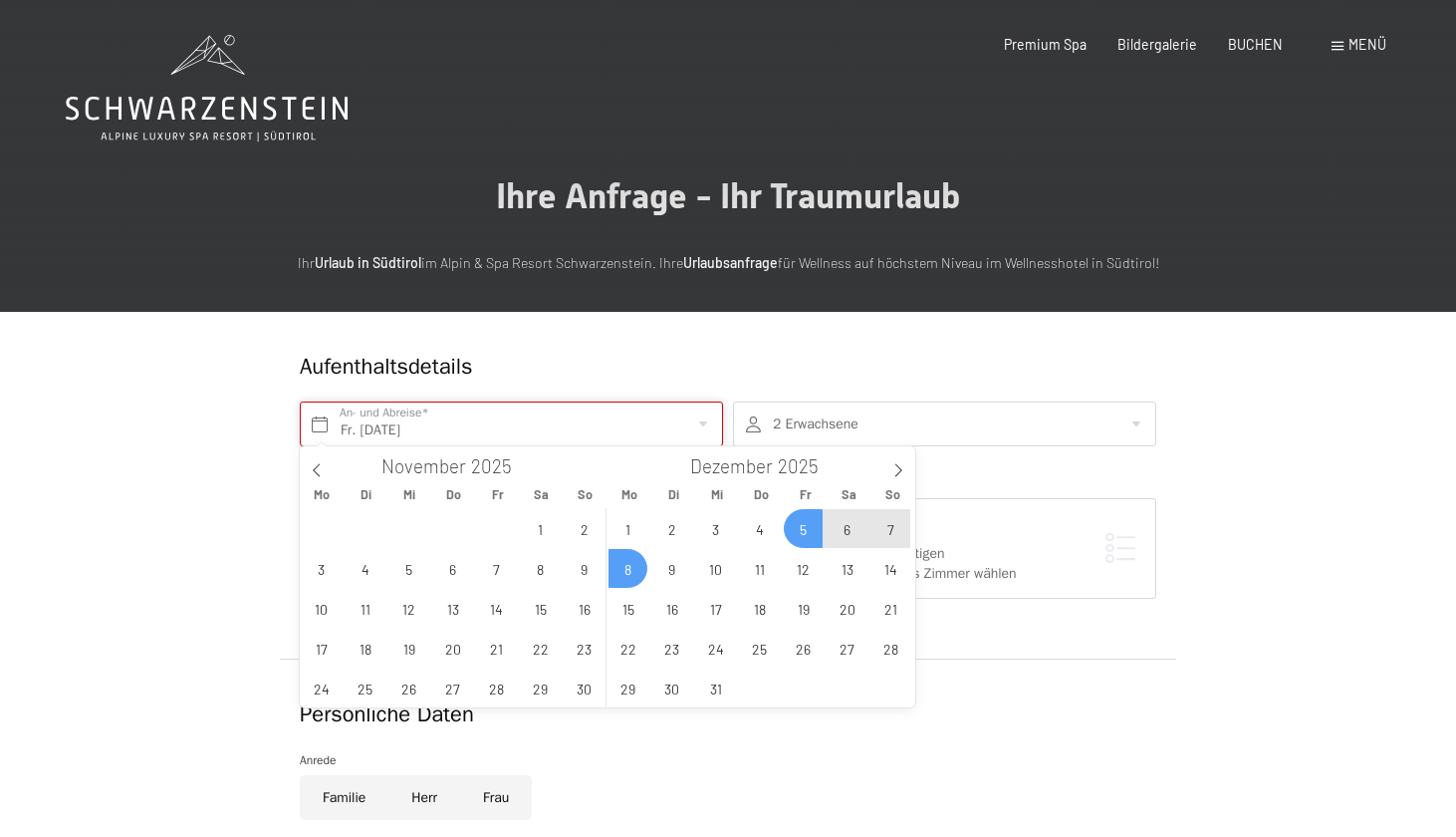 type on "Fr. [DATE] - Mo. [DATE]" 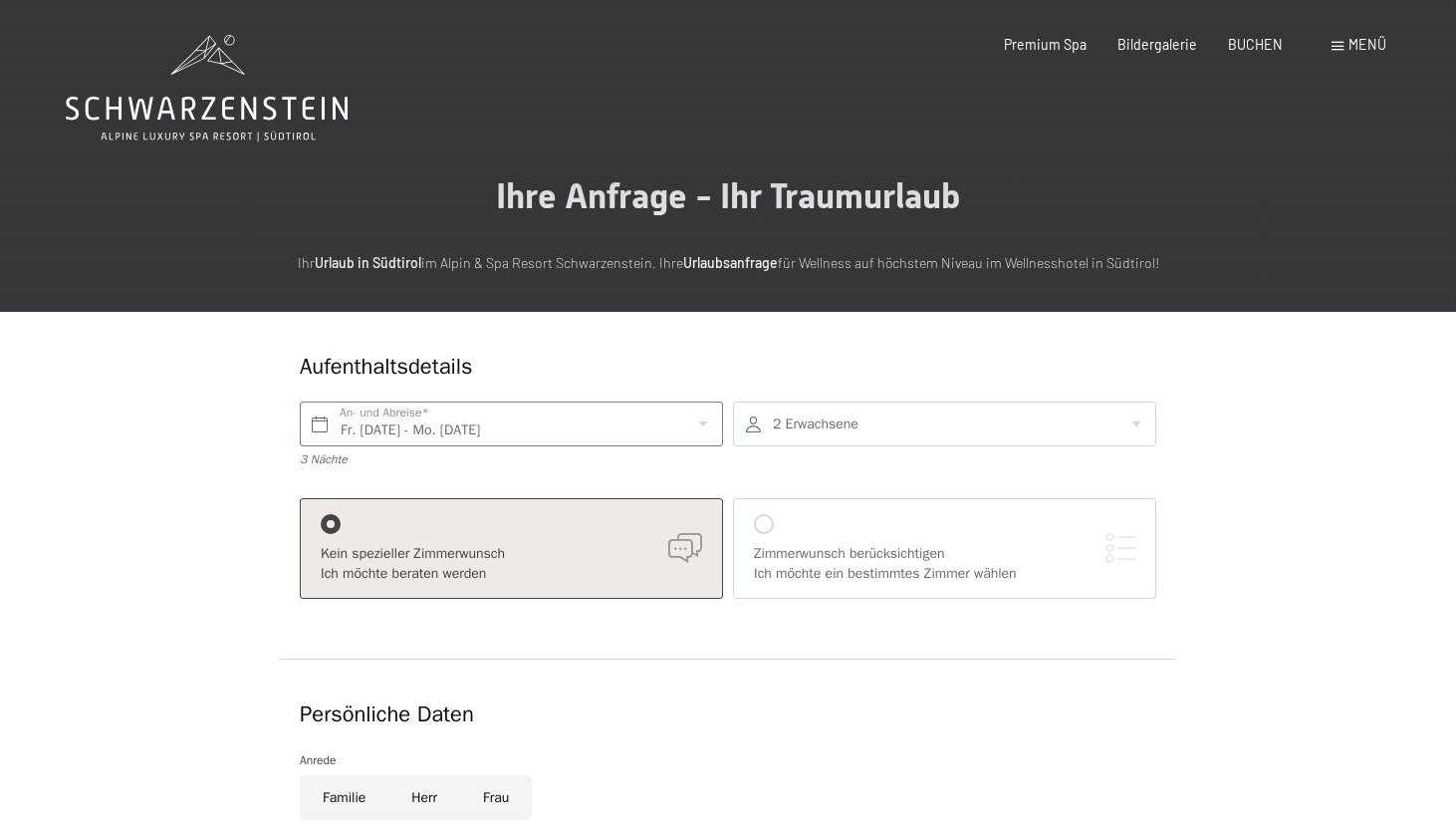click at bounding box center (944, 423) 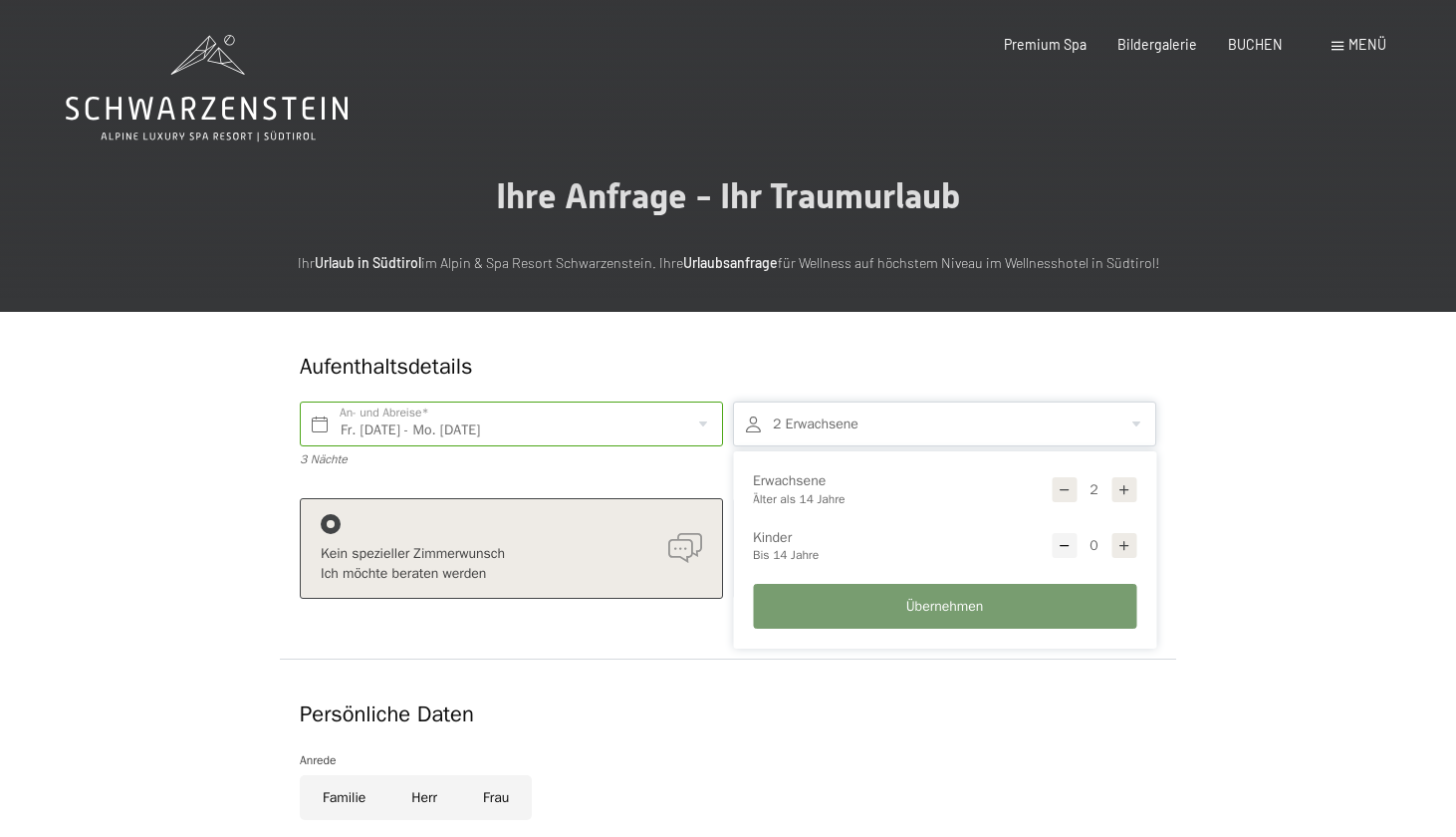 click at bounding box center [1065, 490] 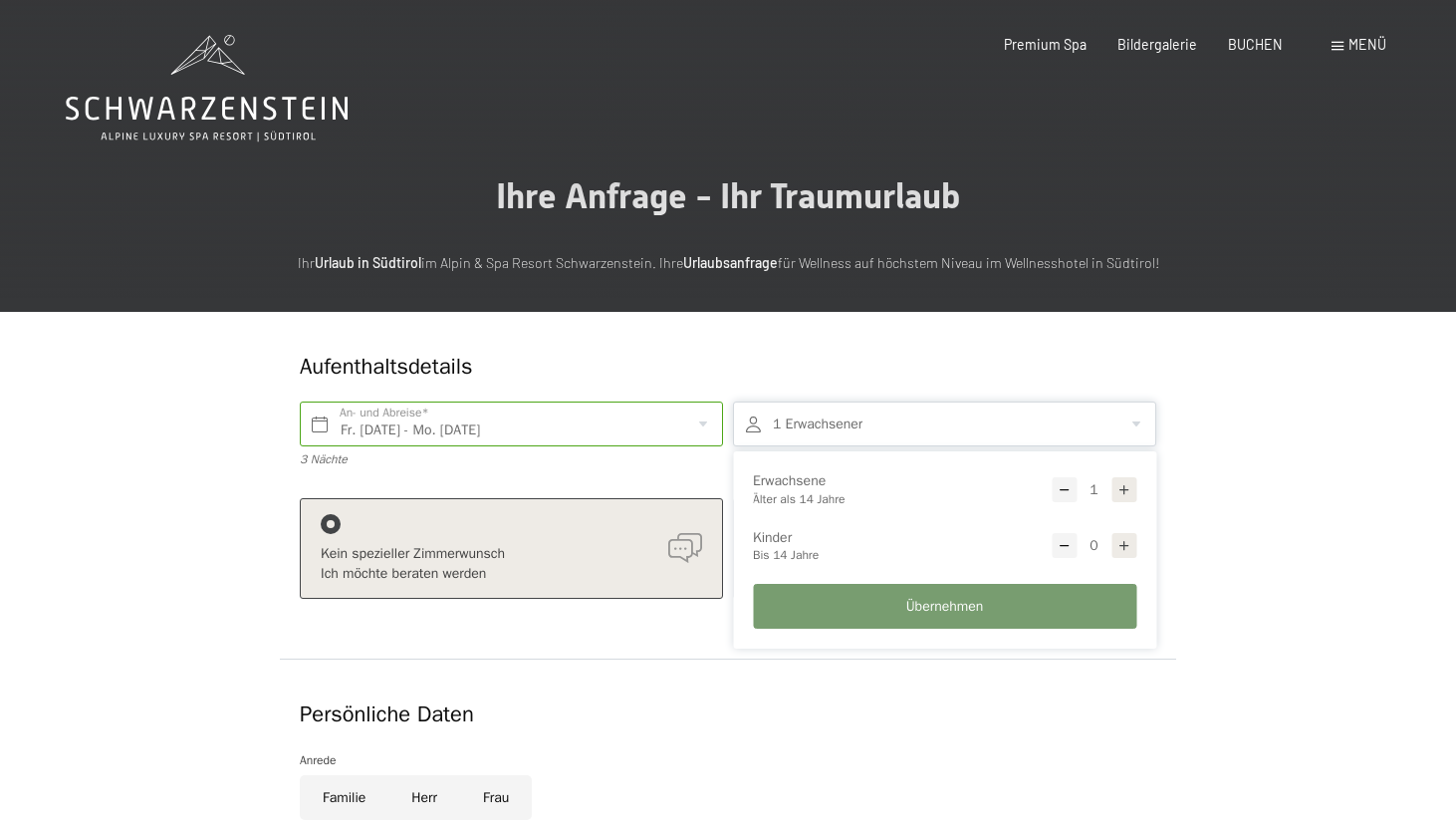 click at bounding box center [1124, 490] 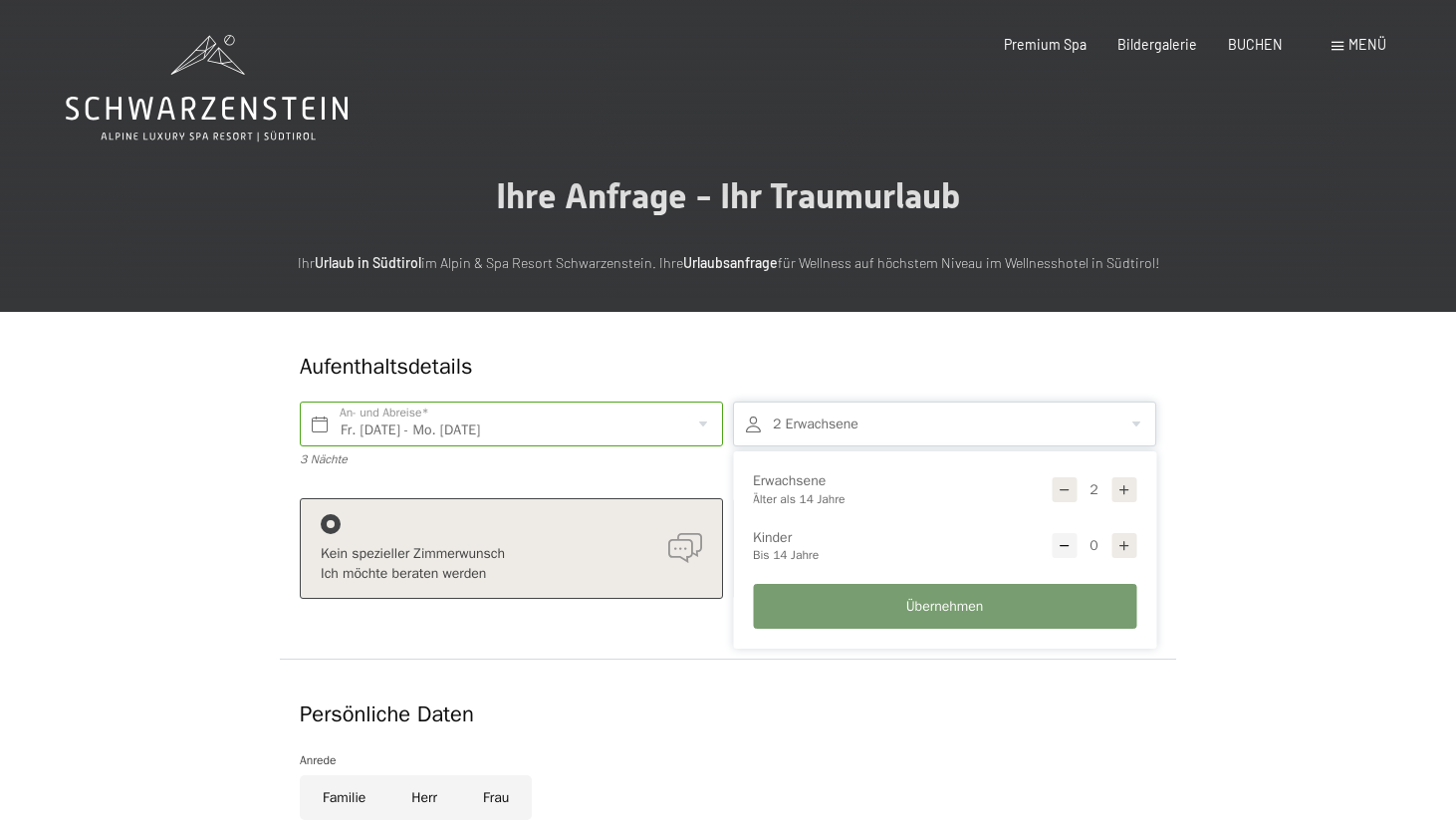 click at bounding box center (1124, 490) 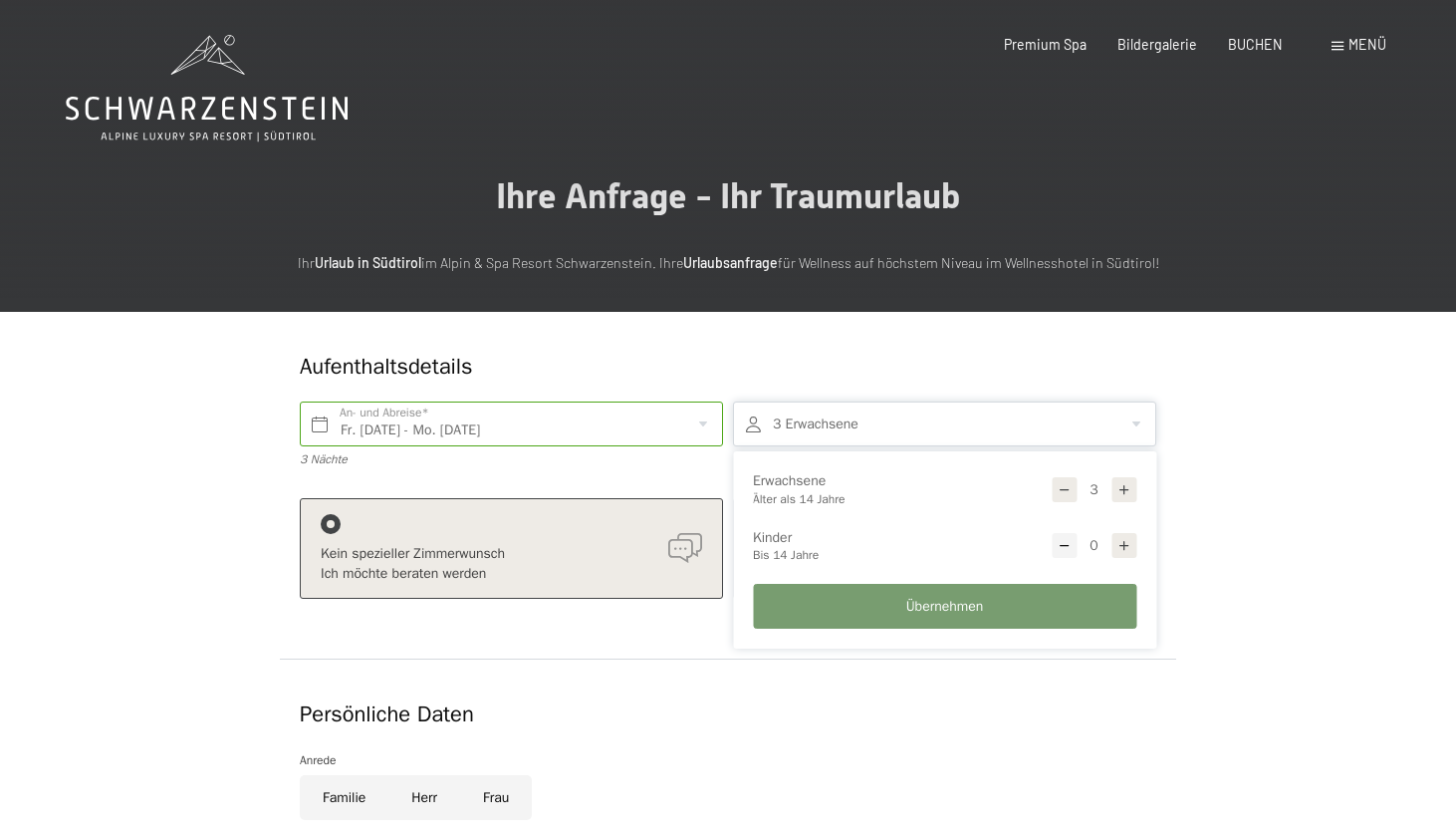 click on "Übernehmen" at bounding box center (944, 606) 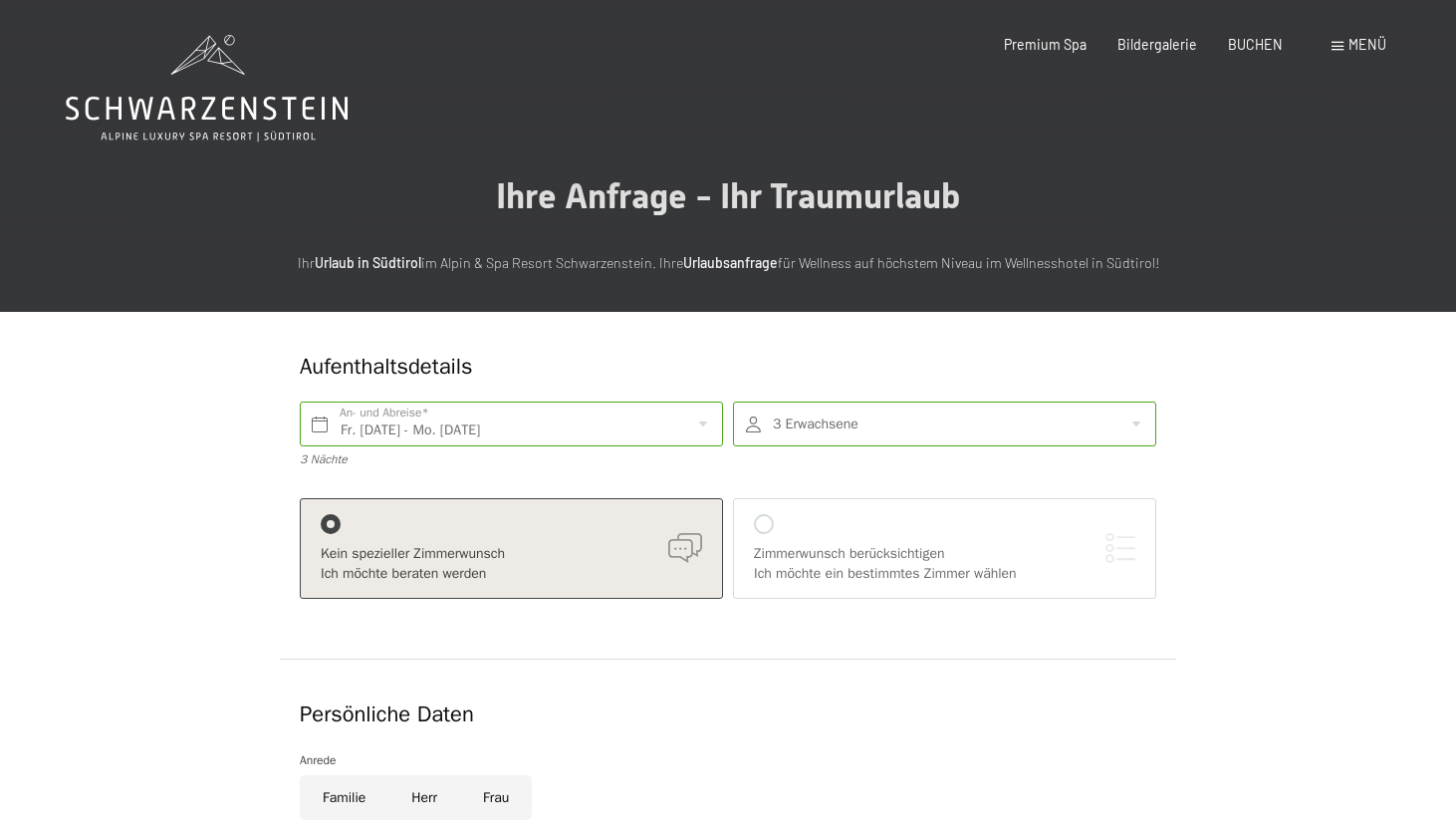 click at bounding box center (944, 423) 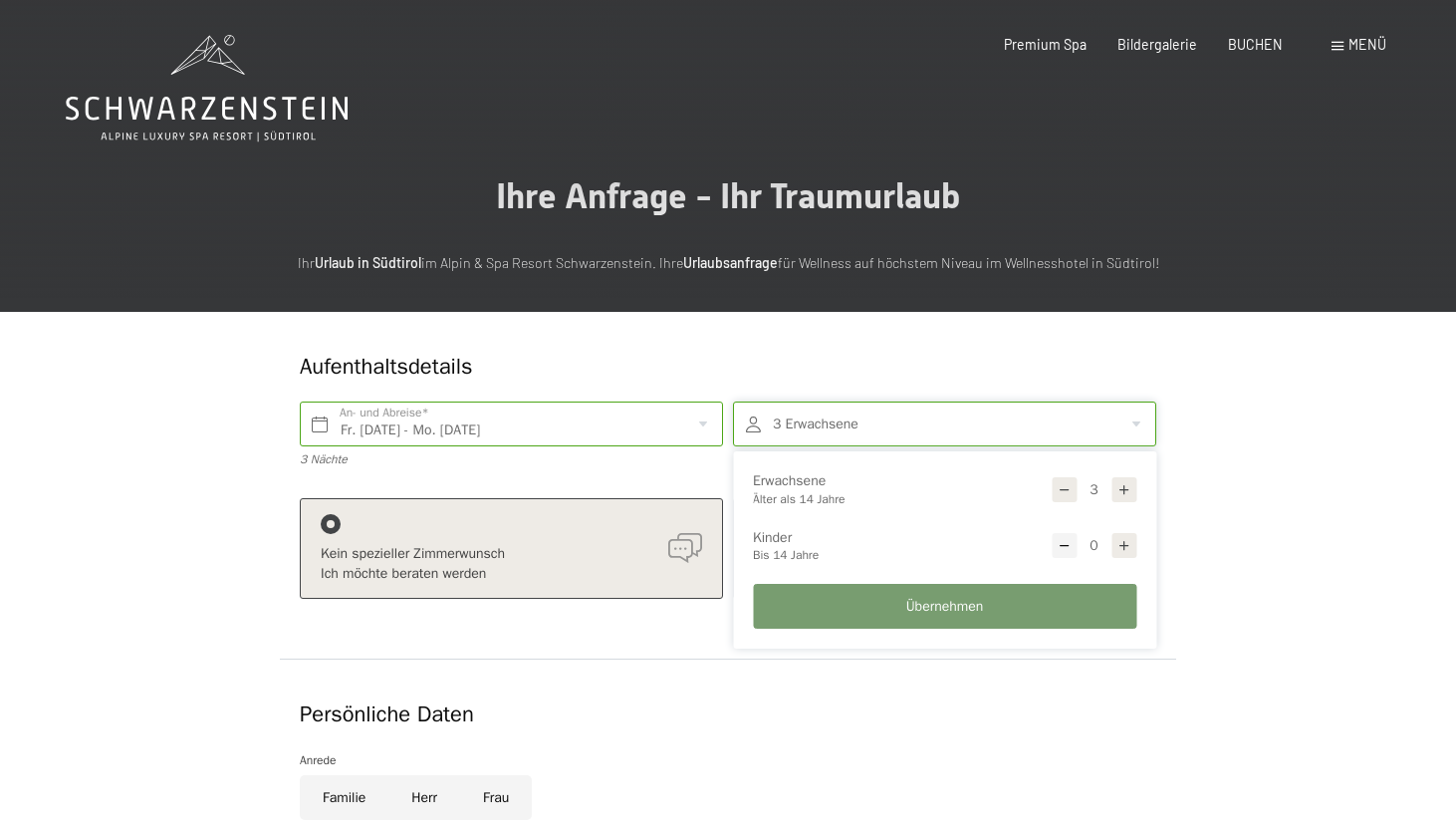 click on "Anrede" at bounding box center [728, 760] 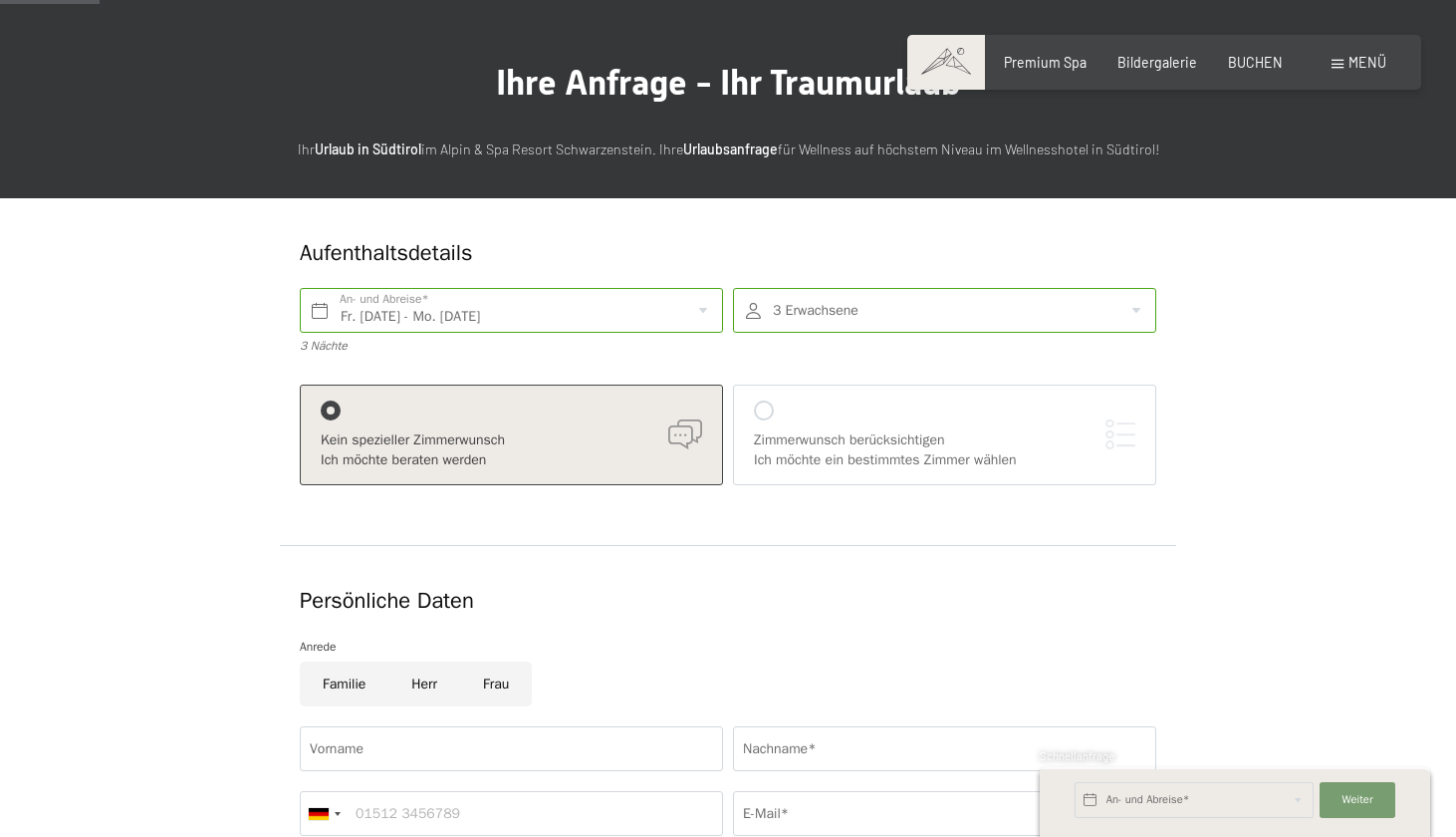 scroll, scrollTop: 168, scrollLeft: 0, axis: vertical 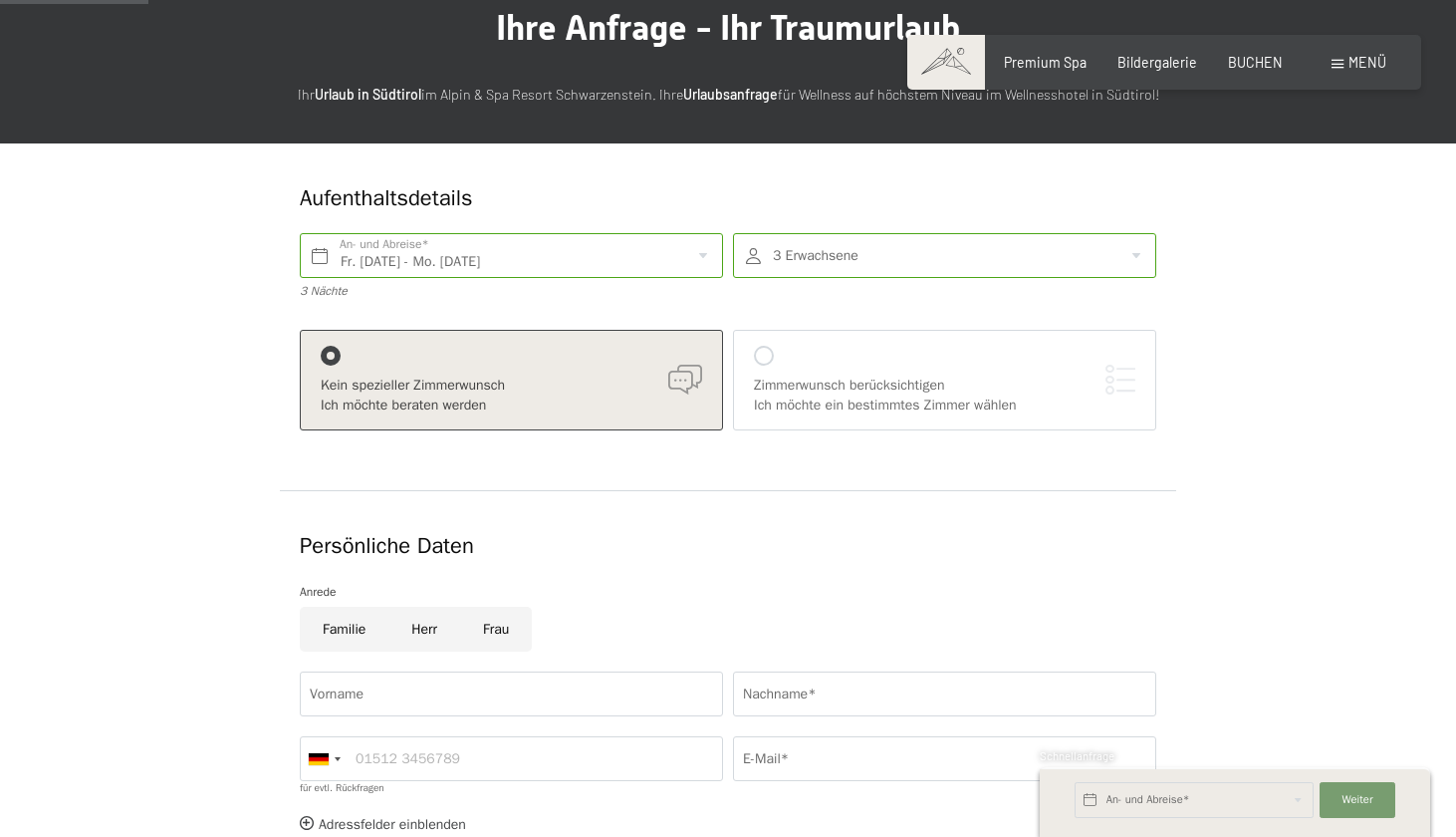 click on "Zimmerwunsch berücksichtigen Ich möchte ein bestimmtes Zimmer wählen" at bounding box center [944, 380] 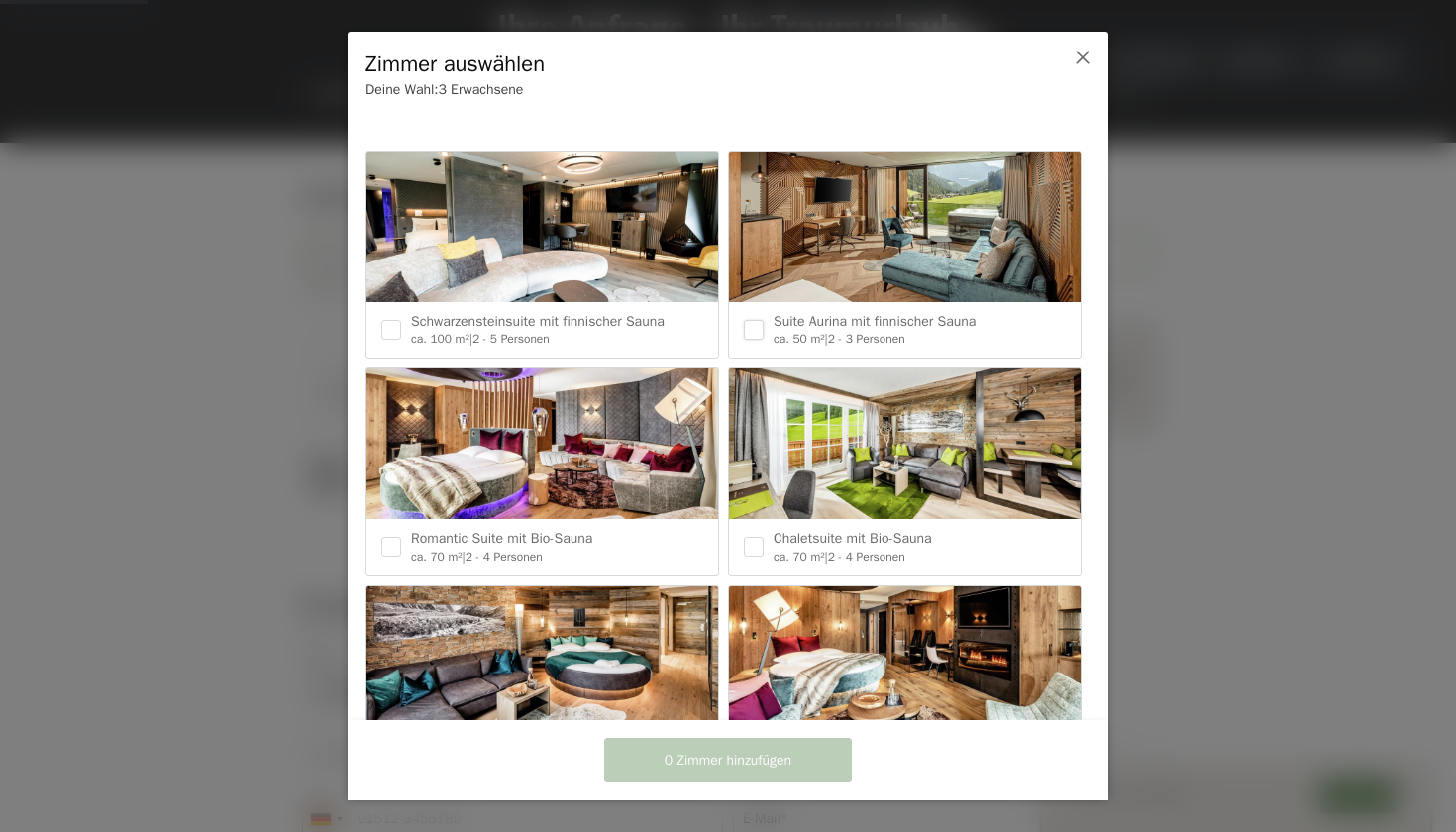 click at bounding box center [754, 330] 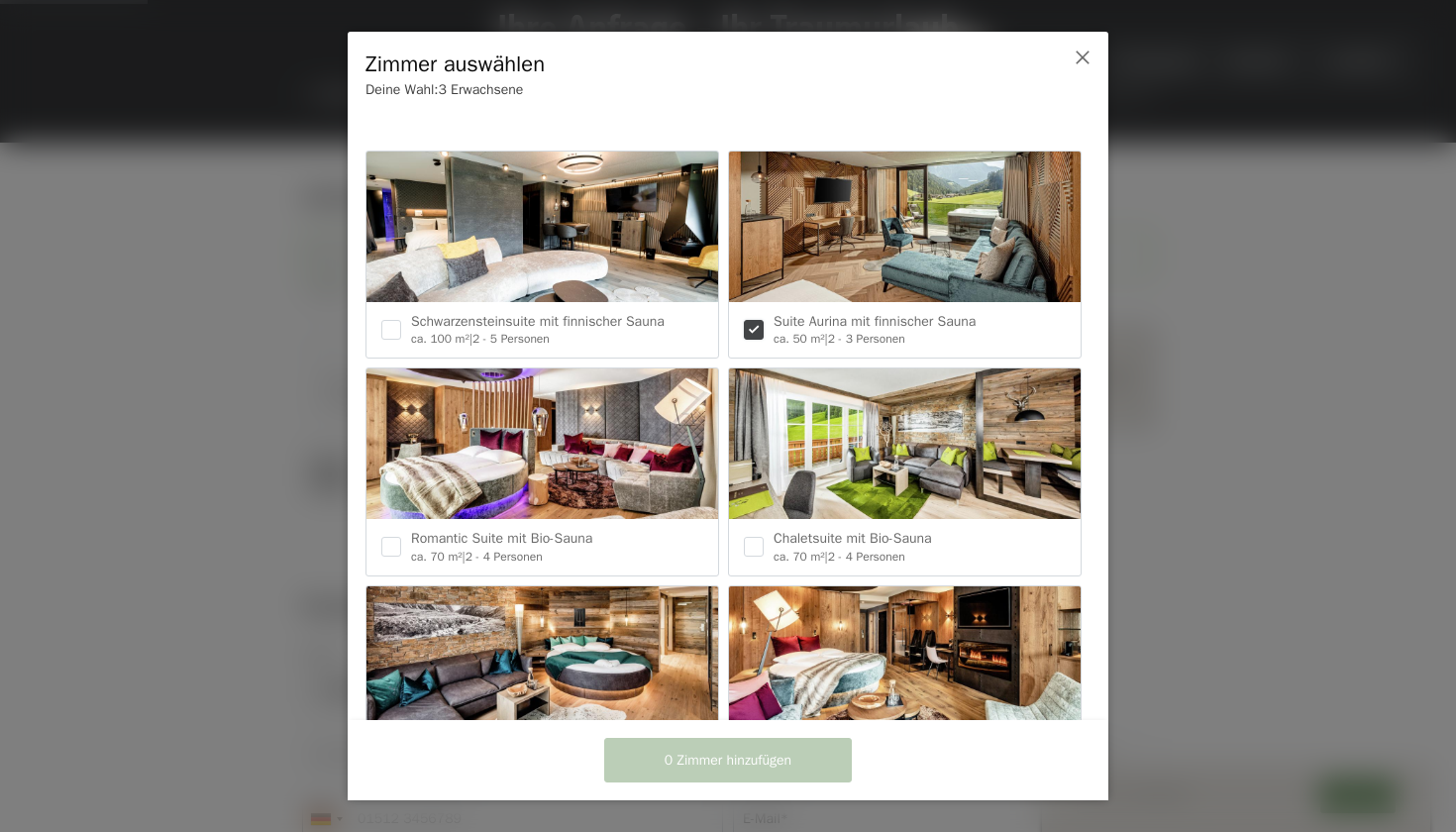checkbox on "true" 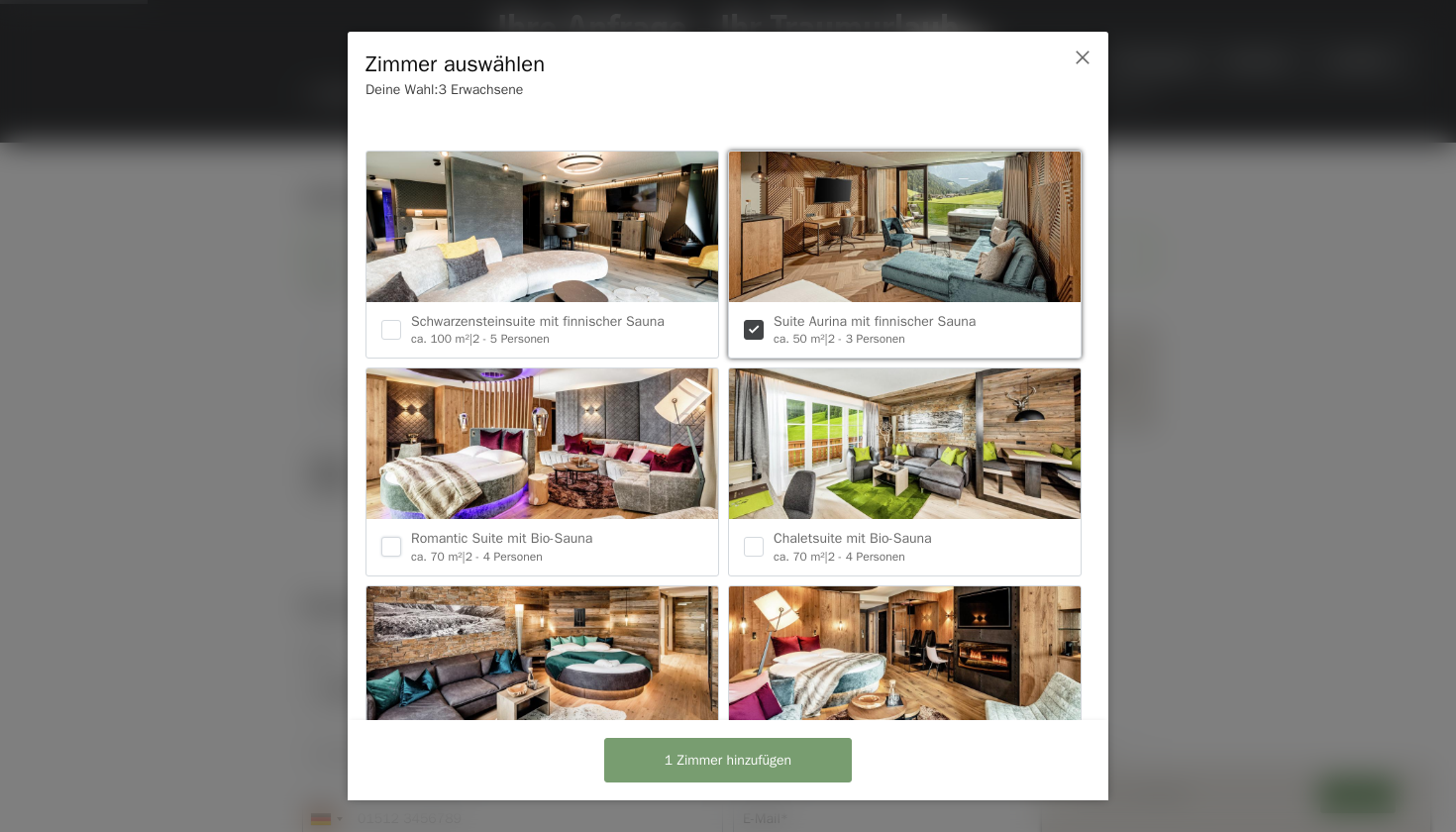click at bounding box center (391, 547) 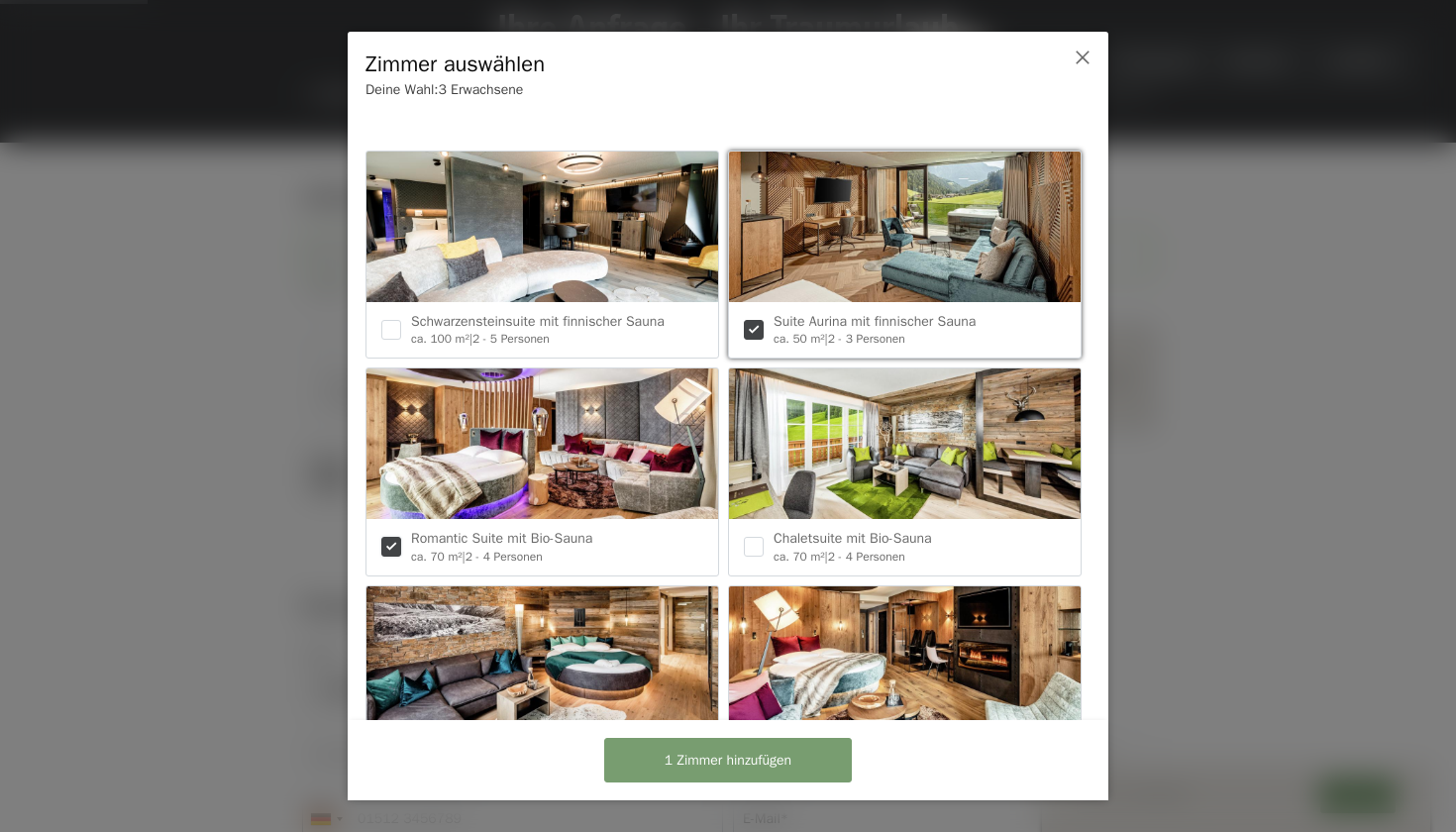 checkbox on "true" 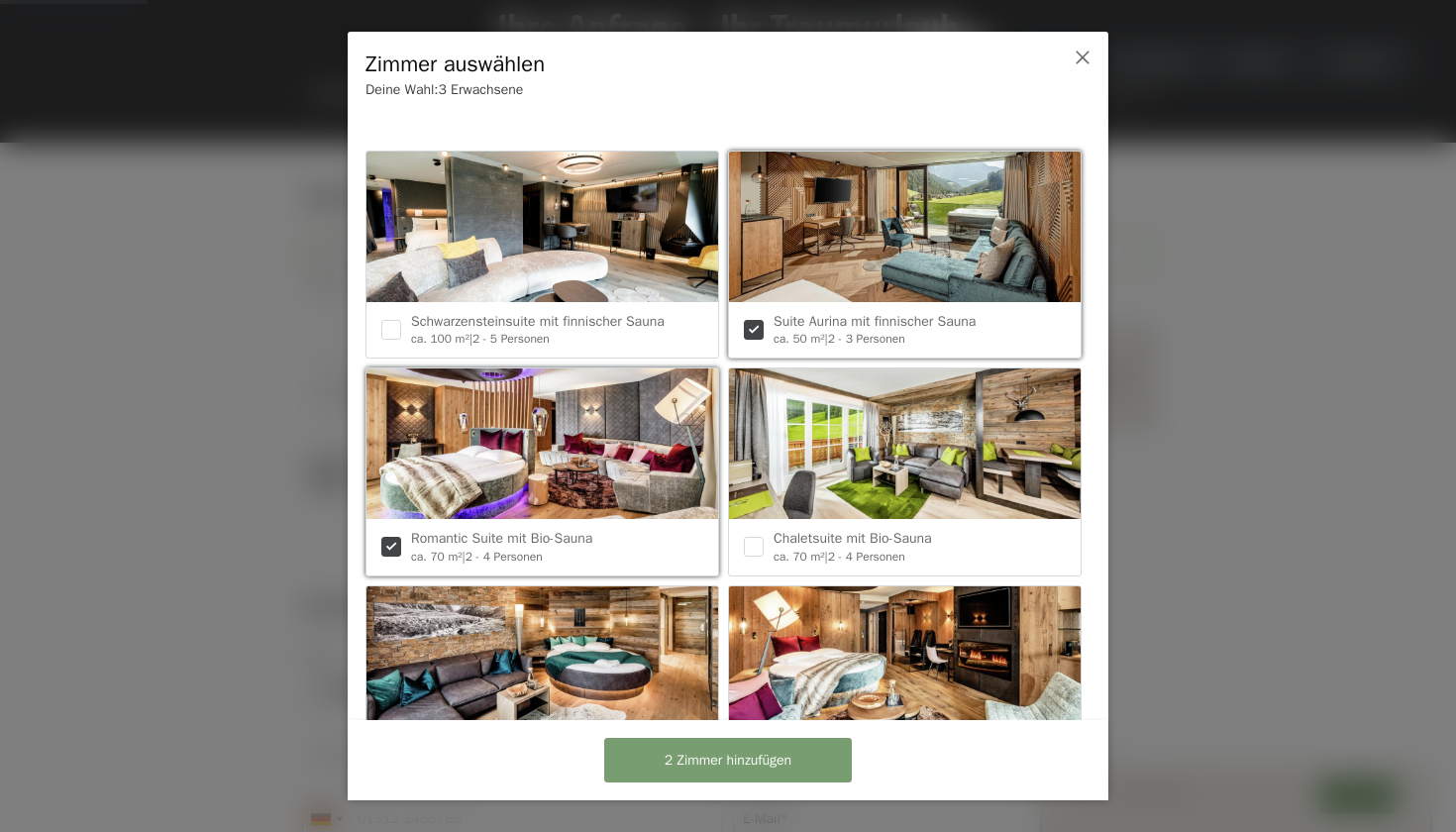 click on "2 Zimmer hinzufügen" at bounding box center (728, 761) 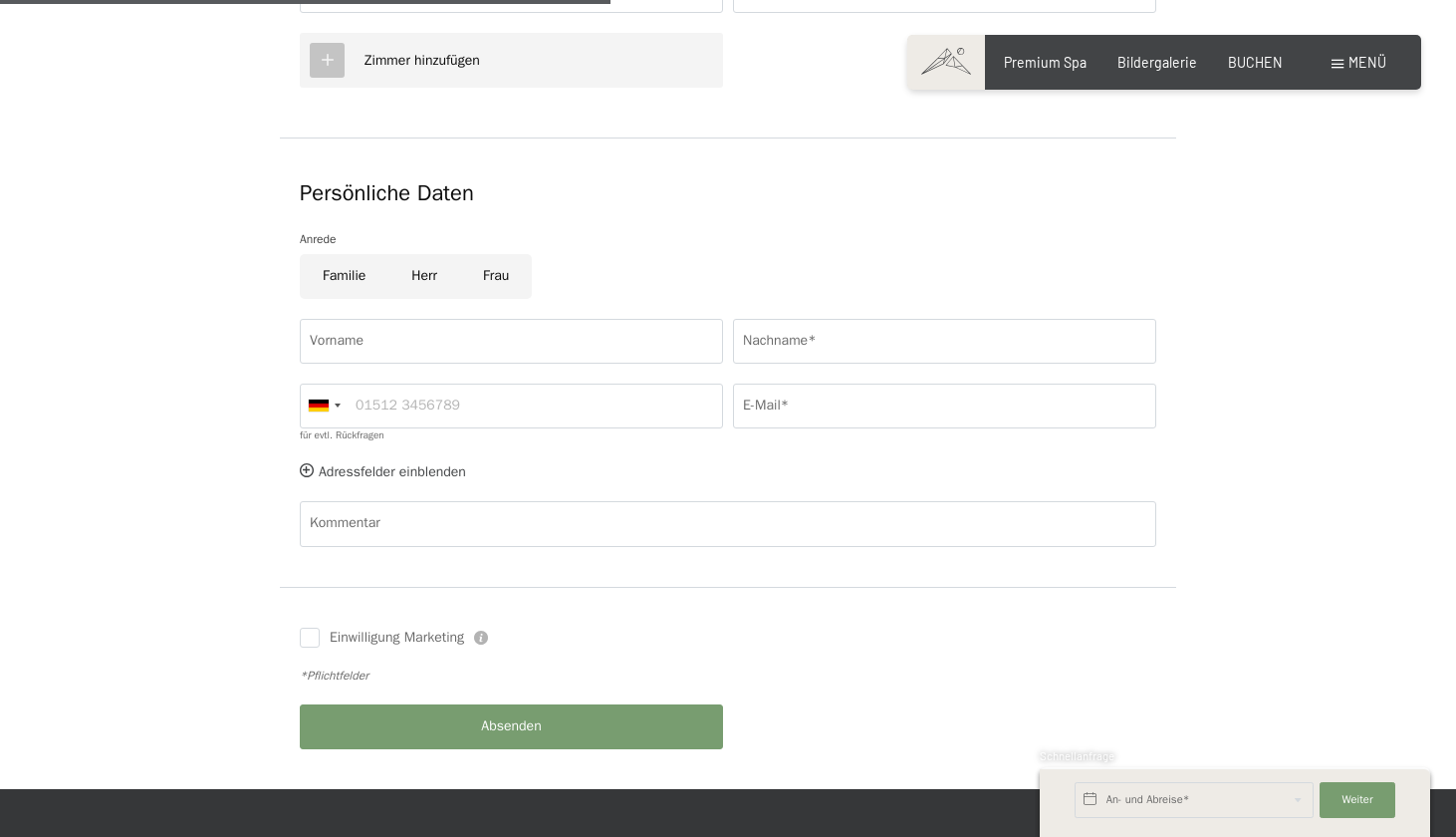 scroll, scrollTop: 895, scrollLeft: 0, axis: vertical 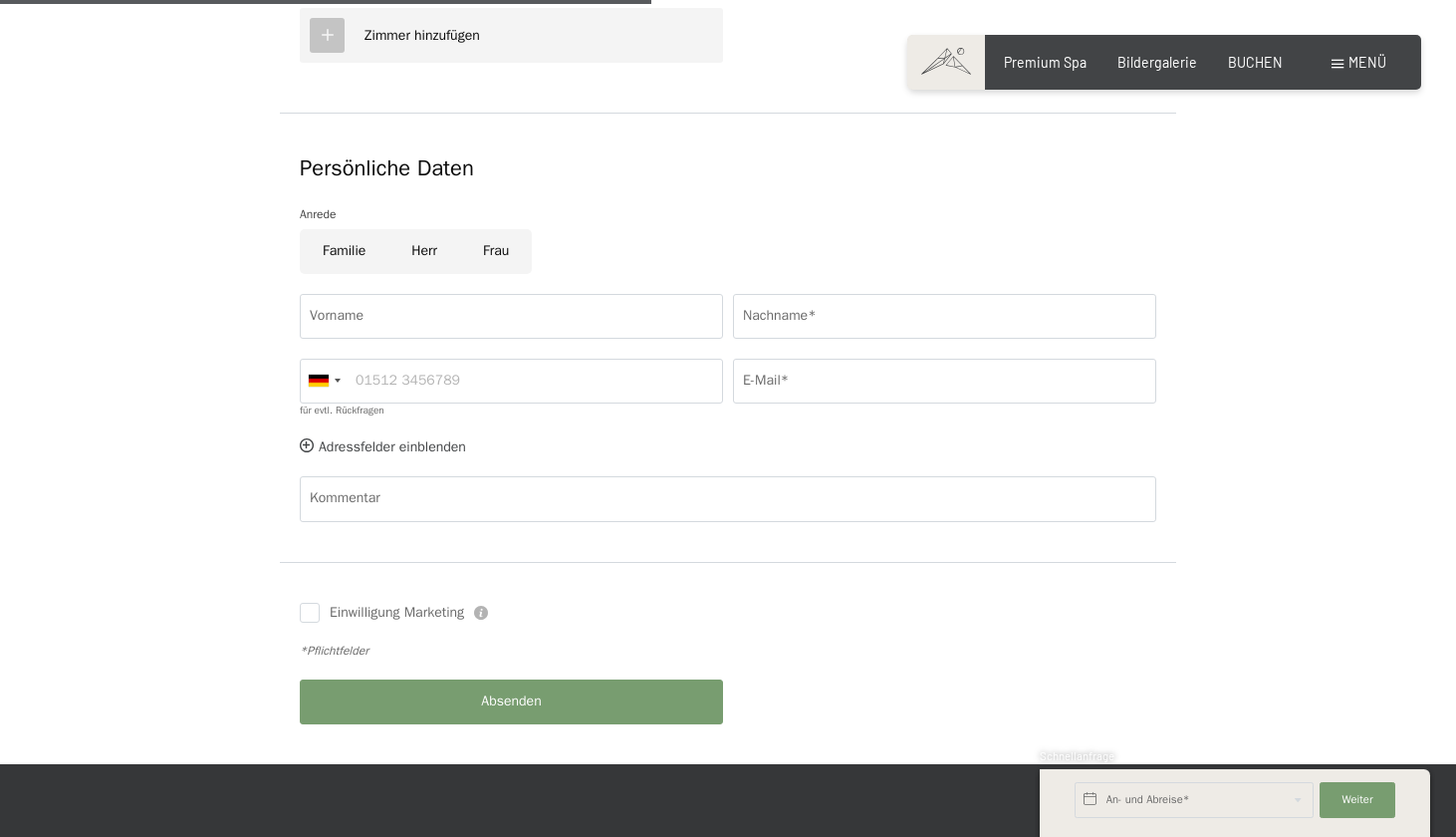 click on "Herr" at bounding box center [424, 251] 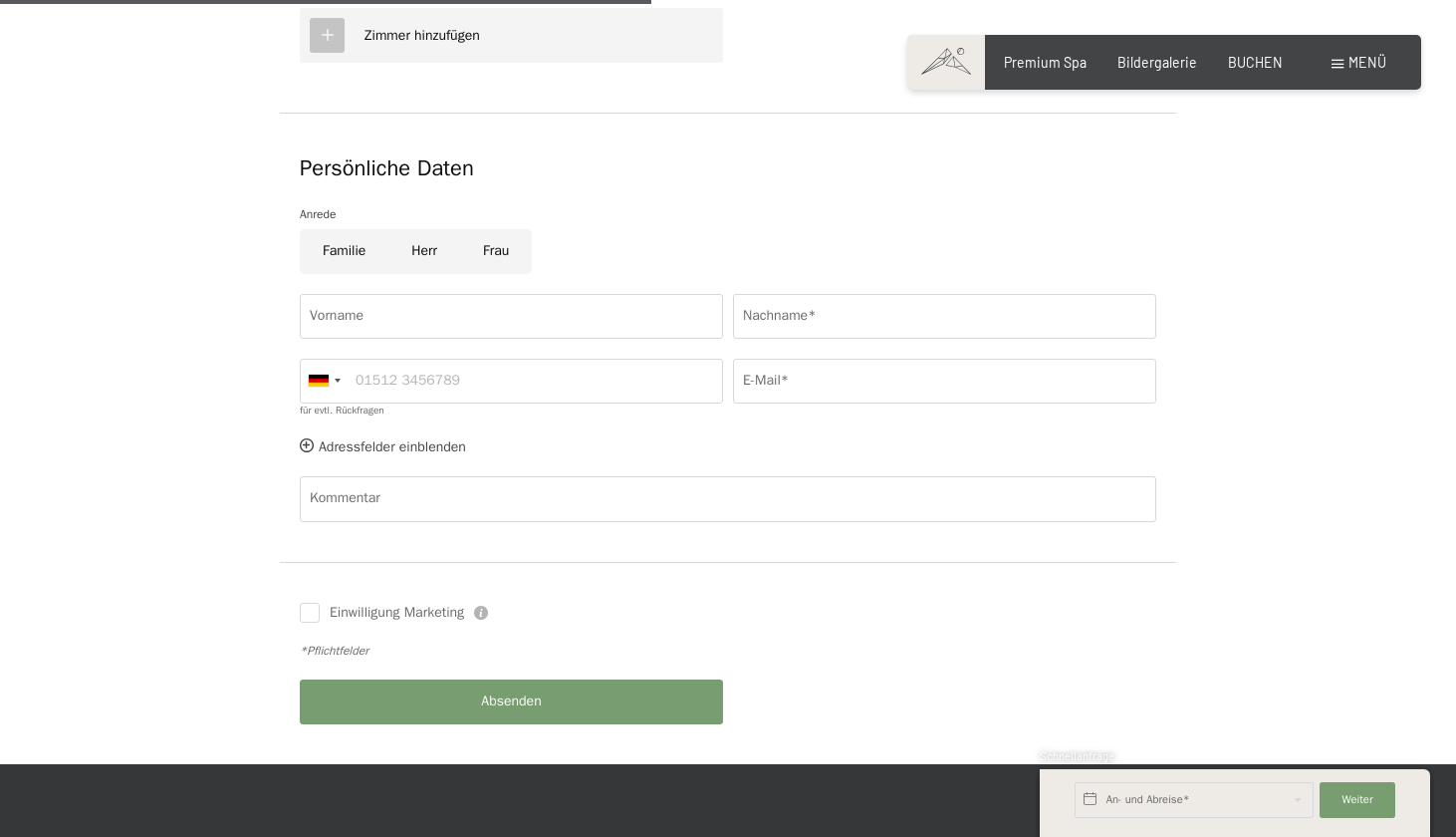 radio on "true" 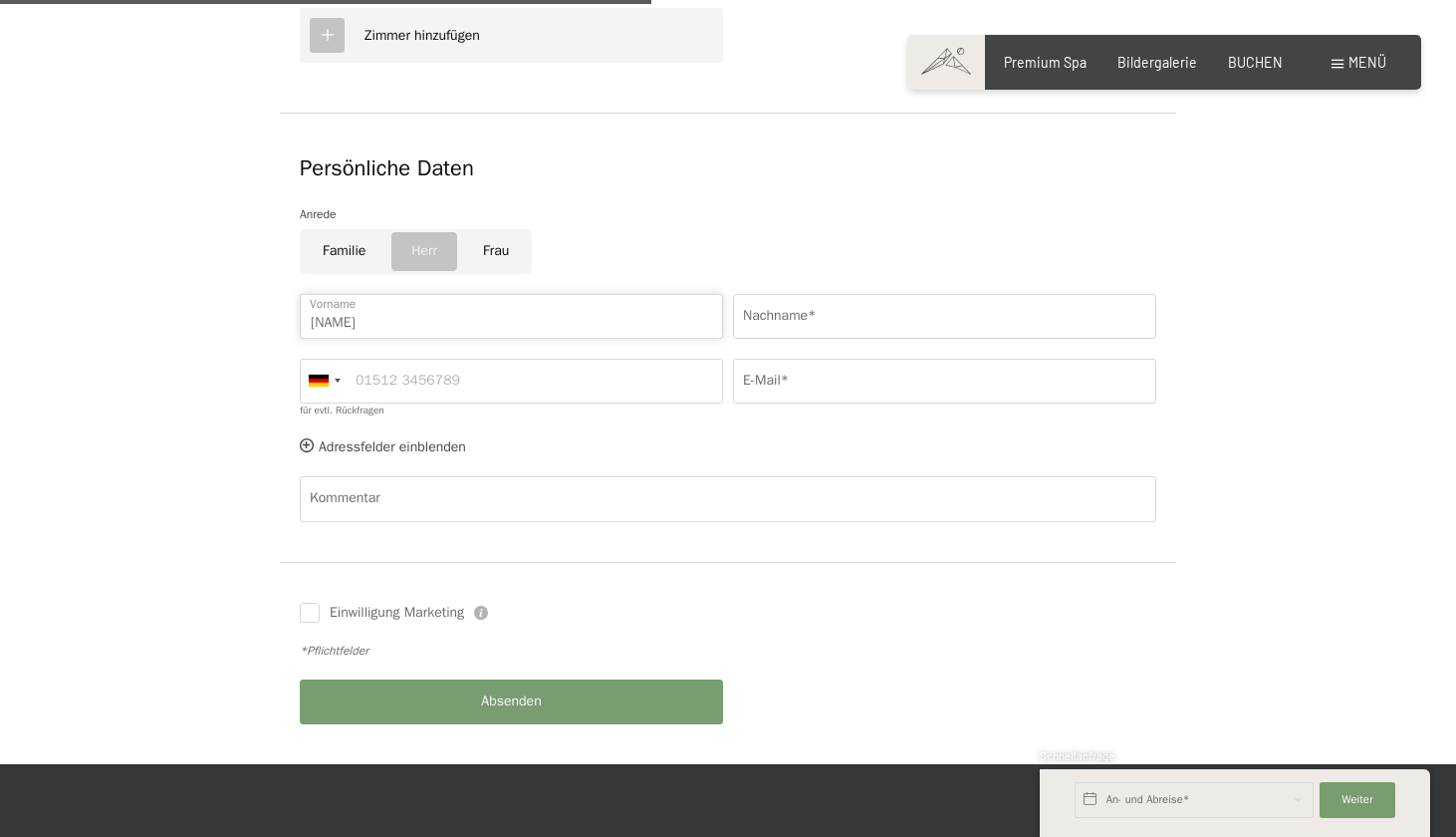 type on "[NAME]" 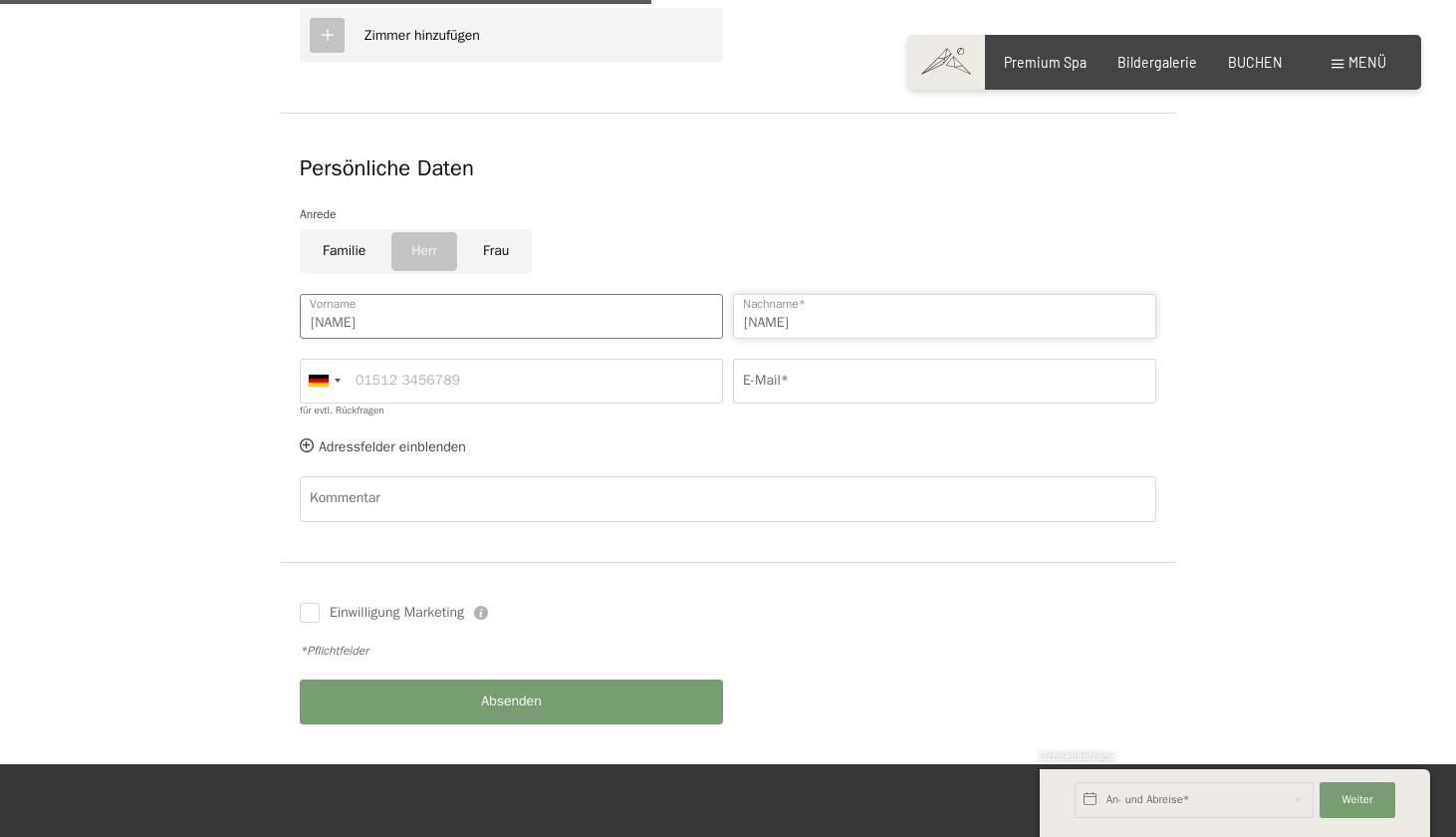 type on "[NAME]" 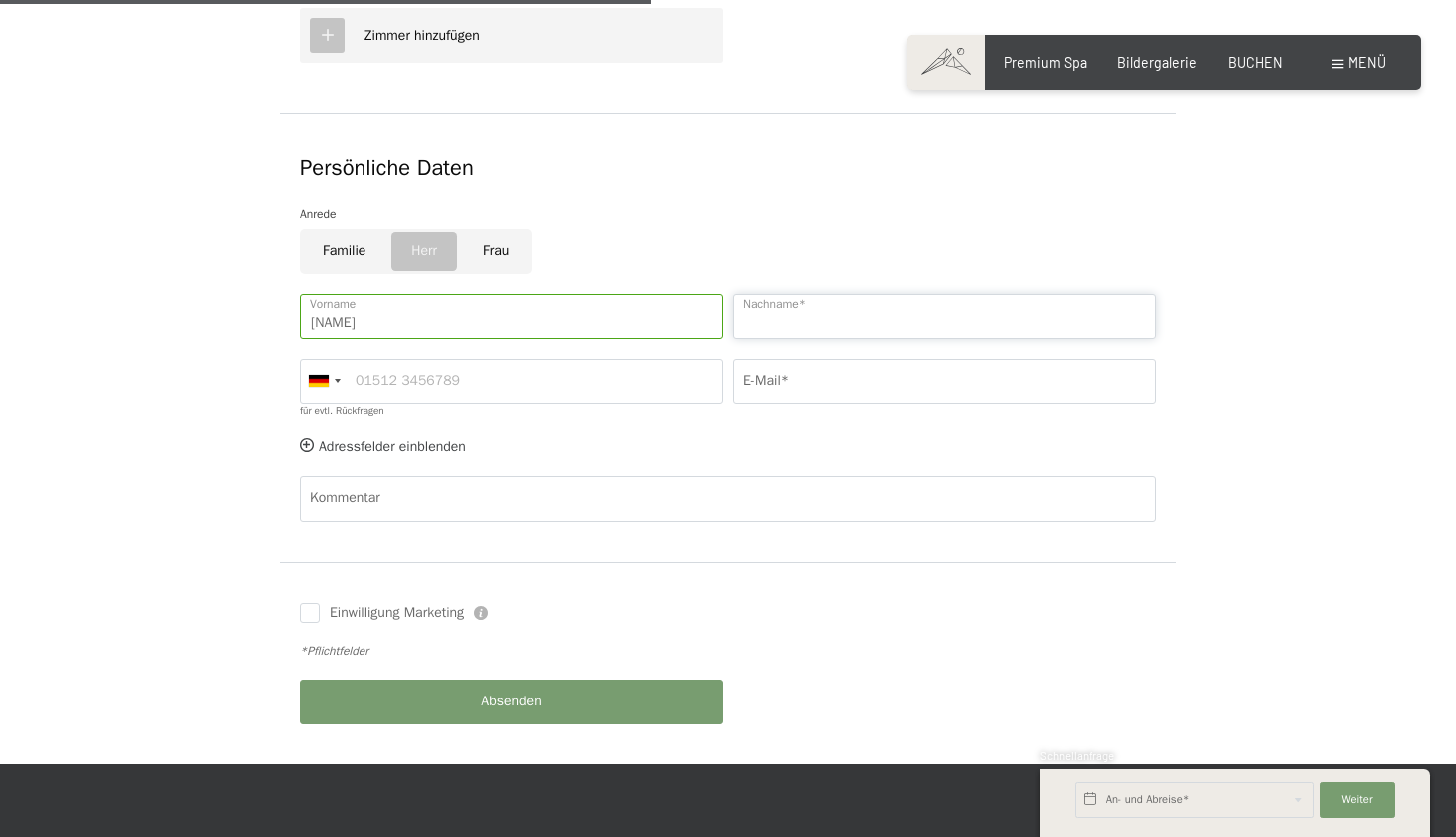 type on "[NAME]" 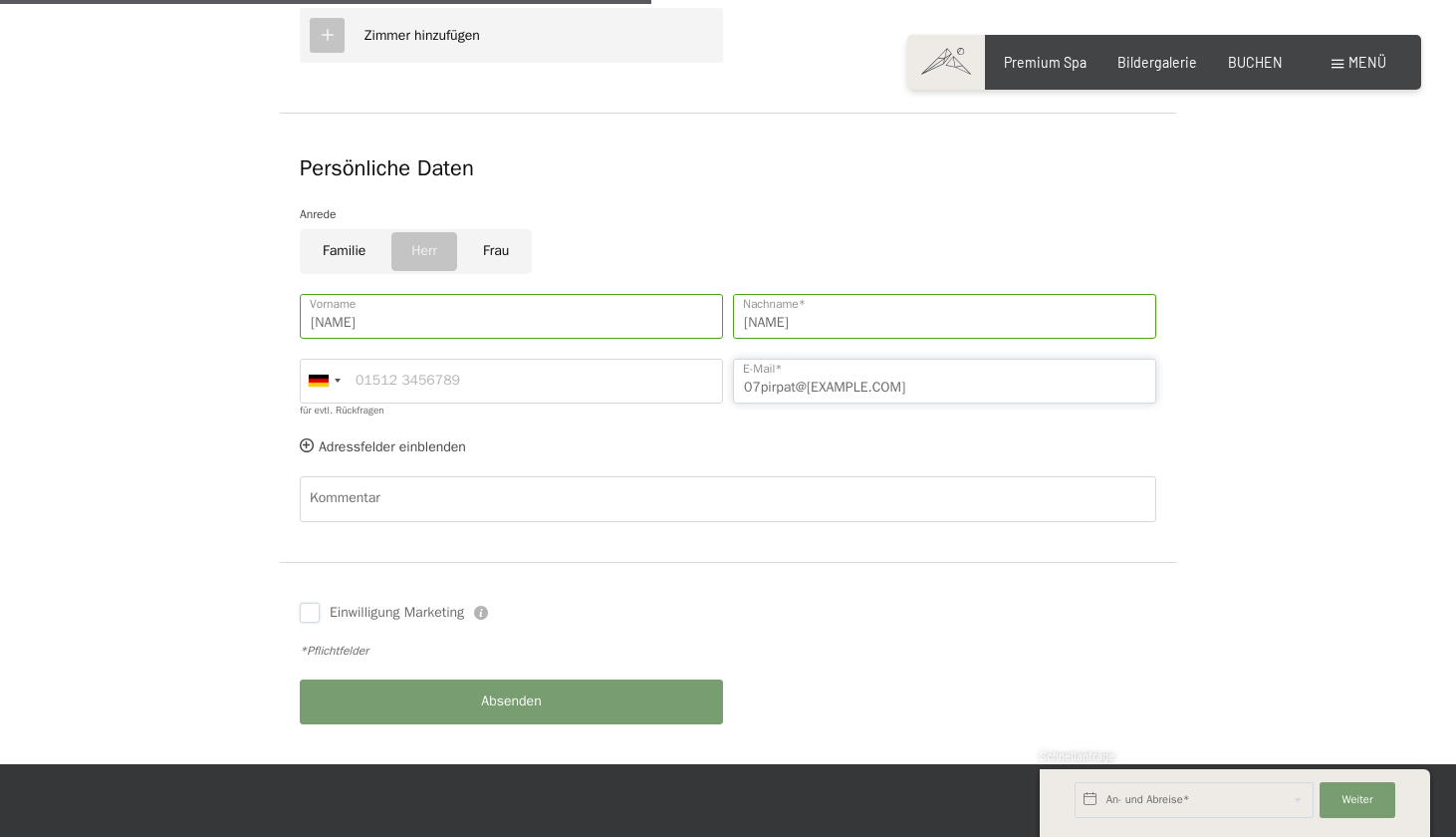 type on "07pirpat@[EXAMPLE.COM]" 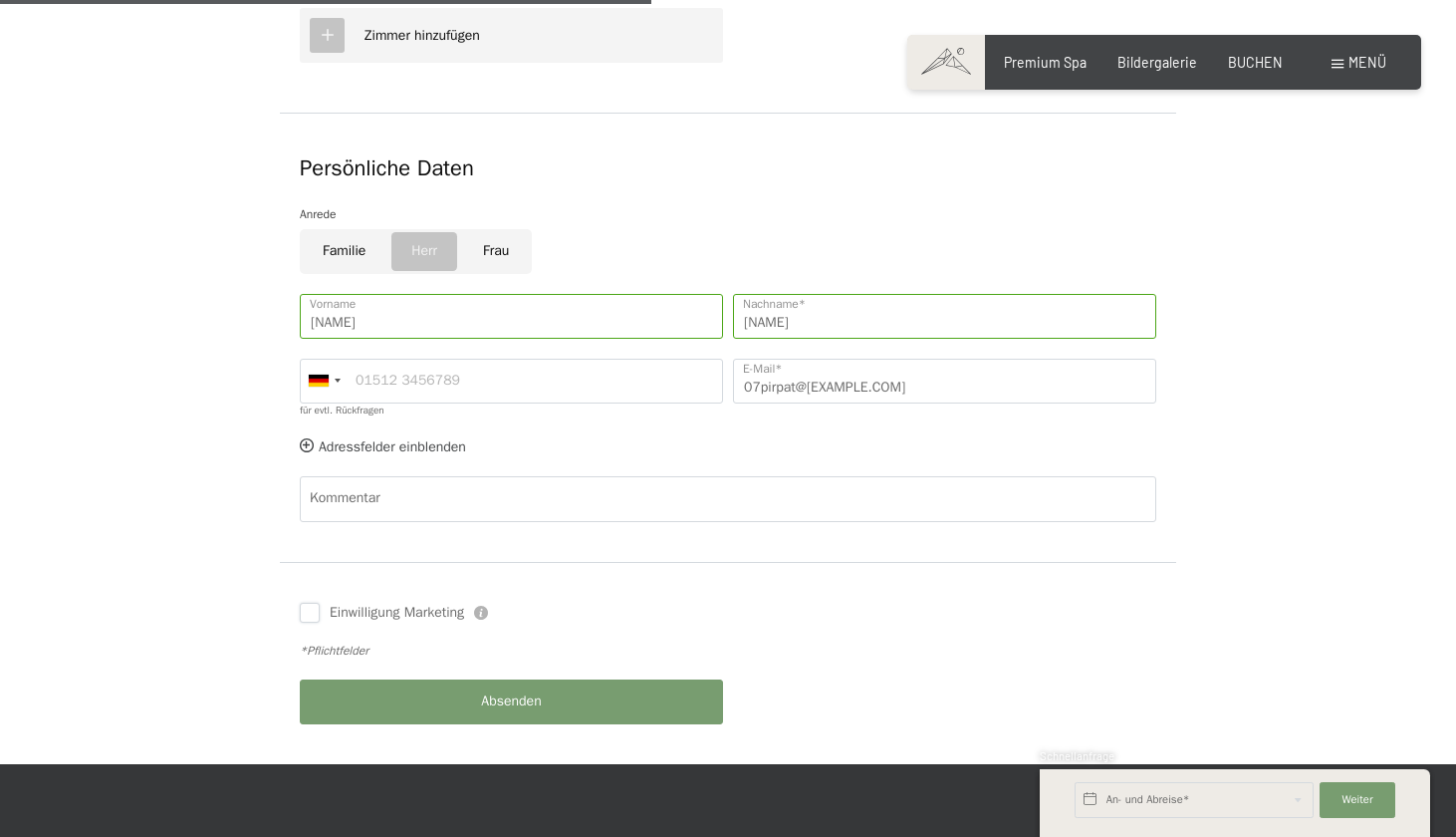 click on "Einwilligung Marketing" at bounding box center [310, 613] 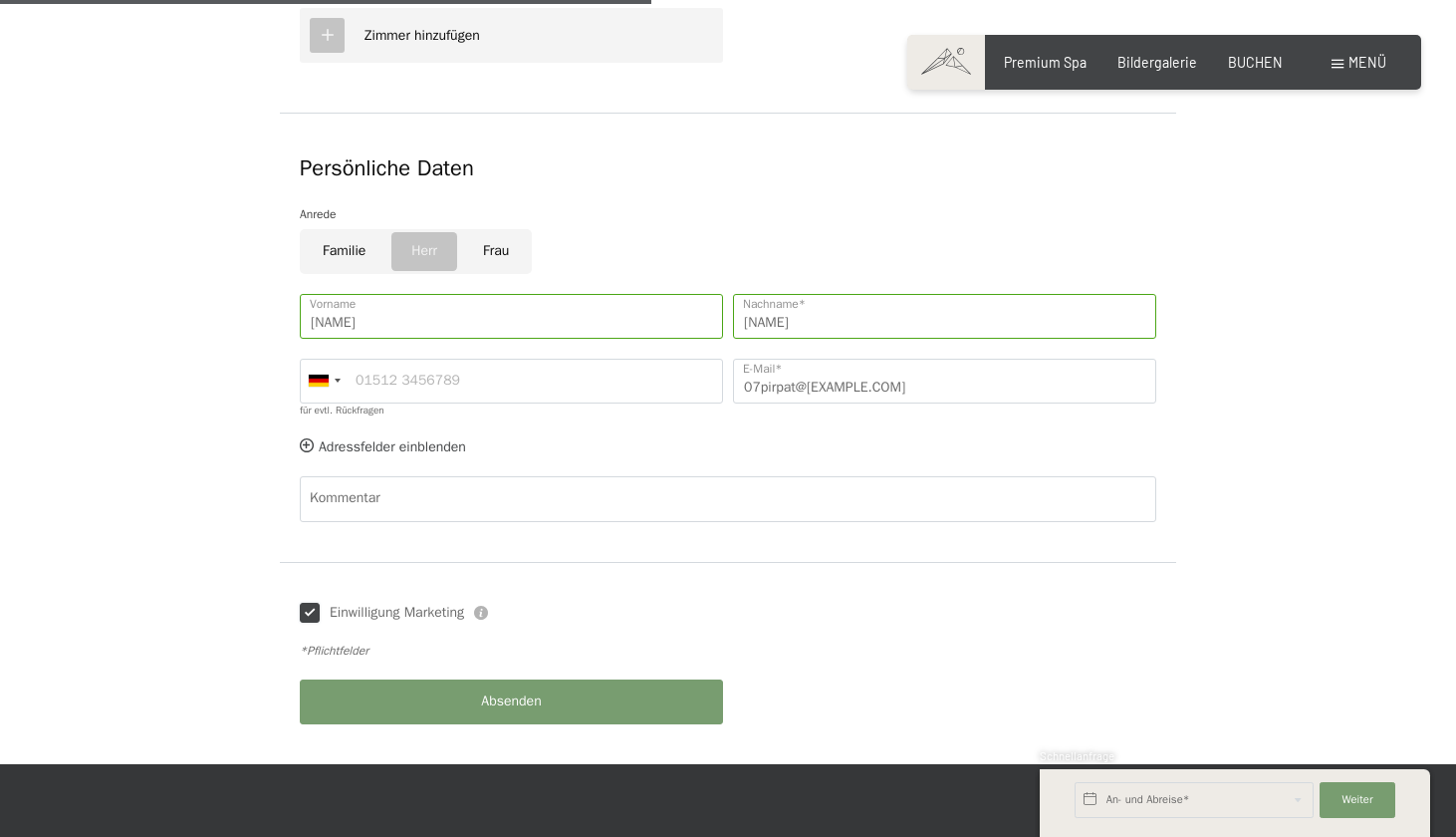 checkbox on "true" 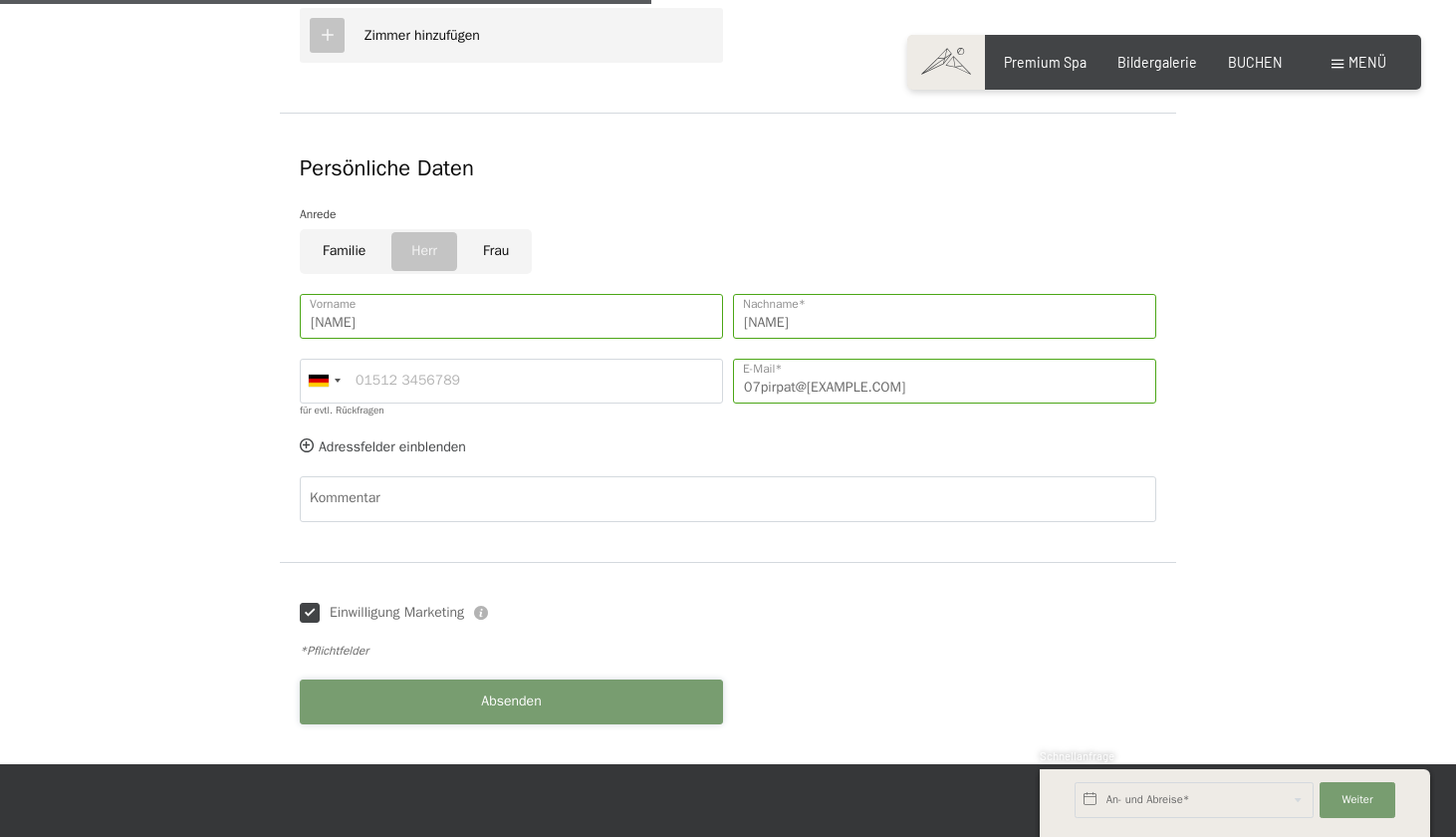 click on "Absenden" at bounding box center (511, 701) 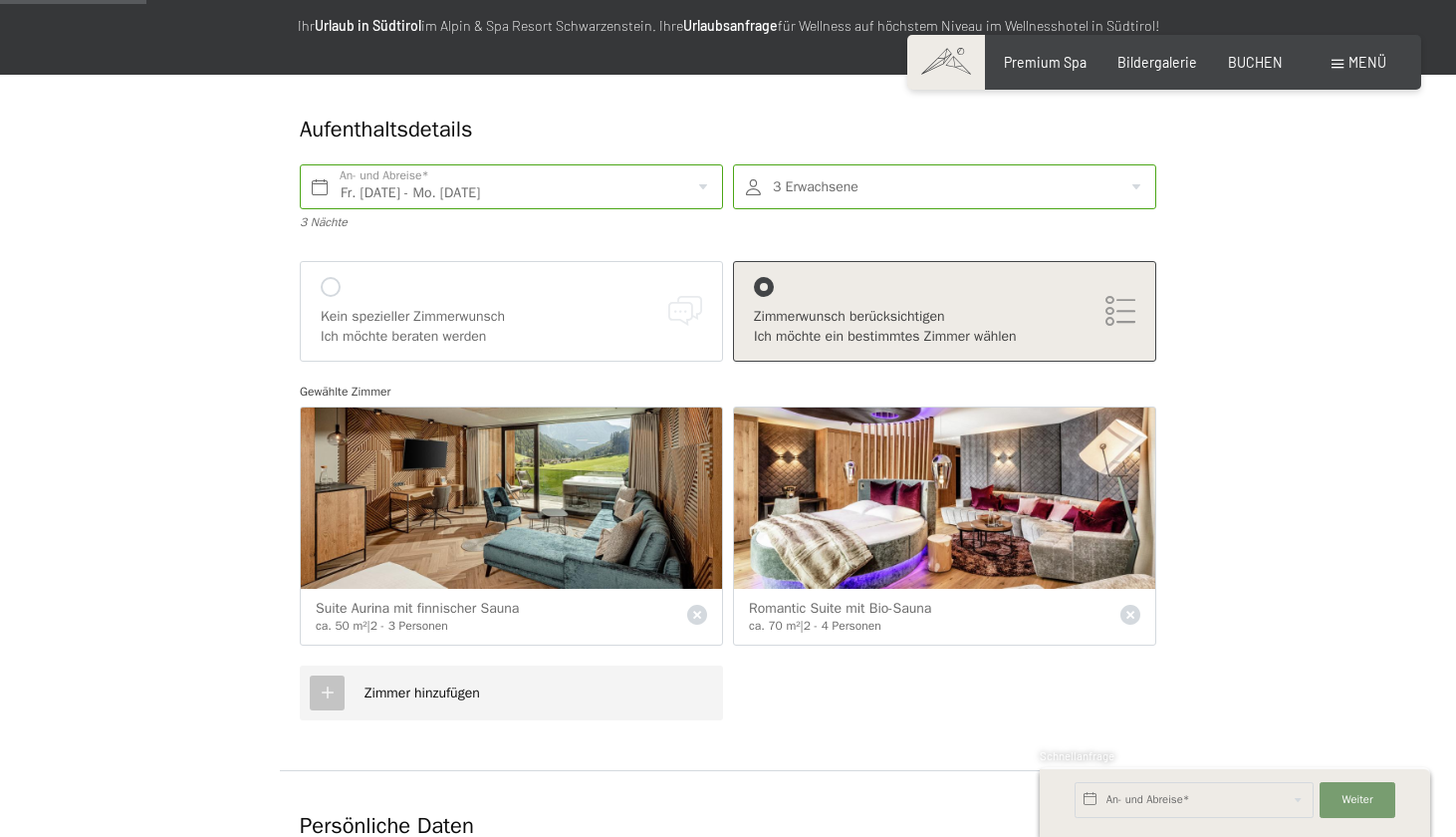 scroll, scrollTop: 243, scrollLeft: 0, axis: vertical 